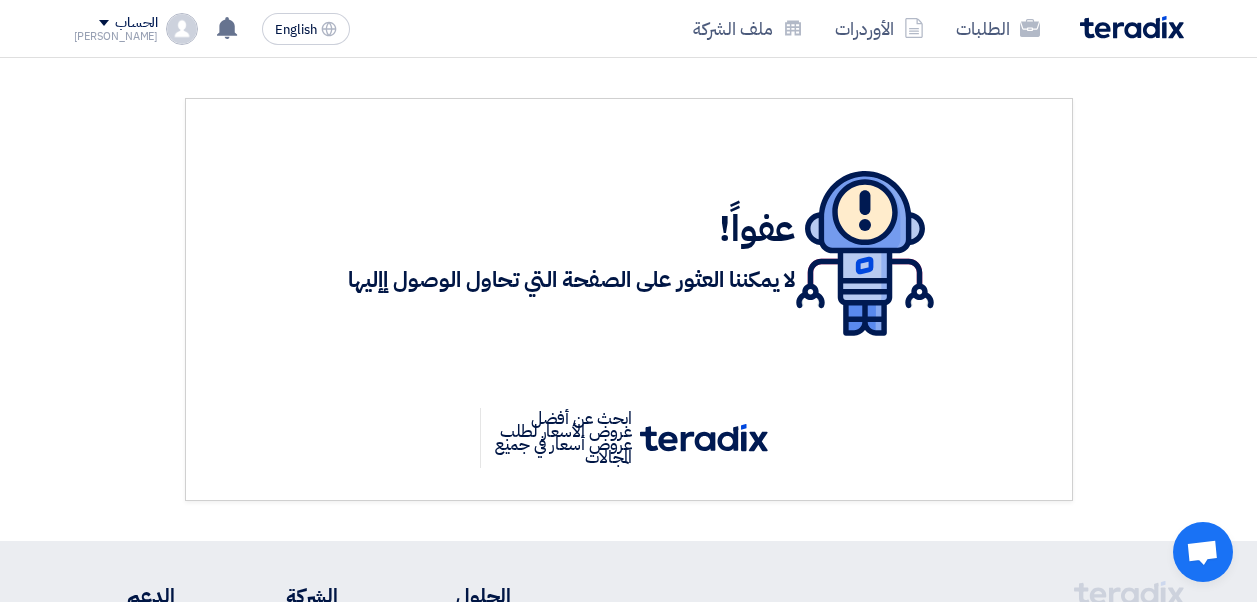 scroll, scrollTop: 0, scrollLeft: 0, axis: both 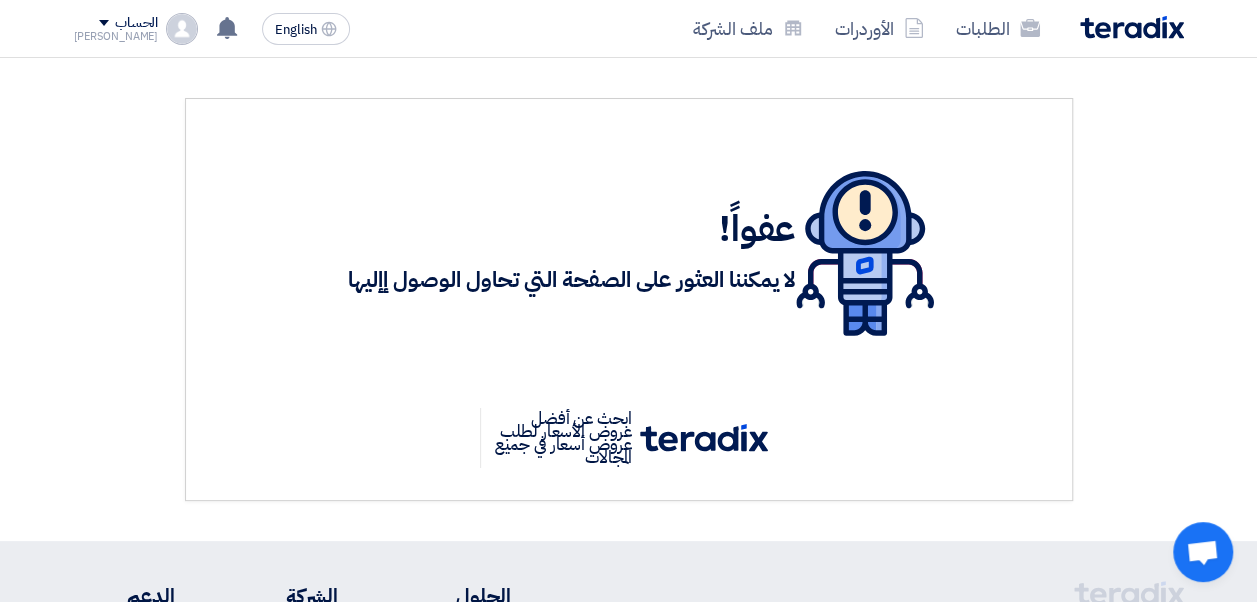 click on "الحساب" 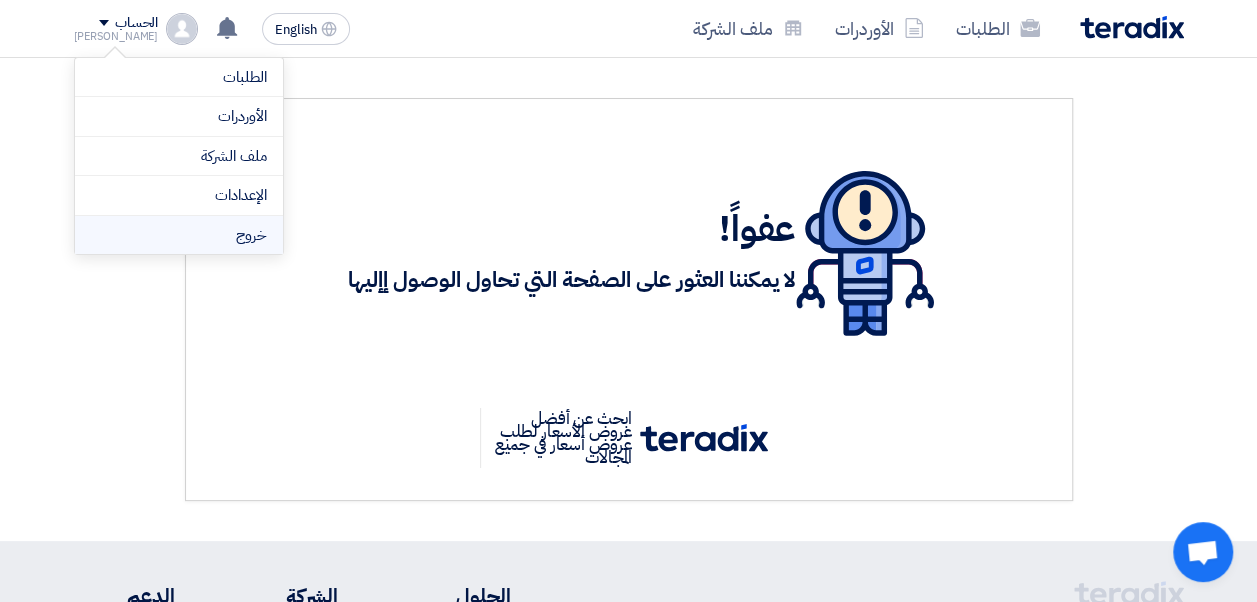 click on "خروج" 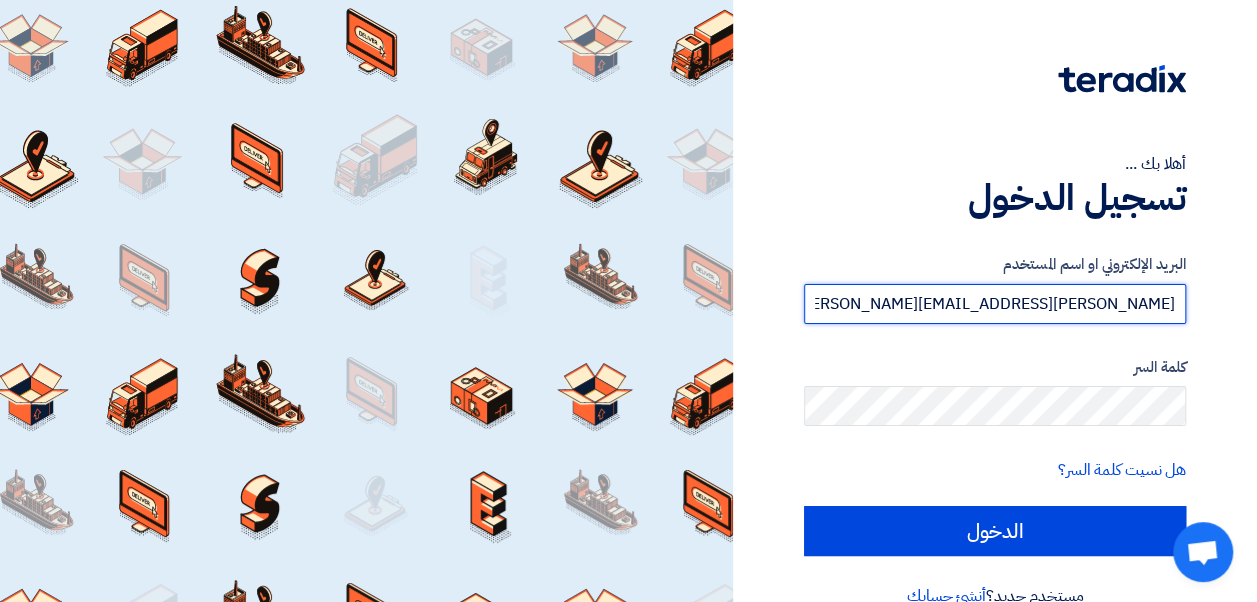 click on "[PERSON_NAME][EMAIL_ADDRESS][PERSON_NAME][DOMAIN_NAME]" at bounding box center (995, 304) 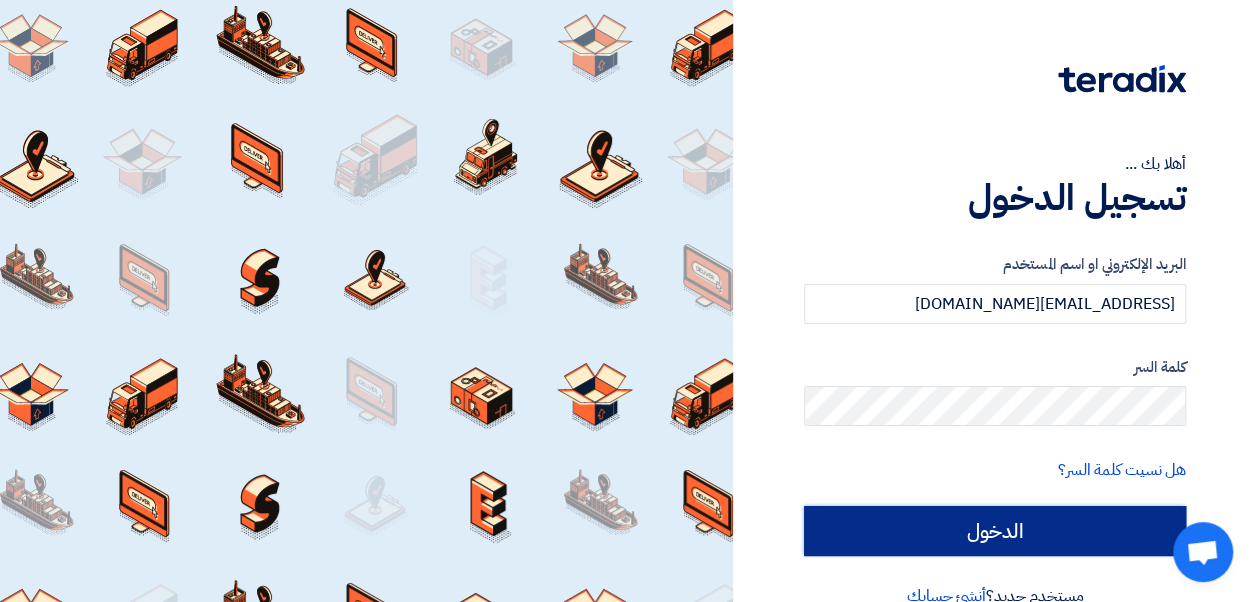 click on "الدخول" 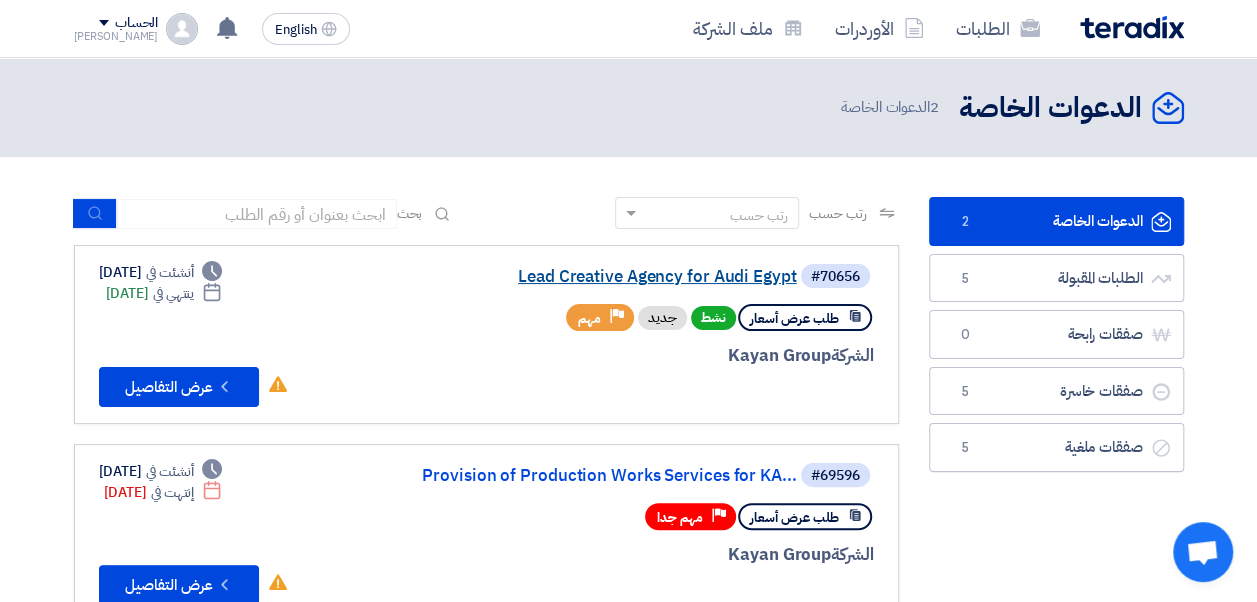 click on "Lead Creative Agency for Audi Egypt" 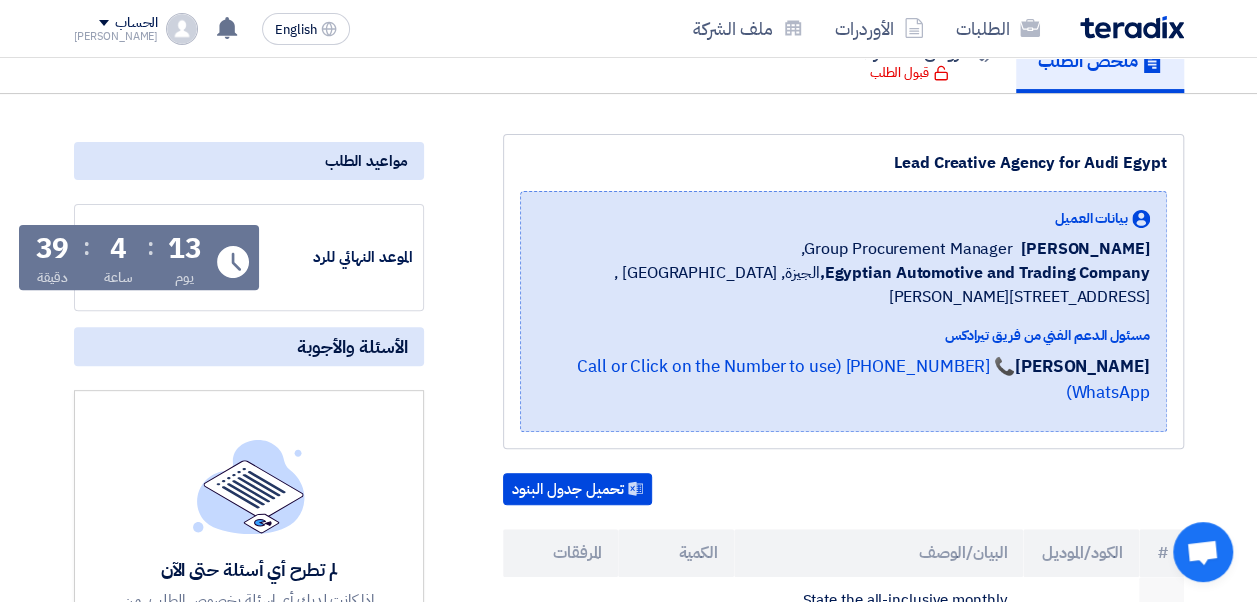 scroll, scrollTop: 0, scrollLeft: 0, axis: both 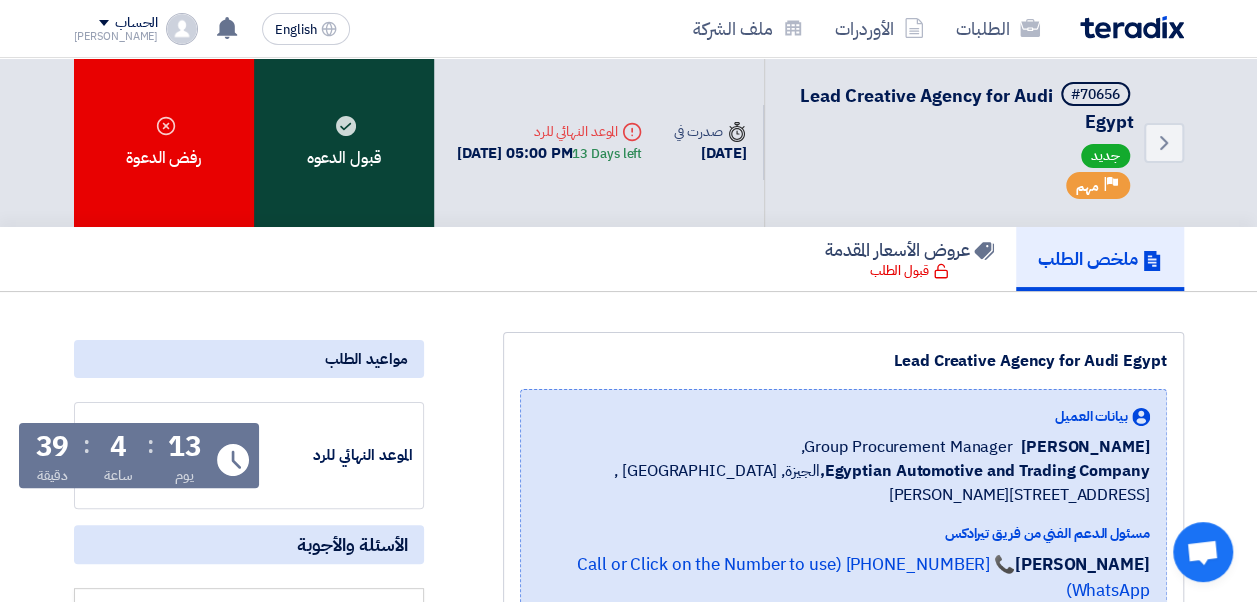 click on "قبول الدعوه" 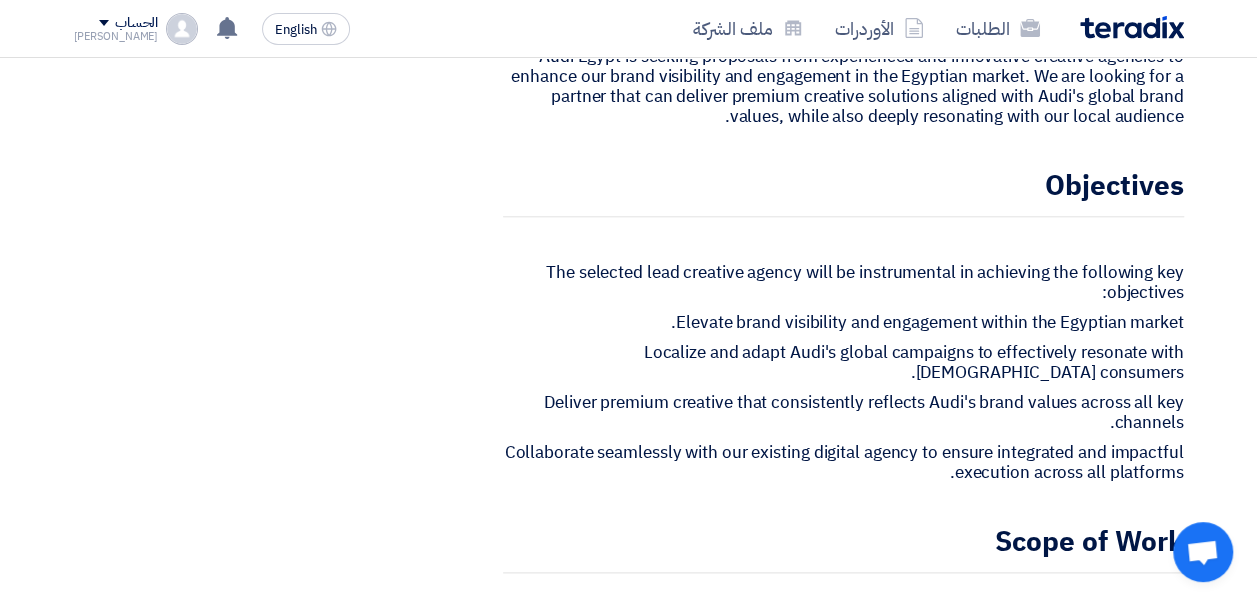 scroll, scrollTop: 900, scrollLeft: 0, axis: vertical 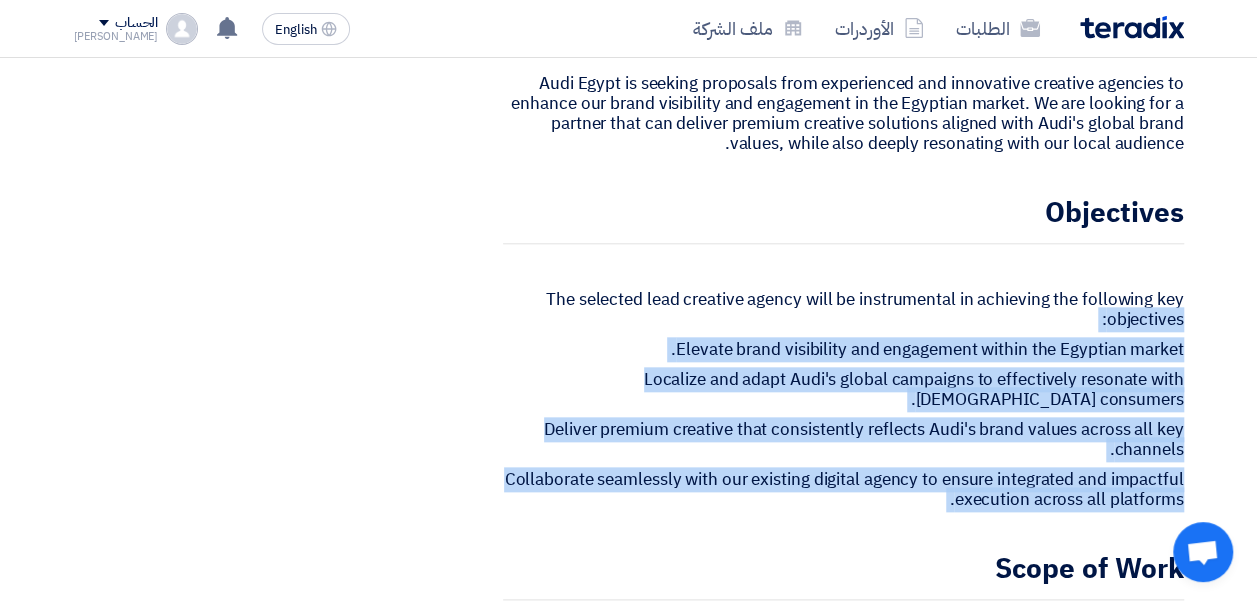 drag, startPoint x: 577, startPoint y: 245, endPoint x: 1208, endPoint y: 465, distance: 668.2522 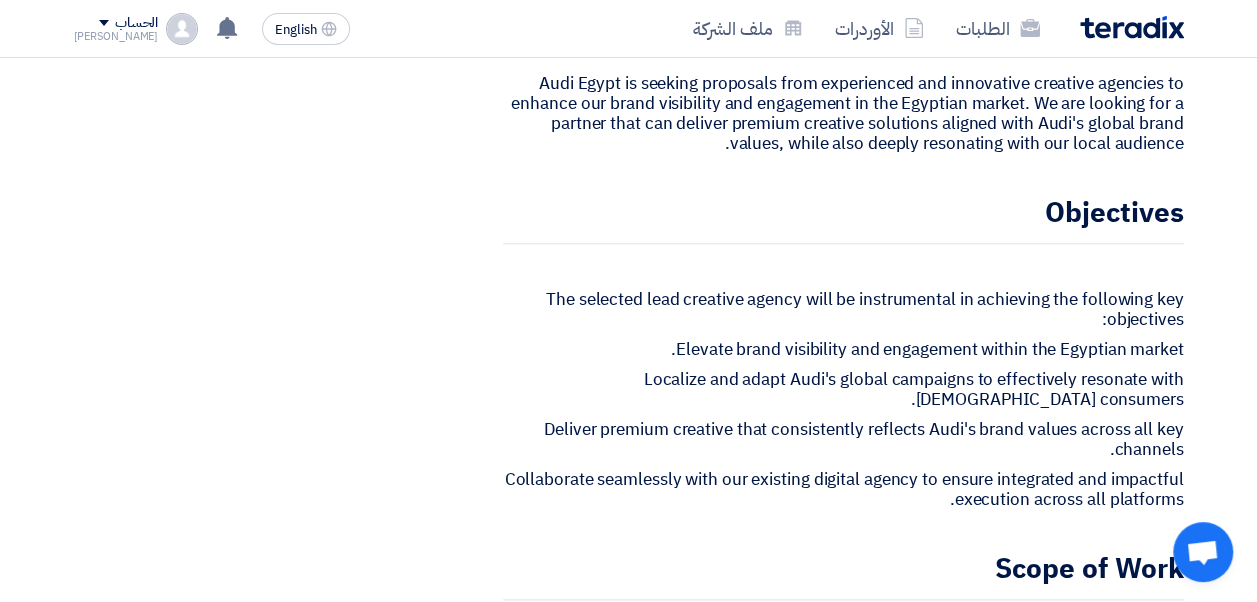 drag, startPoint x: 1208, startPoint y: 465, endPoint x: 1146, endPoint y: 245, distance: 228.56946 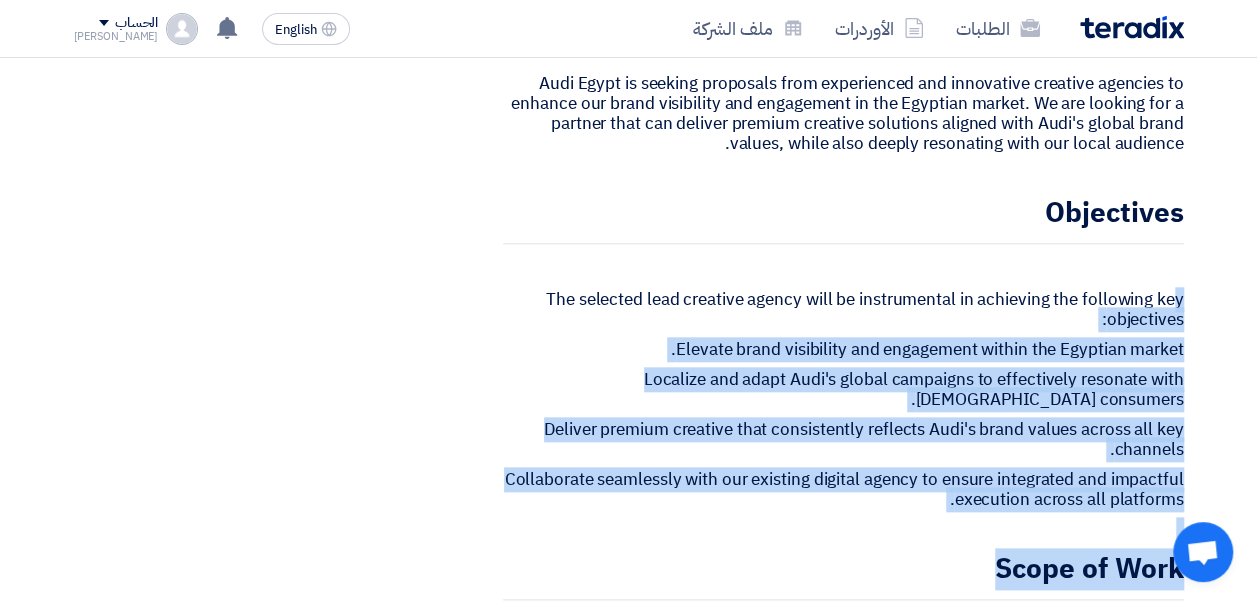 drag, startPoint x: 1175, startPoint y: 246, endPoint x: 385, endPoint y: 392, distance: 803.37787 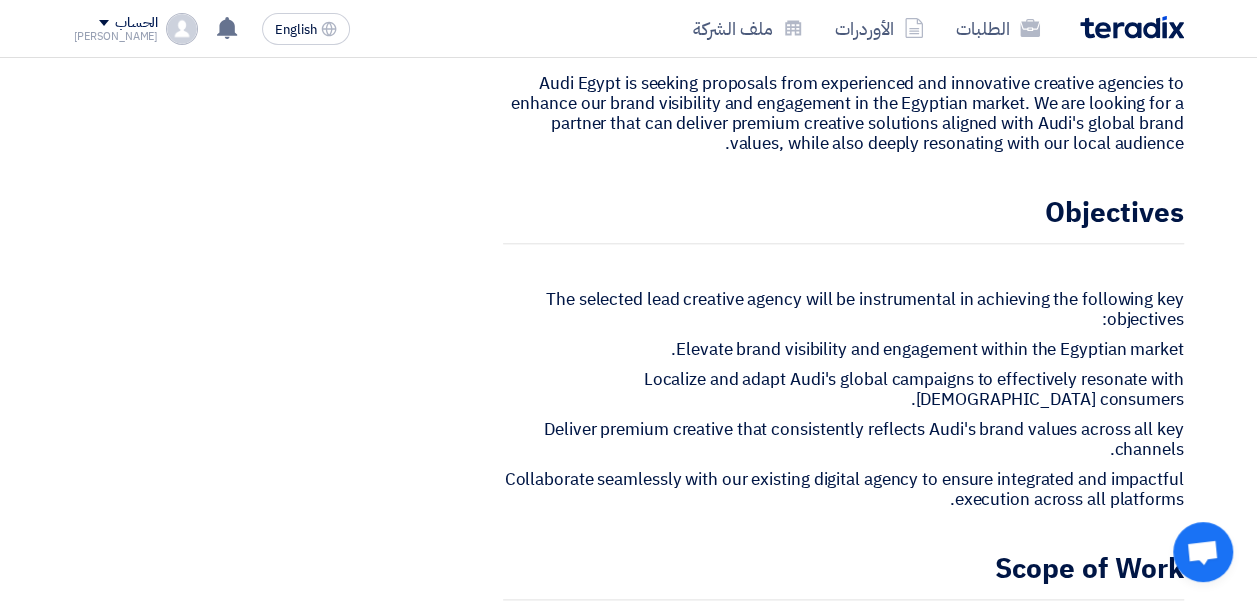 click on "The selected lead creative agency will be instrumental in achieving the following key objectives:" 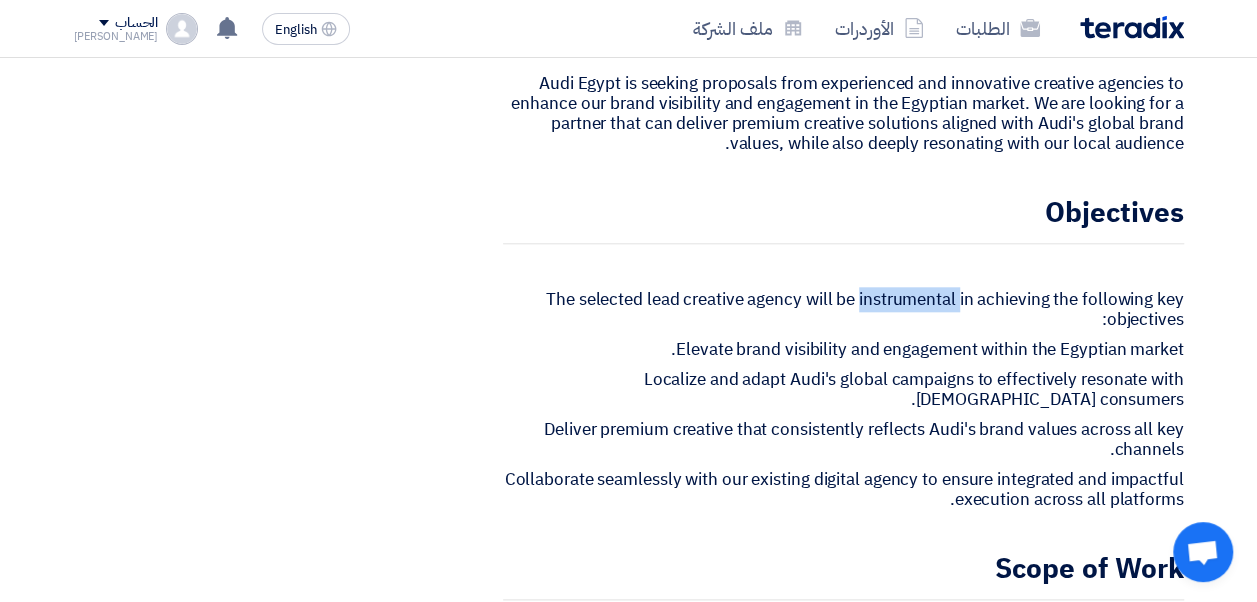 click on "The selected lead creative agency will be instrumental in achieving the following key objectives:" 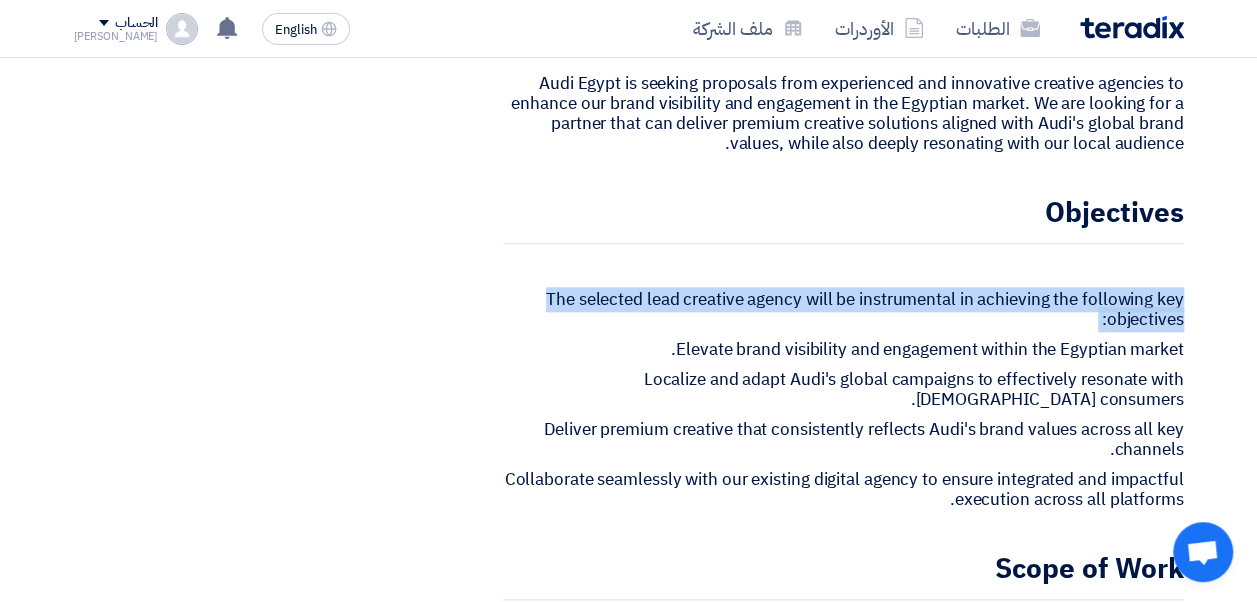 click on "The selected lead creative agency will be instrumental in achieving the following key objectives:" 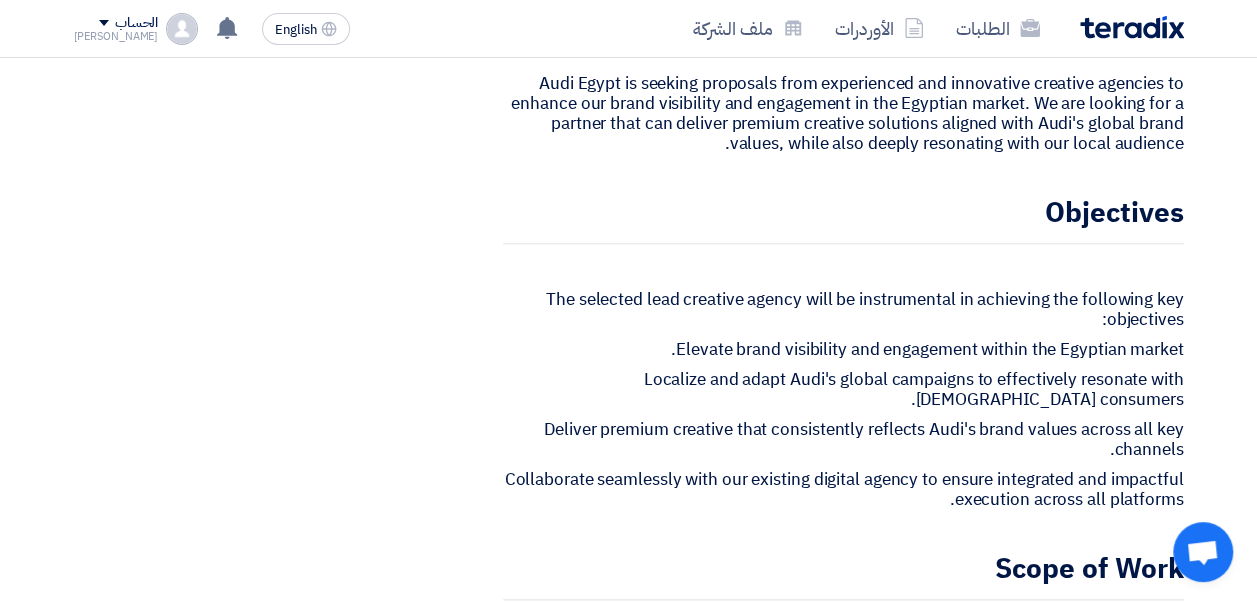 drag, startPoint x: 886, startPoint y: 256, endPoint x: 988, endPoint y: 303, distance: 112.30761 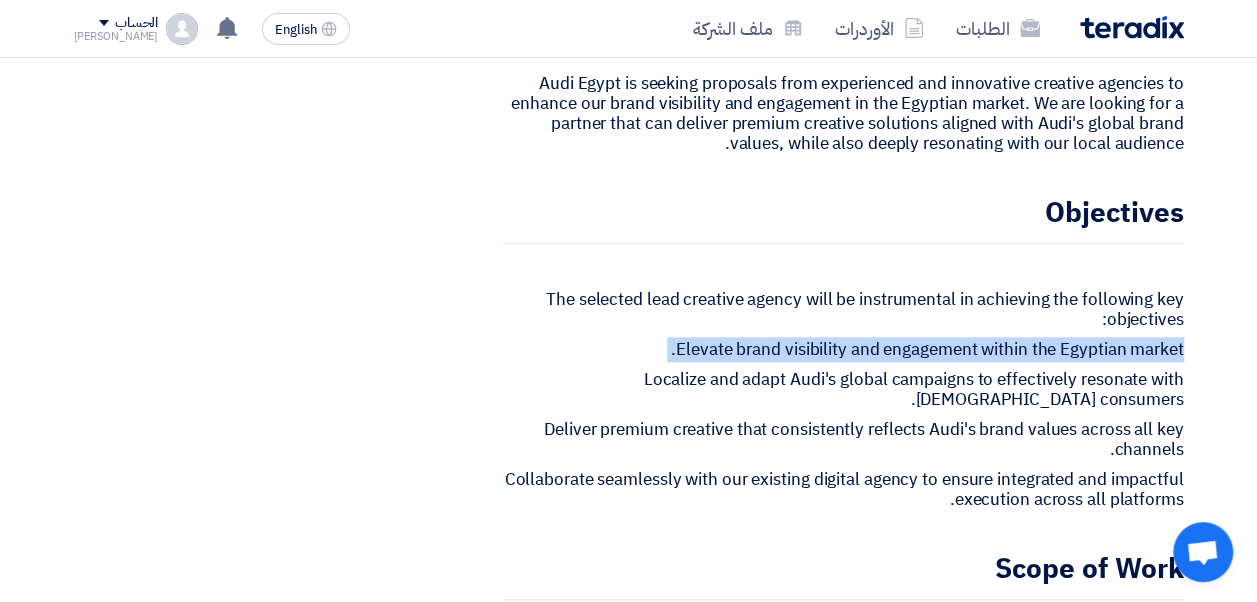 click on "Elevate brand visibility and engagement within the Egyptian market." 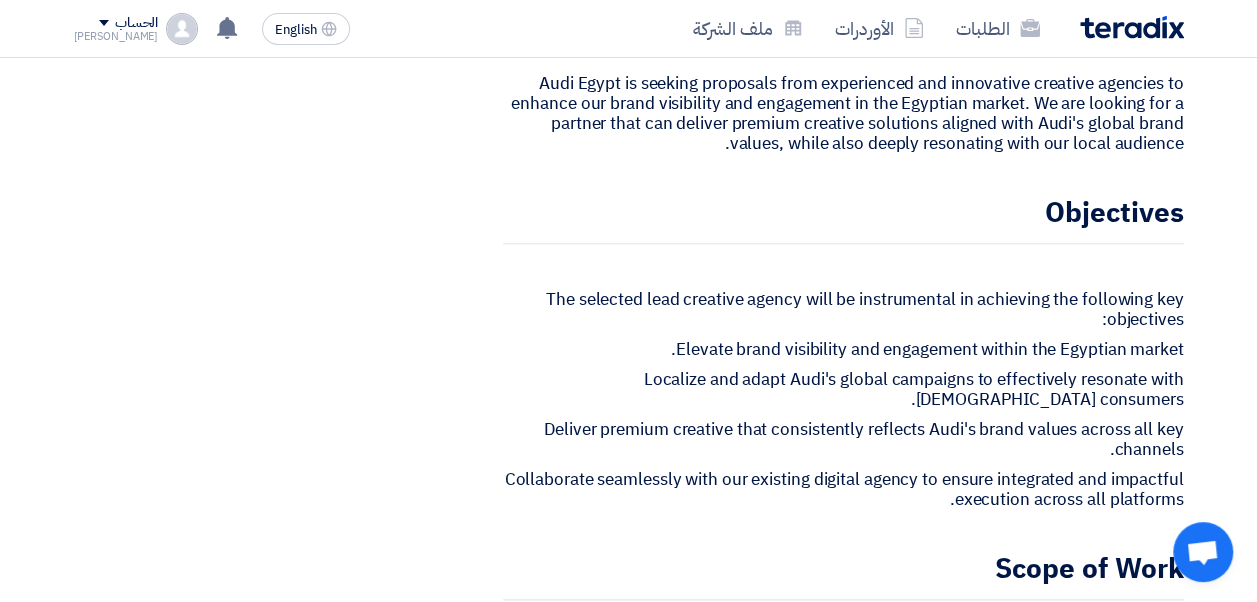 drag, startPoint x: 988, startPoint y: 303, endPoint x: 904, endPoint y: 373, distance: 109.3435 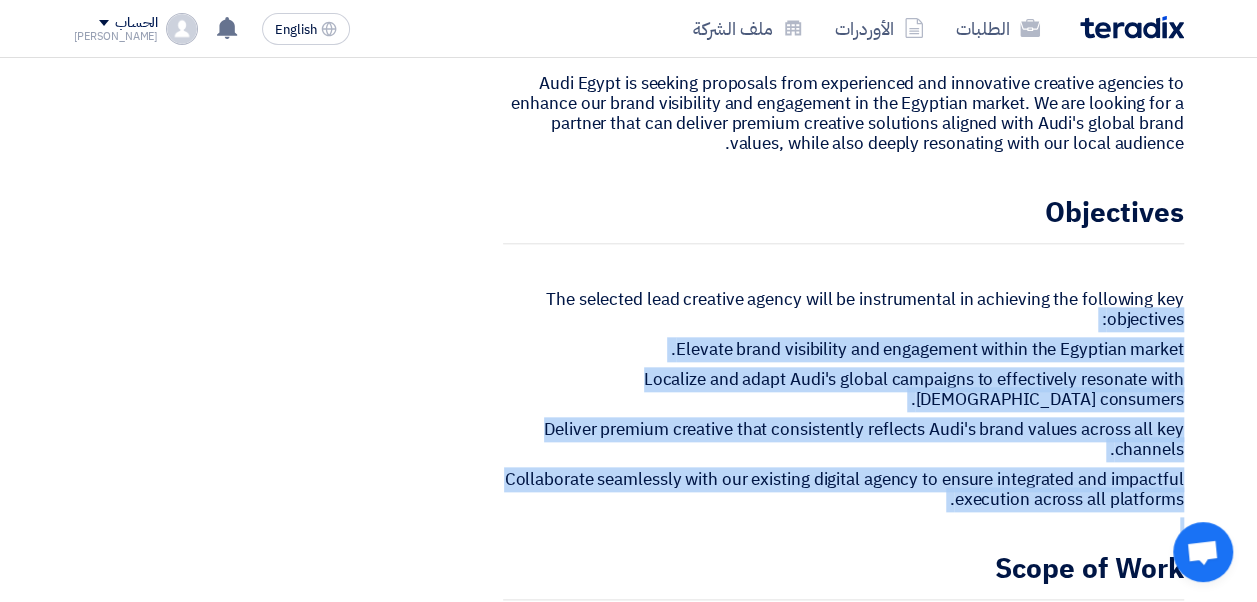 drag, startPoint x: 545, startPoint y: 242, endPoint x: 1144, endPoint y: 475, distance: 642.72076 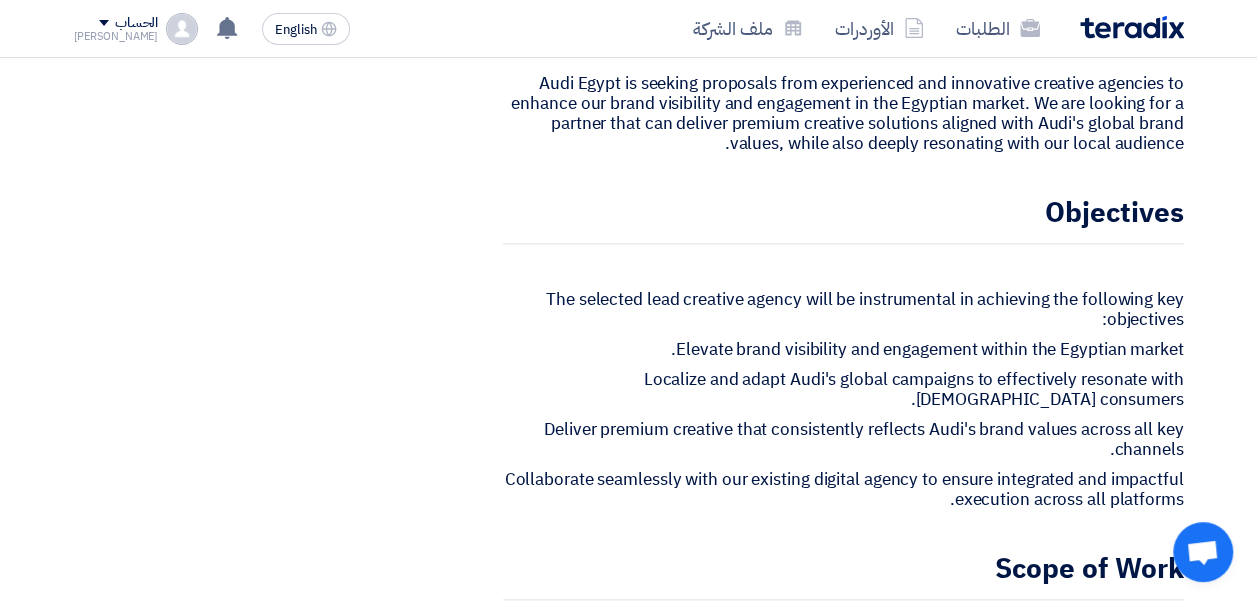 click on "Lead Creative Agency for Audi Egypt
بيانات العميل
Mohamed [DEMOGRAPHIC_DATA]
Group Procurement Manager,
Egyptian Automotive and Trading Company,  [GEOGRAPHIC_DATA], [GEOGRAPHIC_DATA]
,[STREET_ADDRESS][PERSON_NAME] , الجيزة
مسئول الدعم الفني من فريق تيرادكس
[PERSON_NAME] 📞 [PHONE_NUMBER] (Call or Click on the Number to use WhatsApp)
# ." 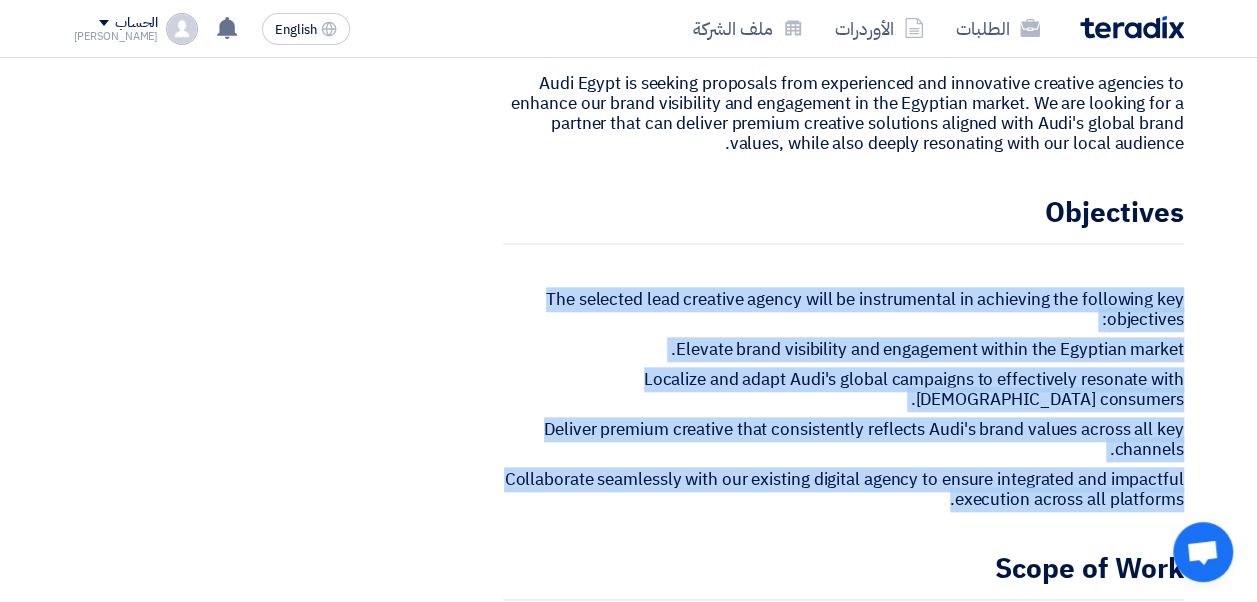 drag, startPoint x: 1180, startPoint y: 245, endPoint x: 776, endPoint y: 452, distance: 453.94382 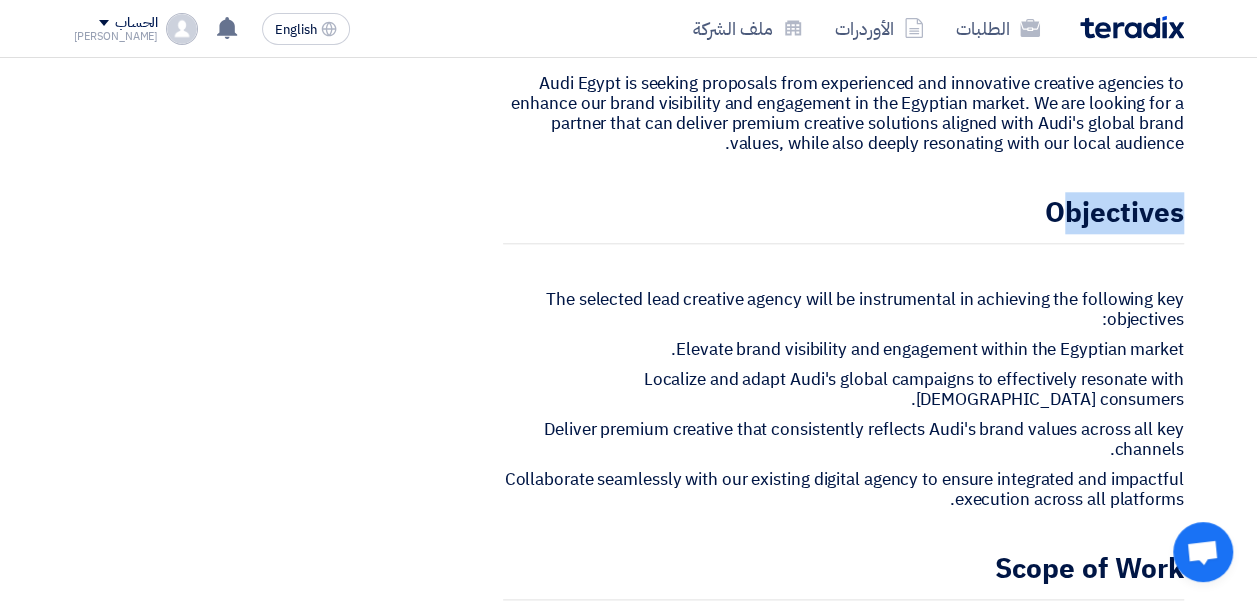 drag, startPoint x: 1058, startPoint y: 164, endPoint x: 1210, endPoint y: 160, distance: 152.05263 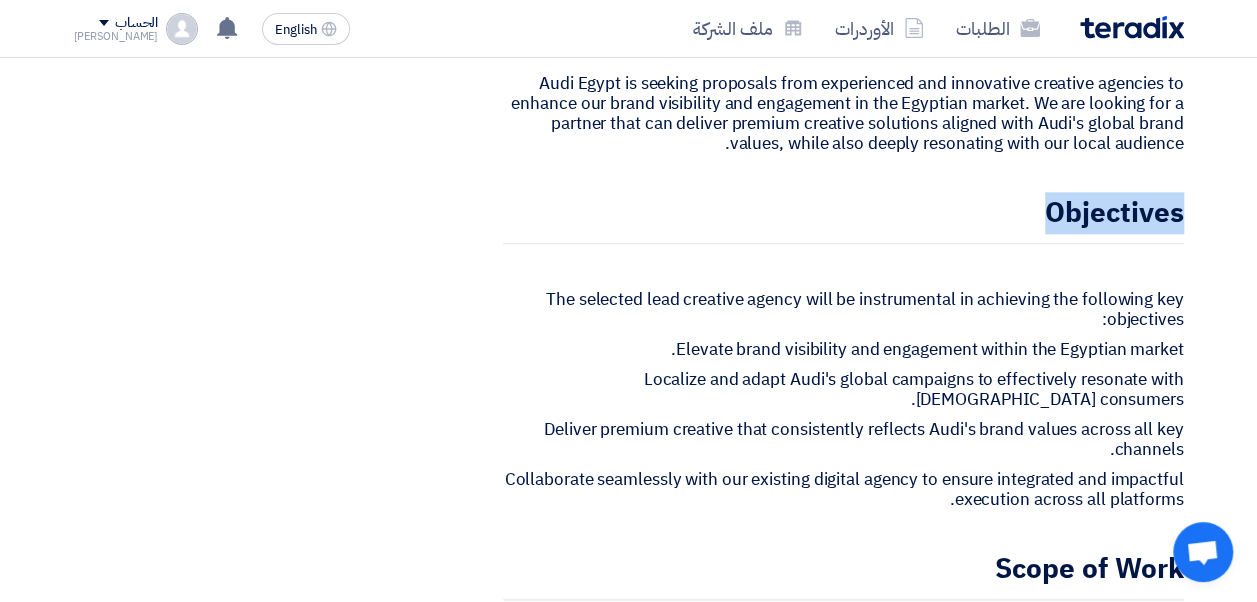 drag, startPoint x: 1046, startPoint y: 162, endPoint x: 1205, endPoint y: 160, distance: 159.01257 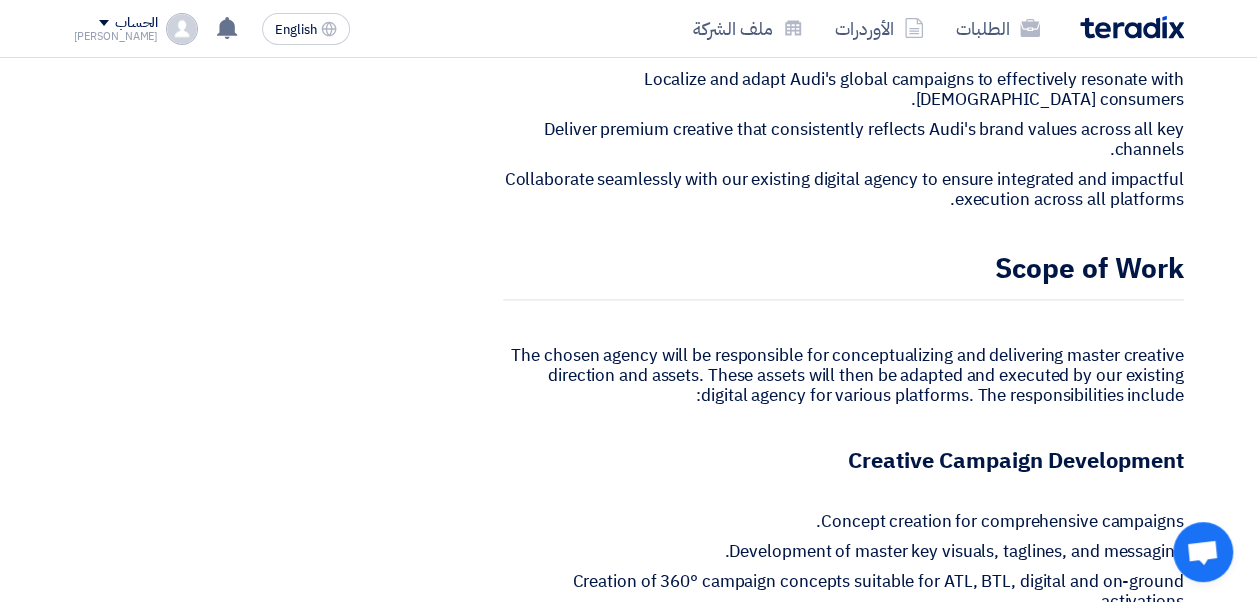 scroll, scrollTop: 1300, scrollLeft: 0, axis: vertical 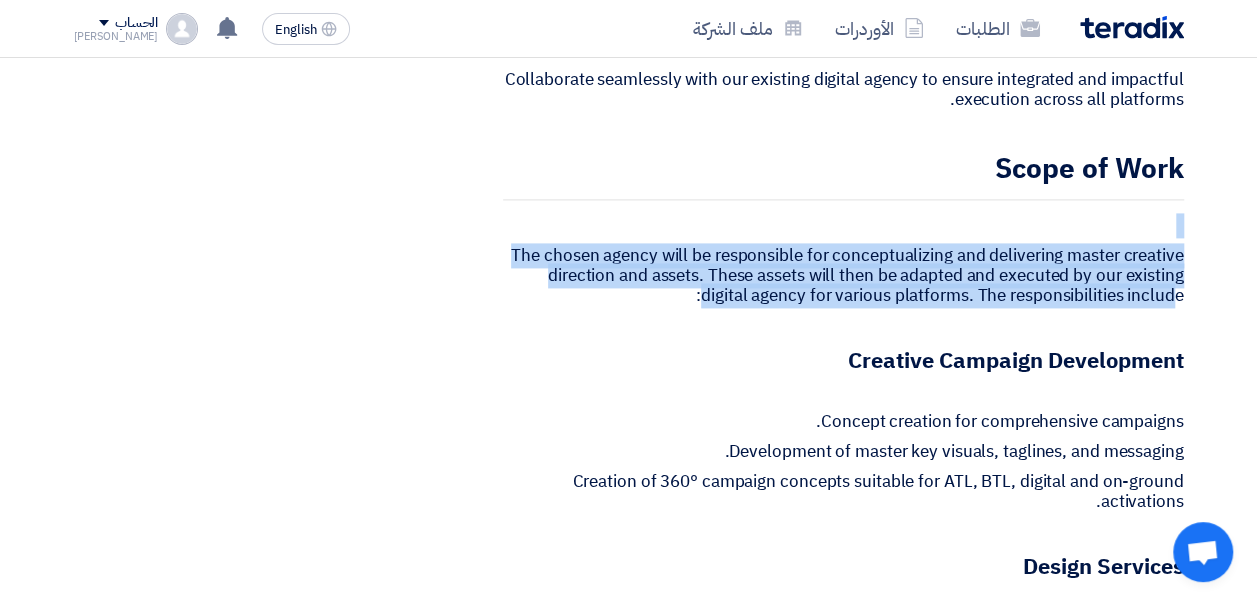 drag, startPoint x: 997, startPoint y: 110, endPoint x: 1176, endPoint y: 254, distance: 229.73245 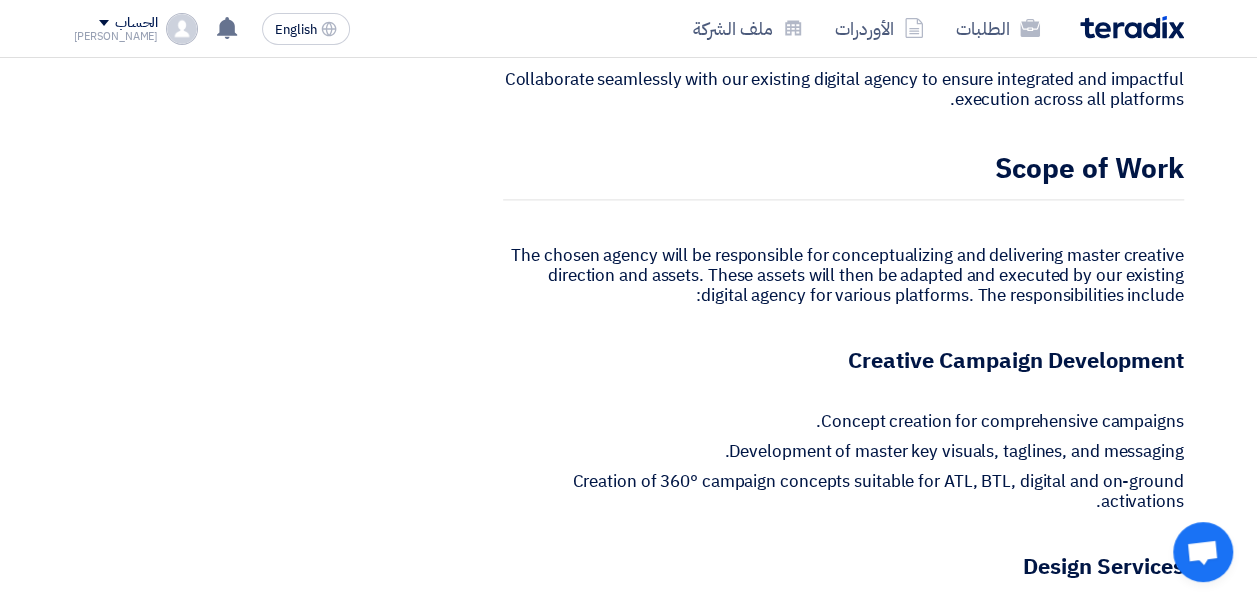drag, startPoint x: 1176, startPoint y: 254, endPoint x: 1160, endPoint y: 118, distance: 136.93794 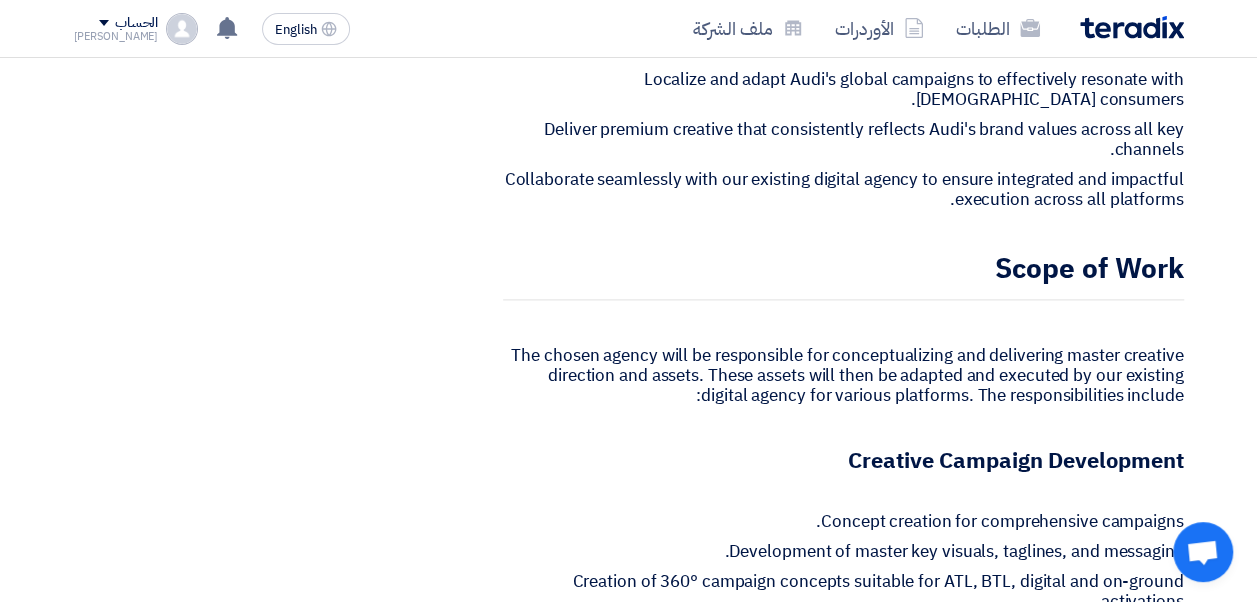 scroll, scrollTop: 1300, scrollLeft: 0, axis: vertical 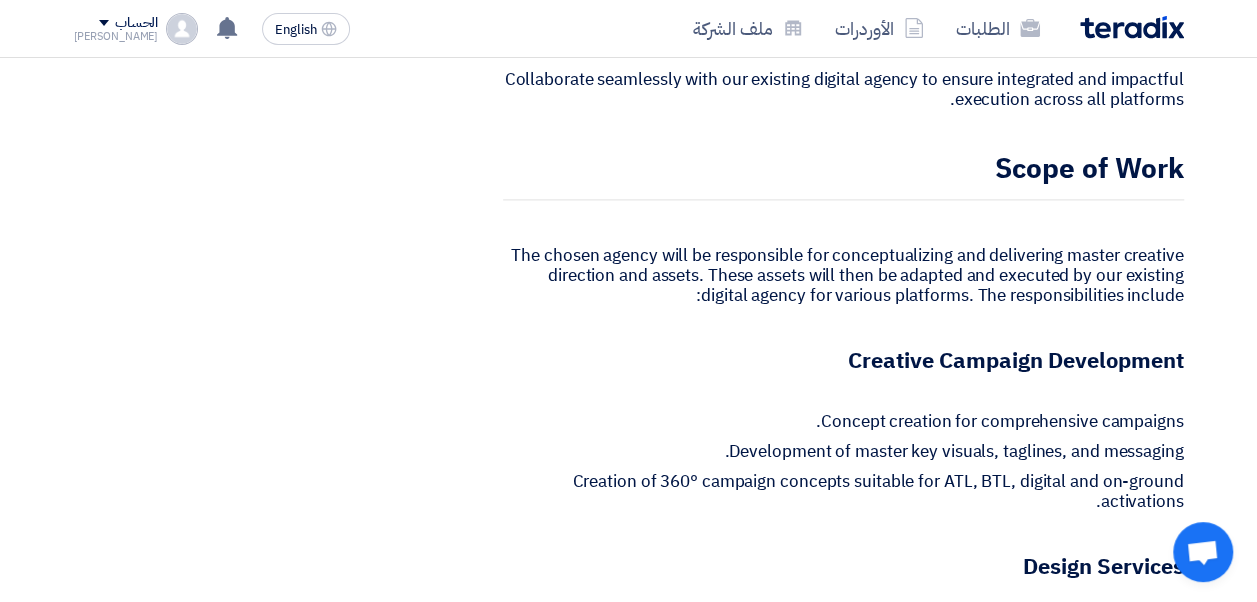 click on "Scope of Work" 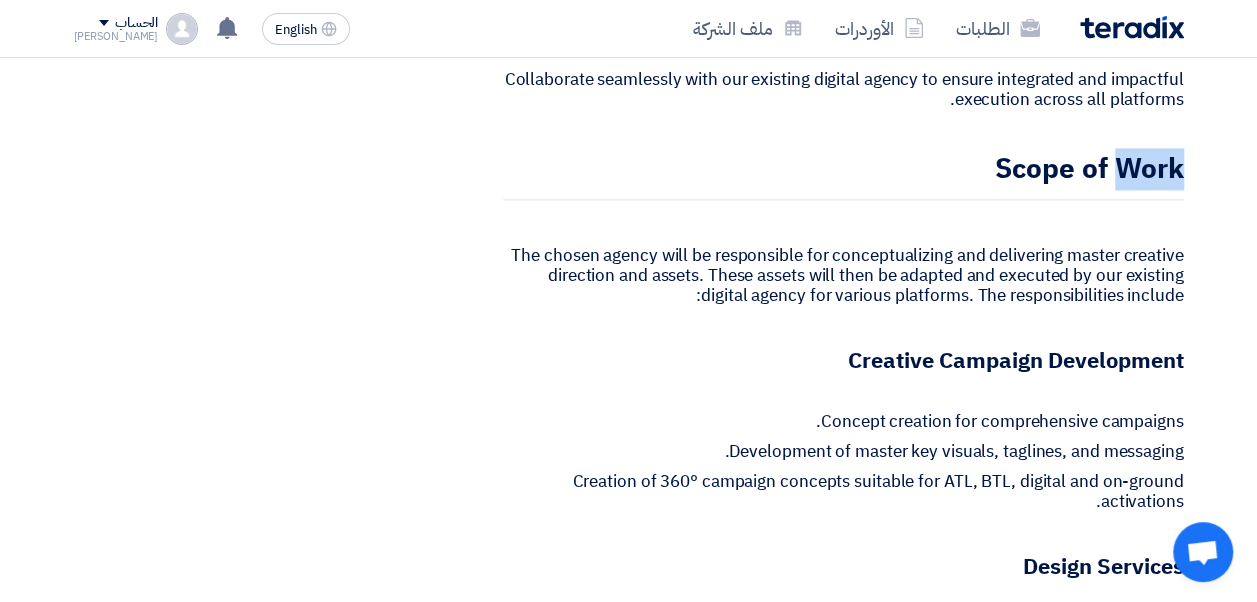 click on "Scope of Work" 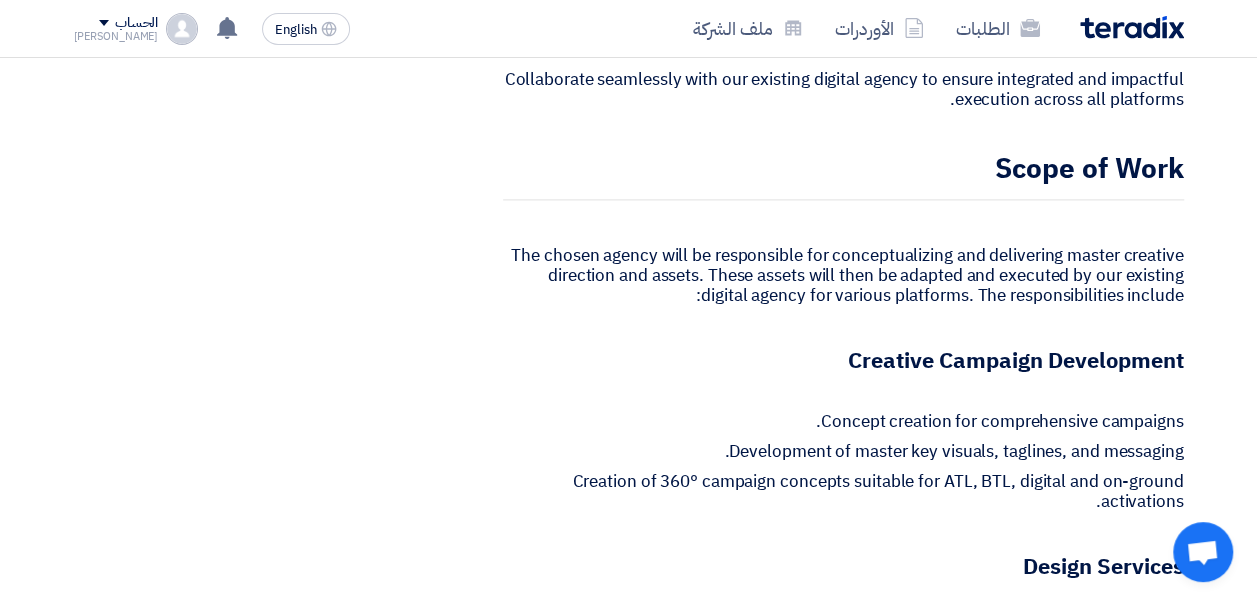 click on "Audi Egypt is seeking proposals from experienced and innovative creative agencies to enhance our brand visibility and engagement in the Egyptian market. We are looking for a partner that can deliver premium creative solutions aligned with Audi's global brand values, while also deeply resonating with our local audience.   Objectives   The selected lead creative agency will be instrumental in achieving the following key objectives: Elevate brand visibility and engagement within the Egyptian market. Localize and adapt Audi's global campaigns to effectively resonate with [DEMOGRAPHIC_DATA] consumers. Deliver premium creative that consistently reflects Audi's brand values across all key channels. Collaborate seamlessly with our existing digital agency to ensure integrated and impactful execution across all platforms.   Scope of Work     Creative Campaign Development   Concept creation for comprehensive campaigns. Development of master key visuals, taglines, and messaging.   Design Services   2D Design:         ." 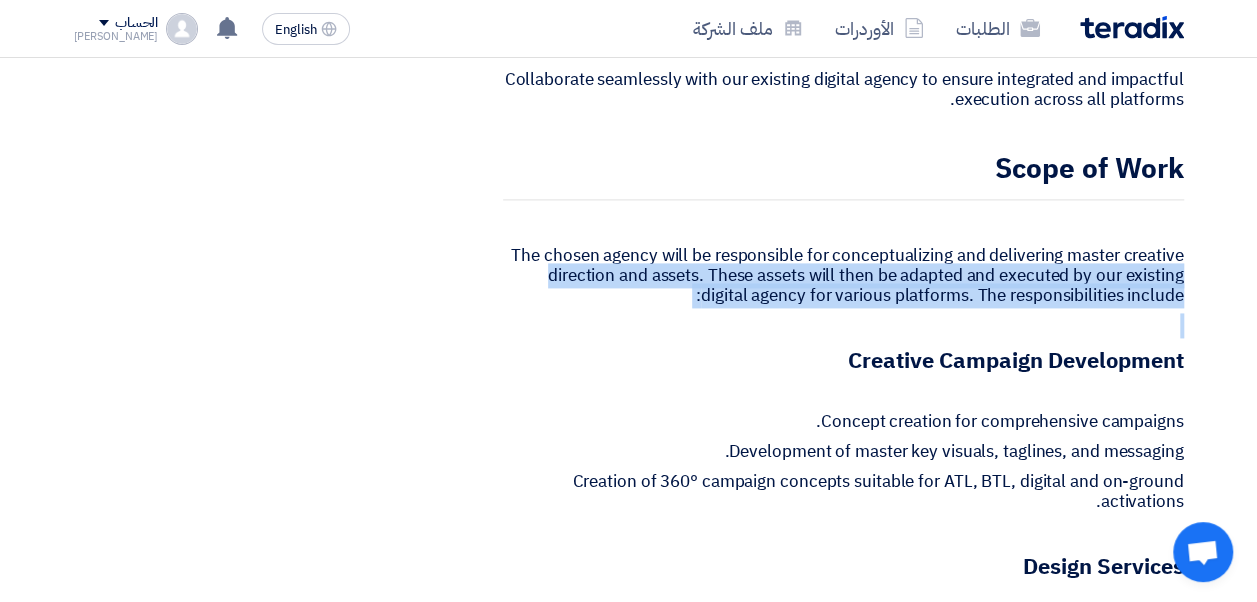 drag, startPoint x: 512, startPoint y: 200, endPoint x: 1105, endPoint y: 267, distance: 596.773 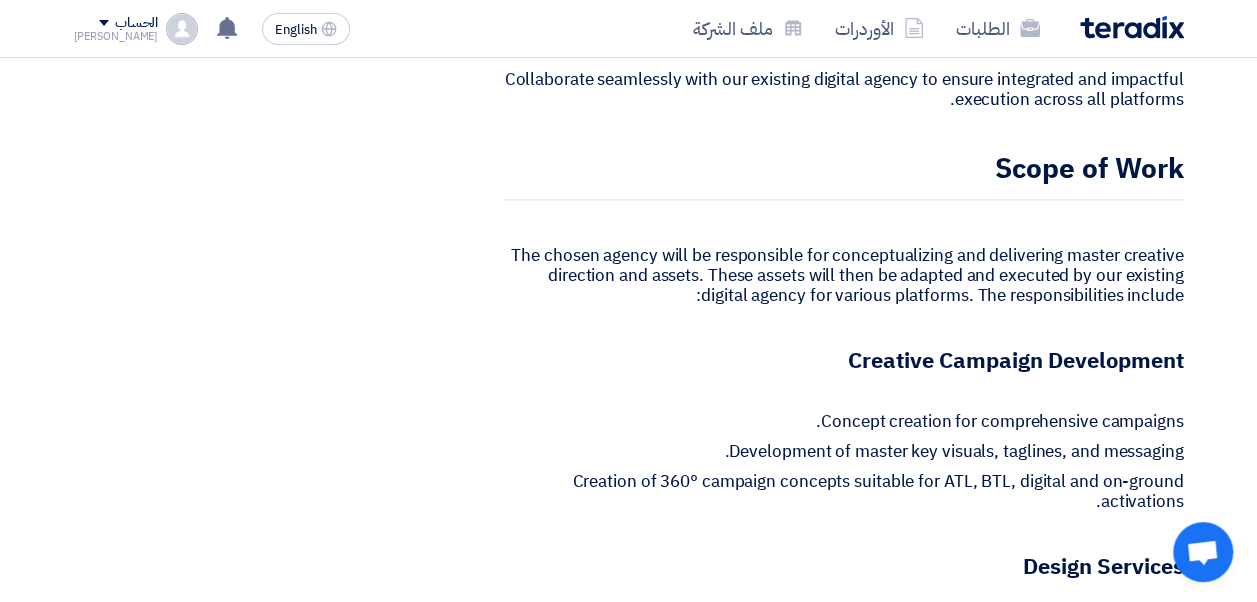 click on "The chosen agency will be responsible for conceptualizing and delivering master creative direction and assets. These assets will then be adapted and executed by our existing digital agency for various platforms. The responsibilities include:" 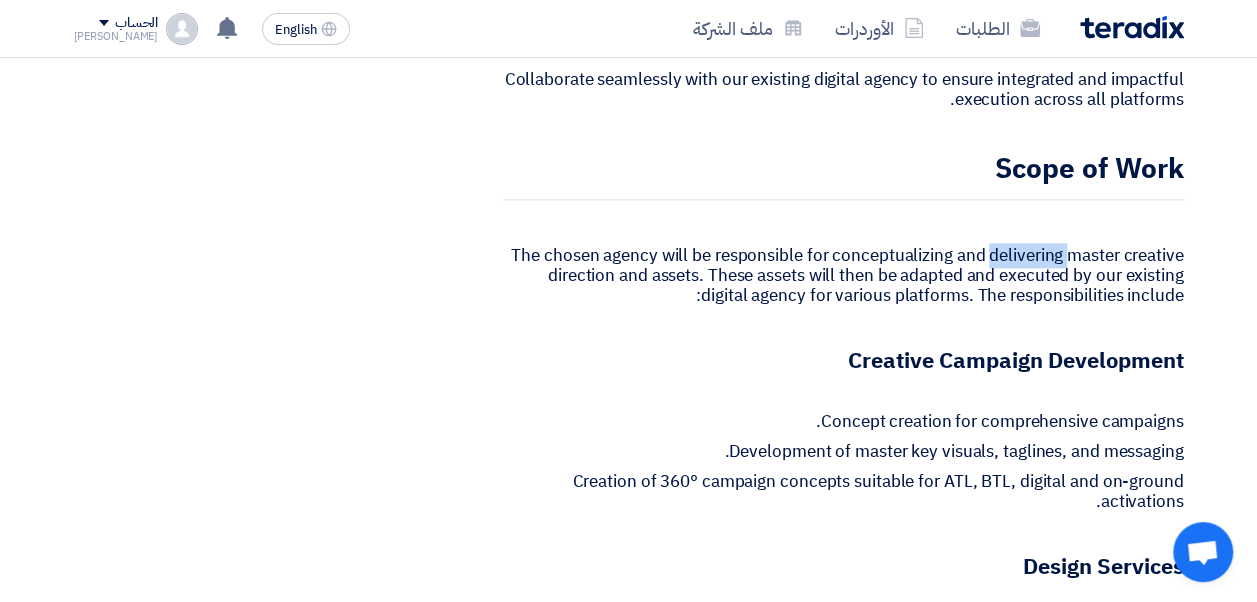 click on "The chosen agency will be responsible for conceptualizing and delivering master creative direction and assets. These assets will then be adapted and executed by our existing digital agency for various platforms. The responsibilities include:" 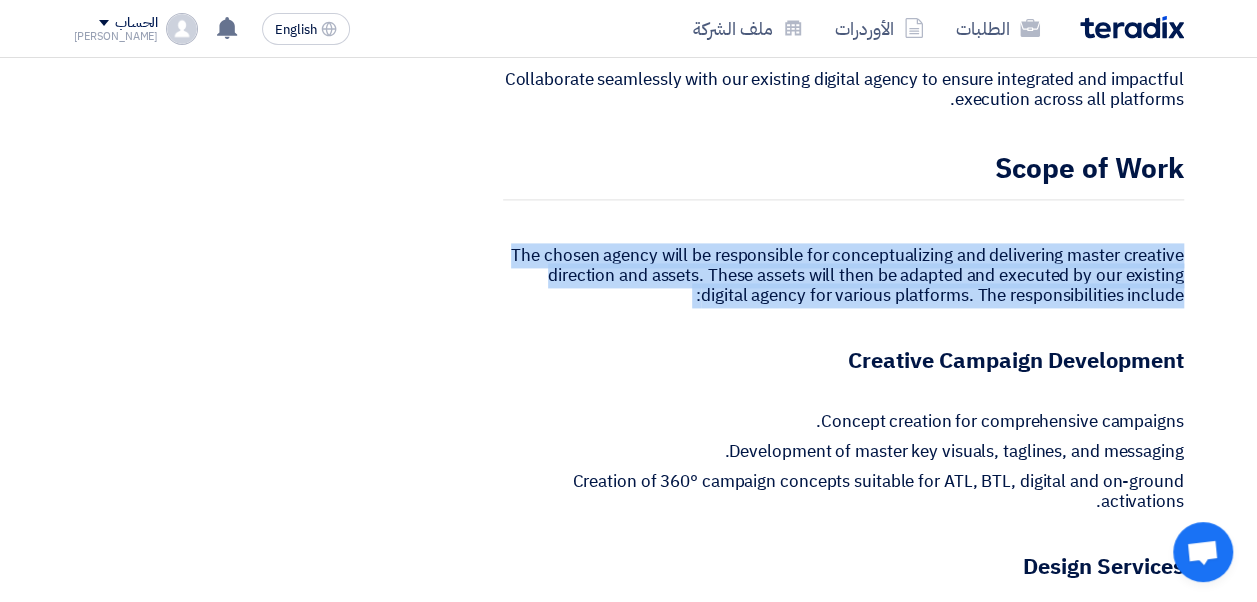 click on "The chosen agency will be responsible for conceptualizing and delivering master creative direction and assets. These assets will then be adapted and executed by our existing digital agency for various platforms. The responsibilities include:" 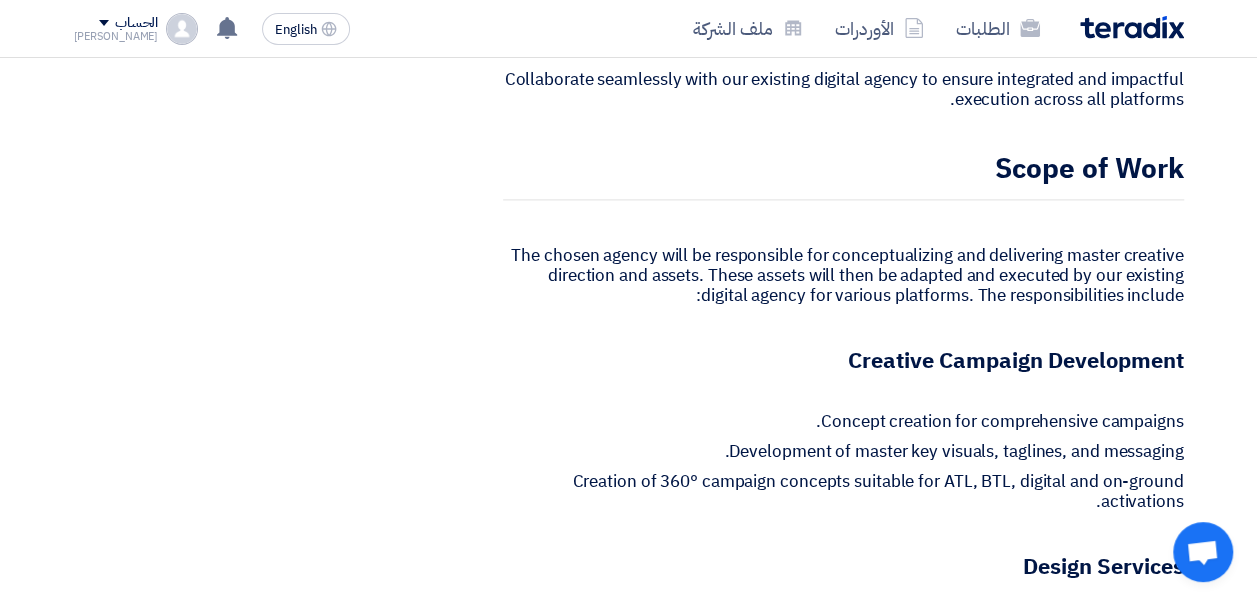 click on "Concept creation for comprehensive campaigns." 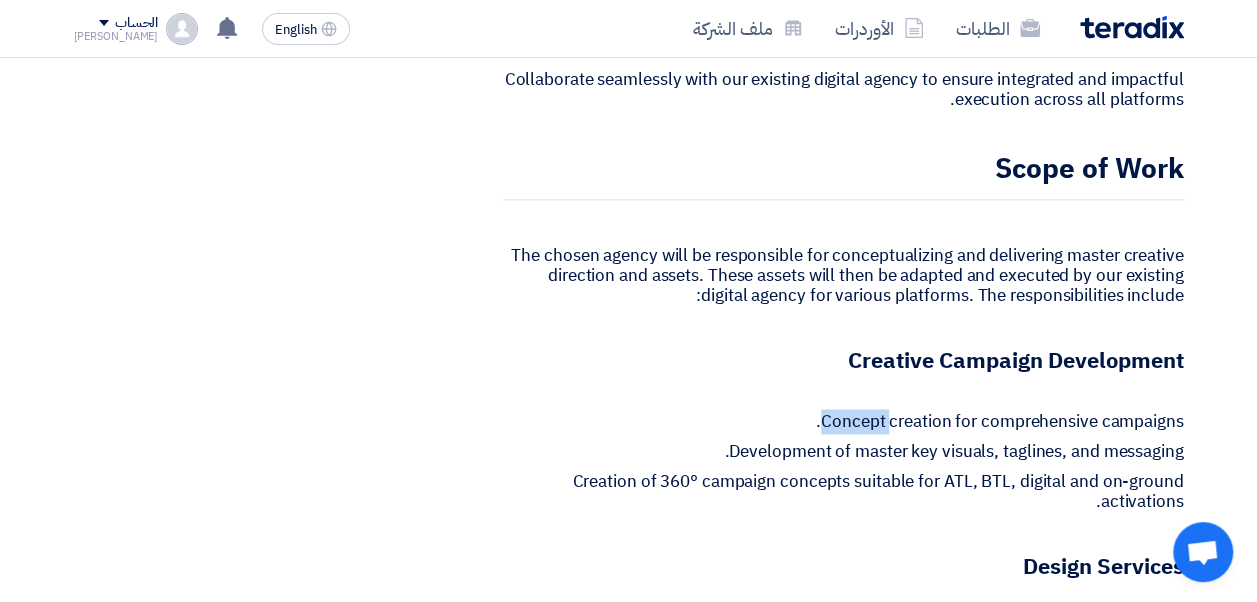 click on "Concept creation for comprehensive campaigns." 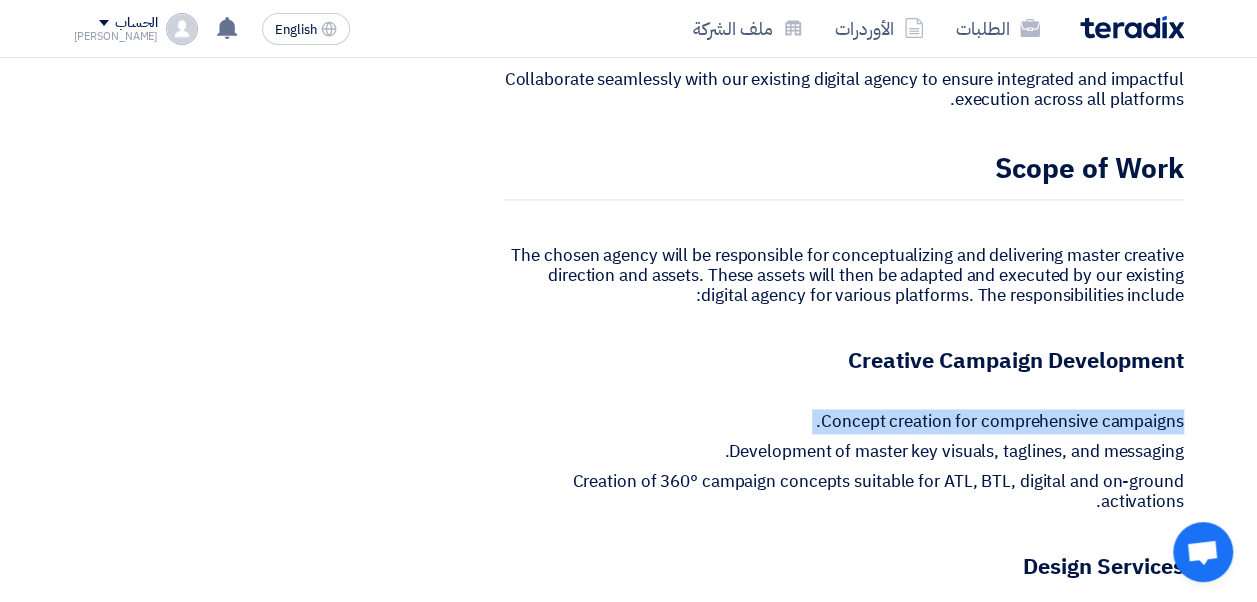 click on "Concept creation for comprehensive campaigns." 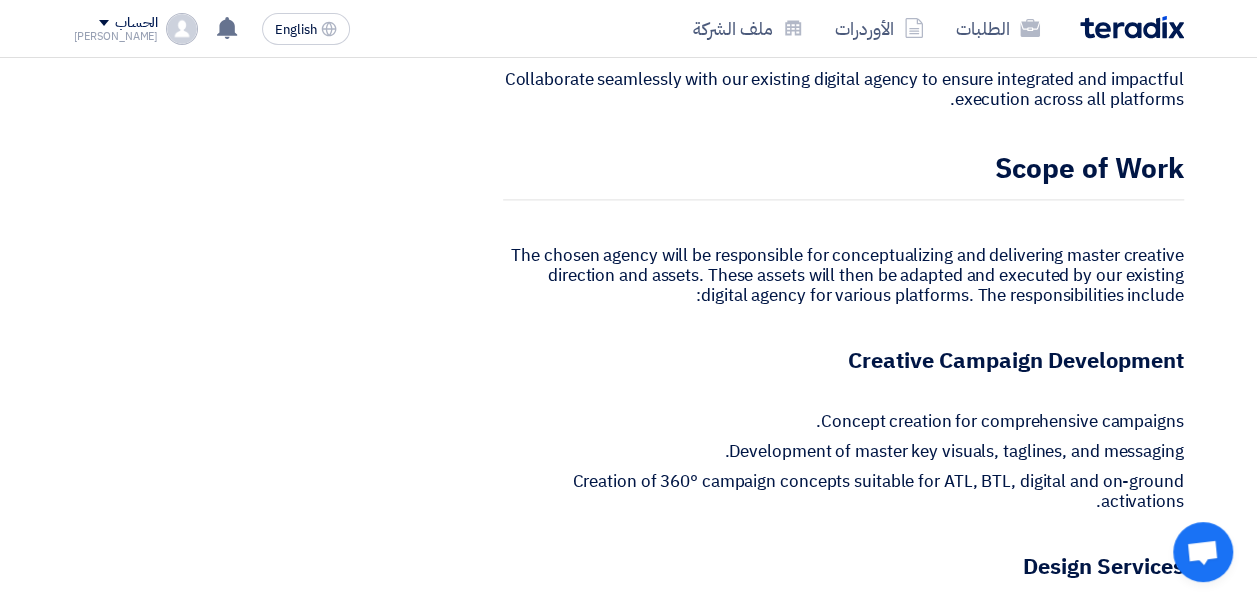 click on "Creation of 360° campaign concepts suitable for ATL, BTL, digital and on-ground activations." 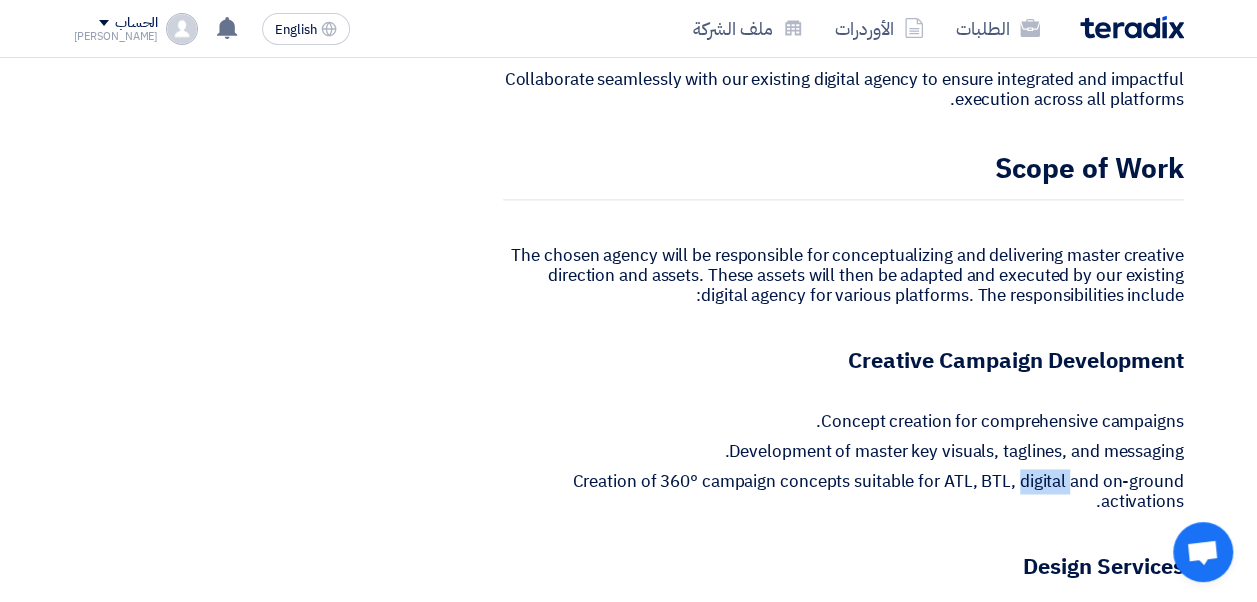click on "Creation of 360° campaign concepts suitable for ATL, BTL, digital and on-ground activations." 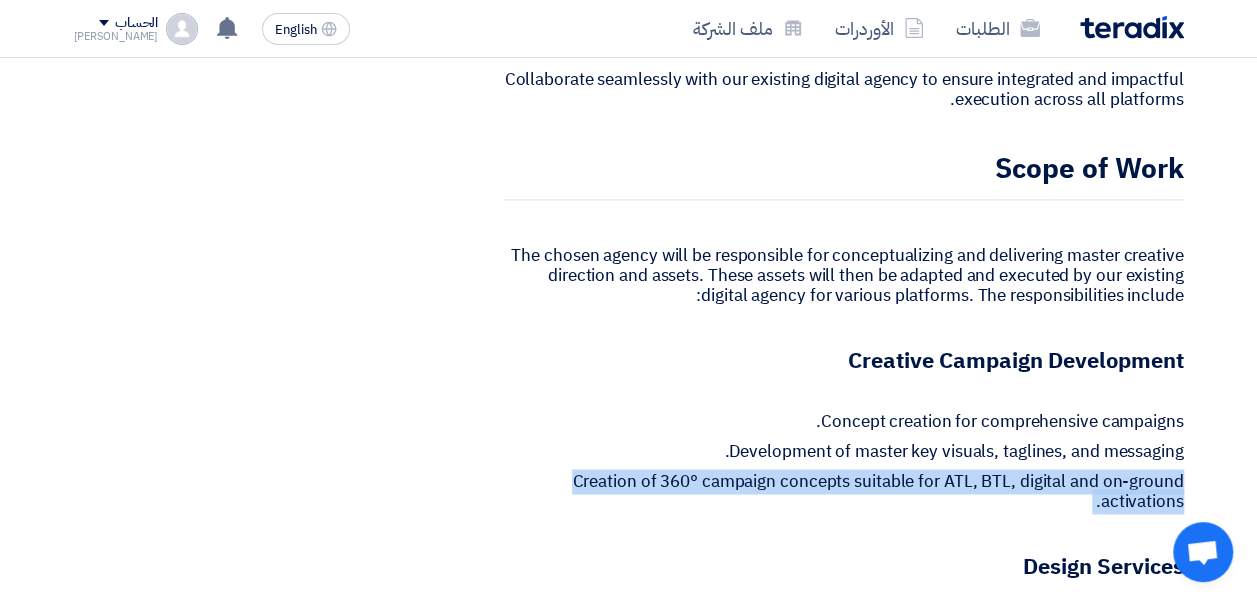 click on "Creation of 360° campaign concepts suitable for ATL, BTL, digital and on-ground activations." 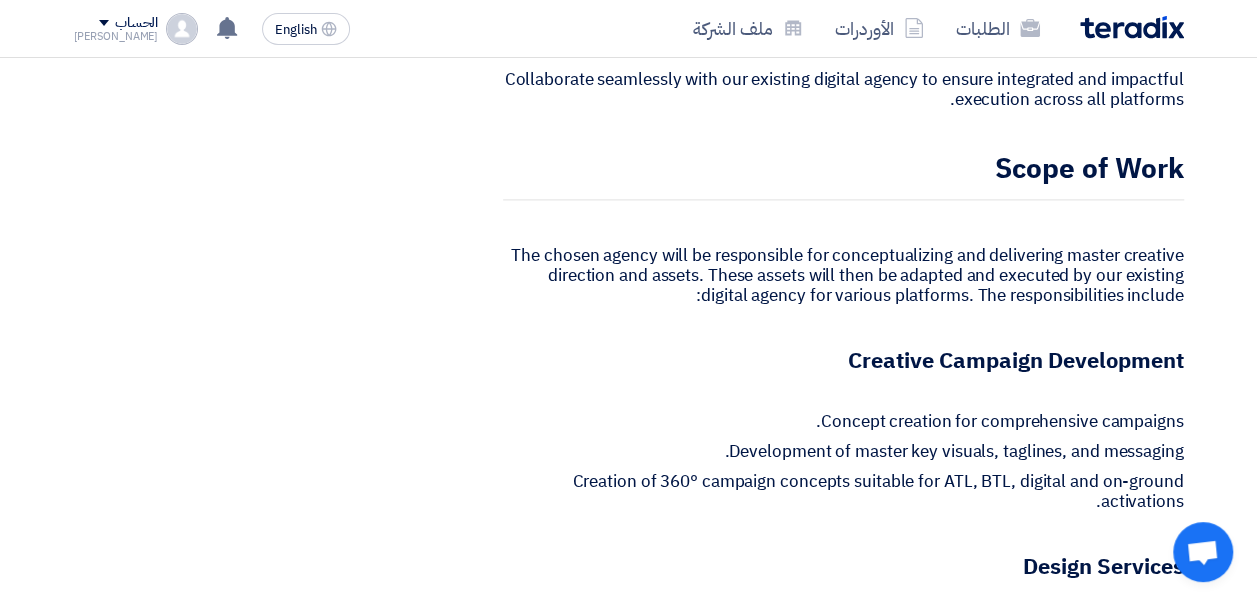 drag, startPoint x: 1060, startPoint y: 433, endPoint x: 1012, endPoint y: 397, distance: 60 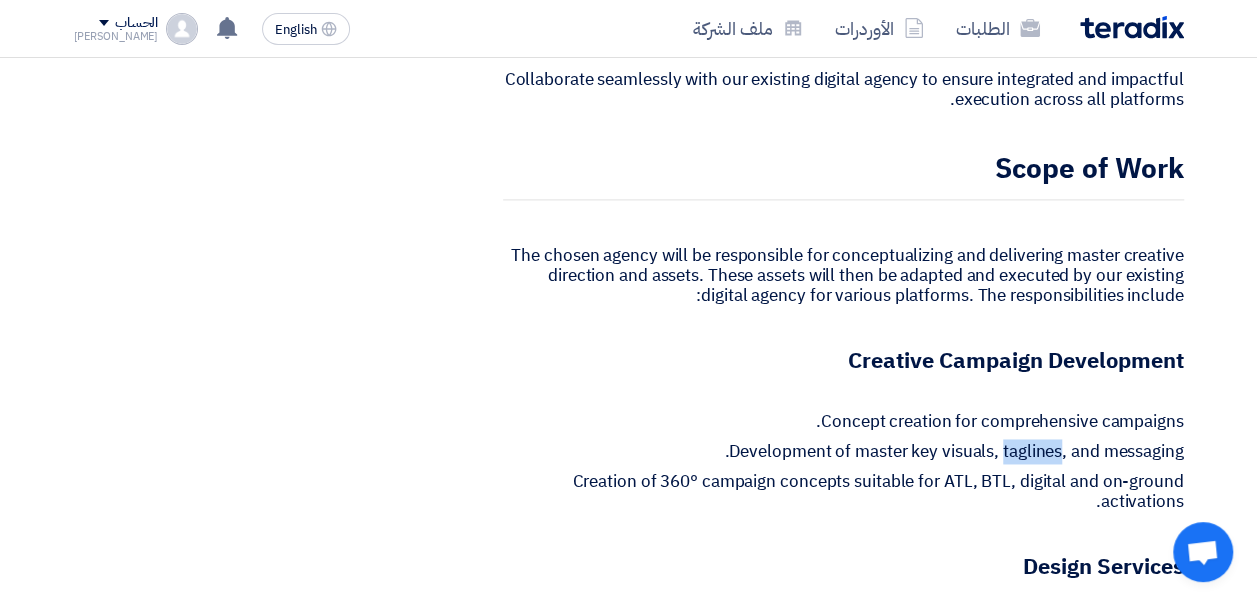 click on "Development of master key visuals, taglines, and messaging." 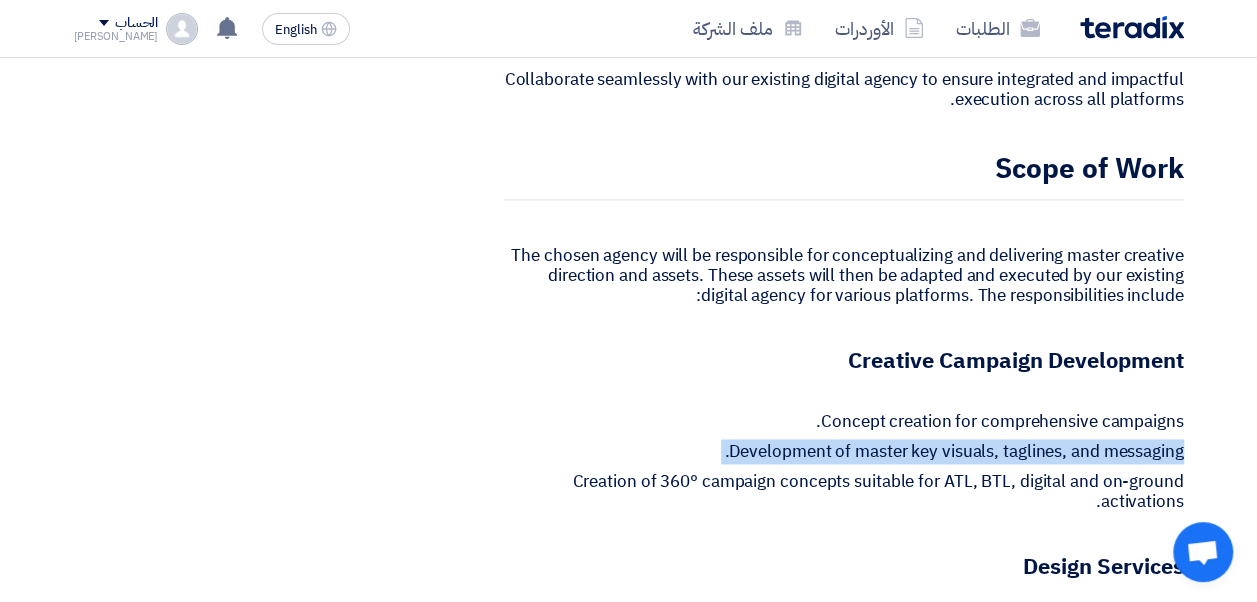 click on "Development of master key visuals, taglines, and messaging." 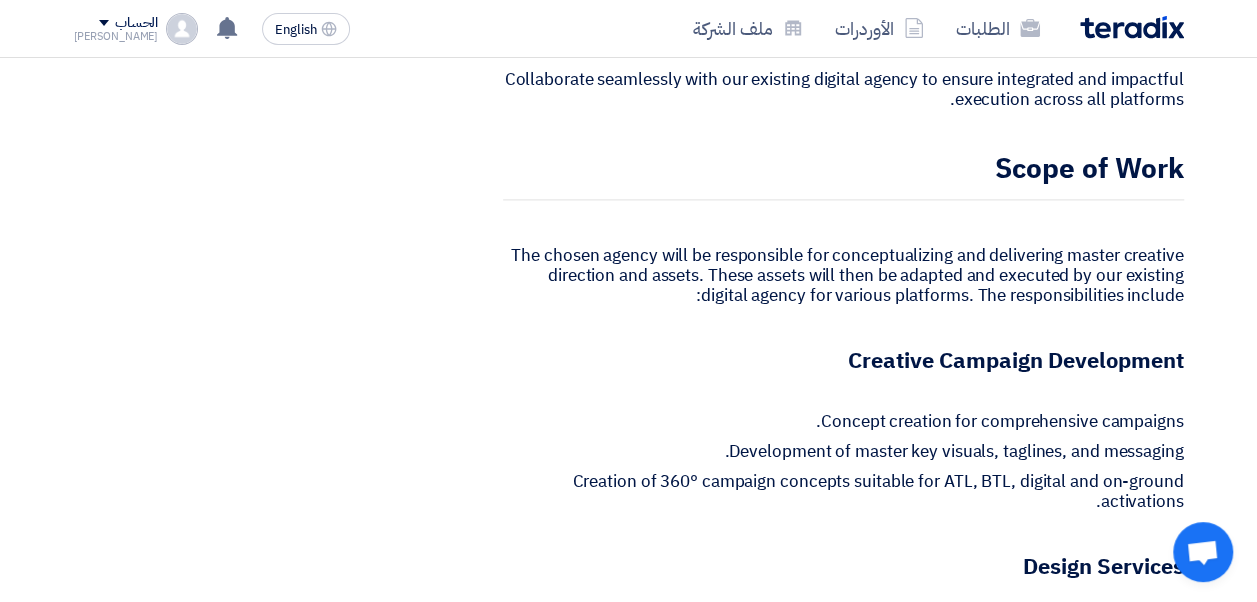 drag, startPoint x: 1011, startPoint y: 397, endPoint x: 941, endPoint y: 369, distance: 75.39231 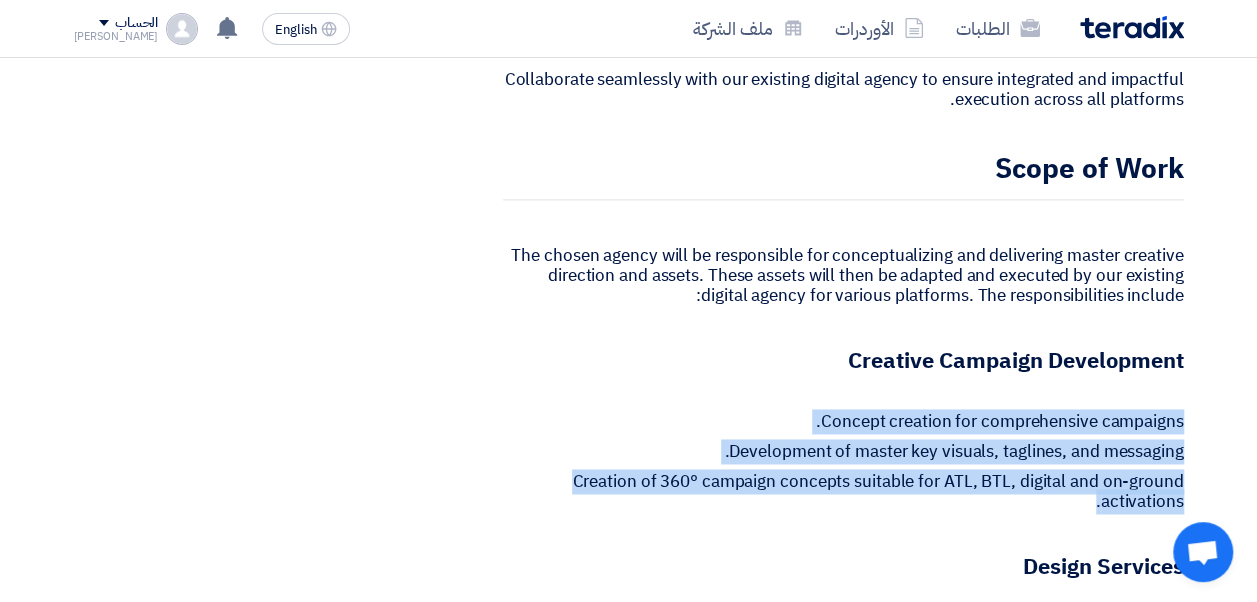 drag, startPoint x: 1179, startPoint y: 371, endPoint x: 878, endPoint y: 452, distance: 311.7082 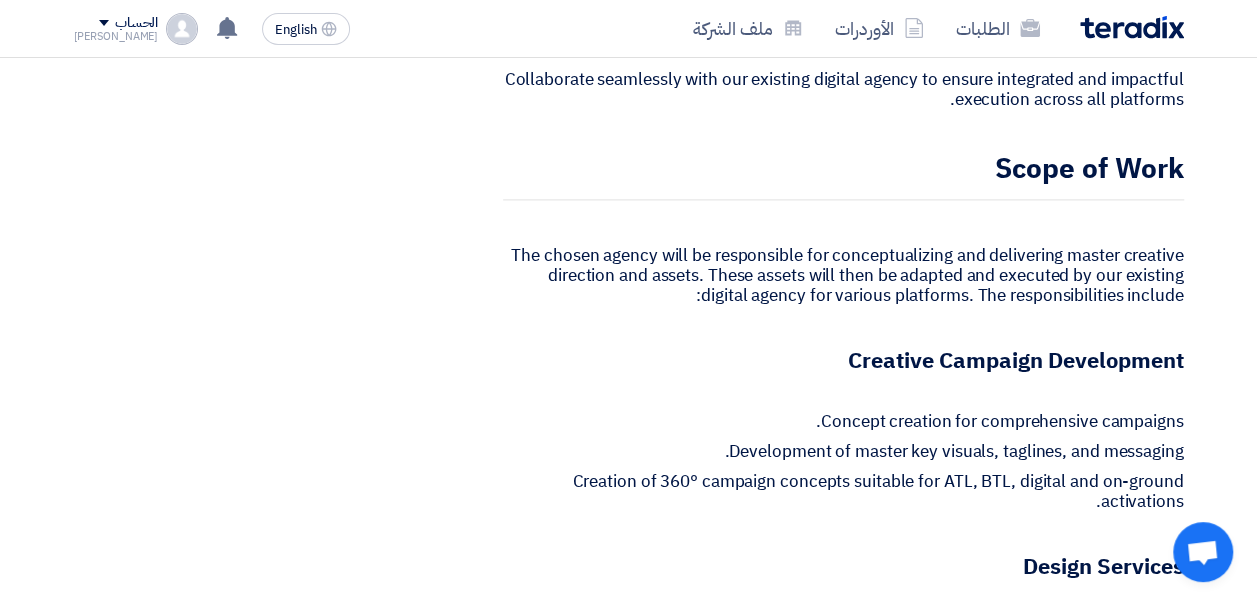 click 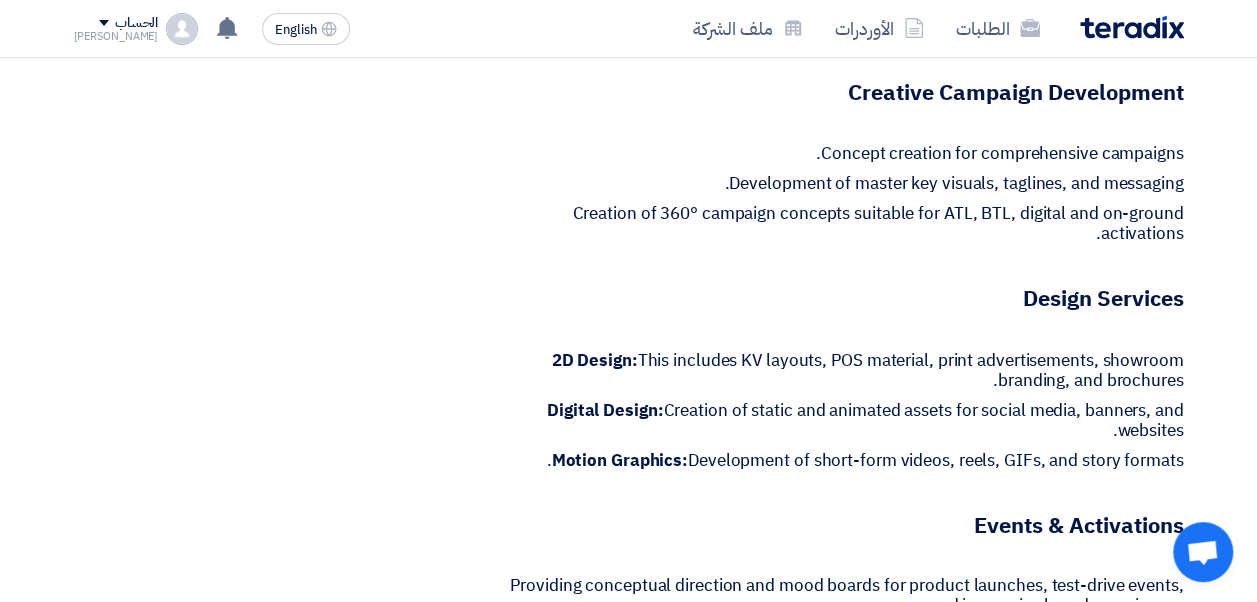 scroll, scrollTop: 1600, scrollLeft: 0, axis: vertical 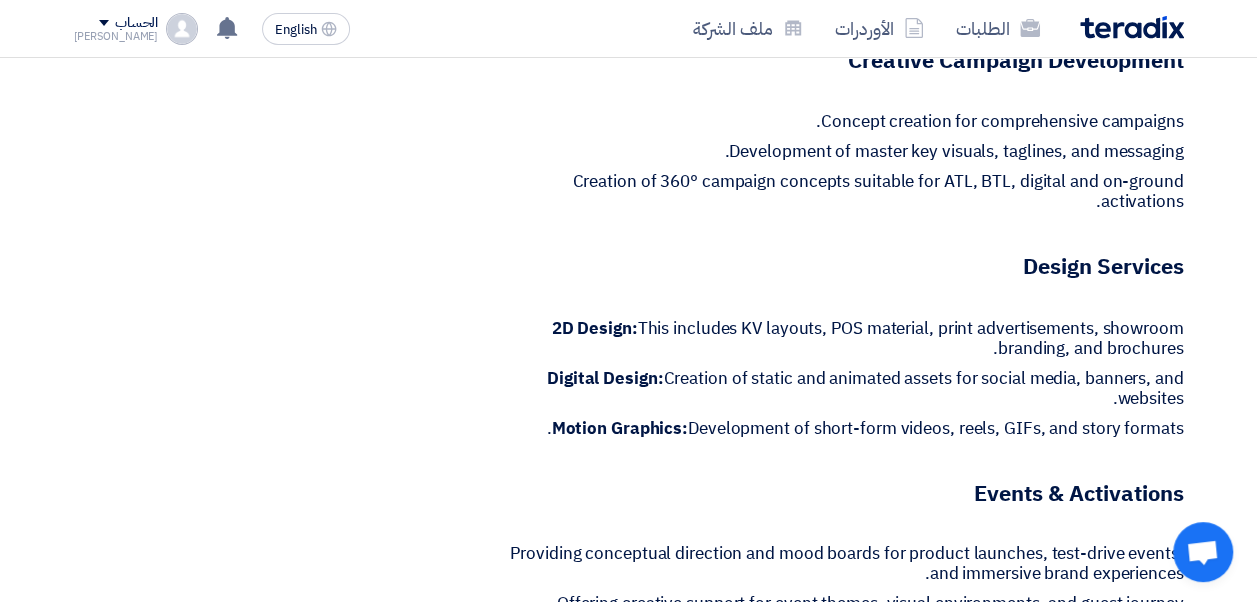 click on "2D Design:  This includes KV layouts, POS material, print advertisements, showroom branding, and brochures." 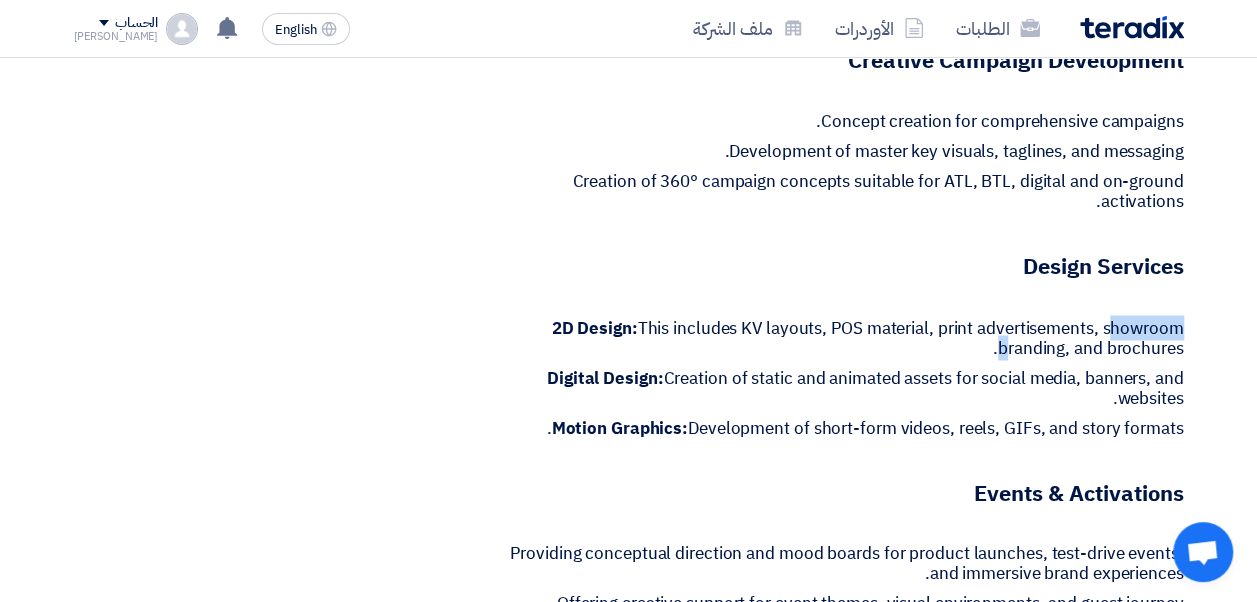 click on "2D Design:  This includes KV layouts, POS material, print advertisements, showroom branding, and brochures." 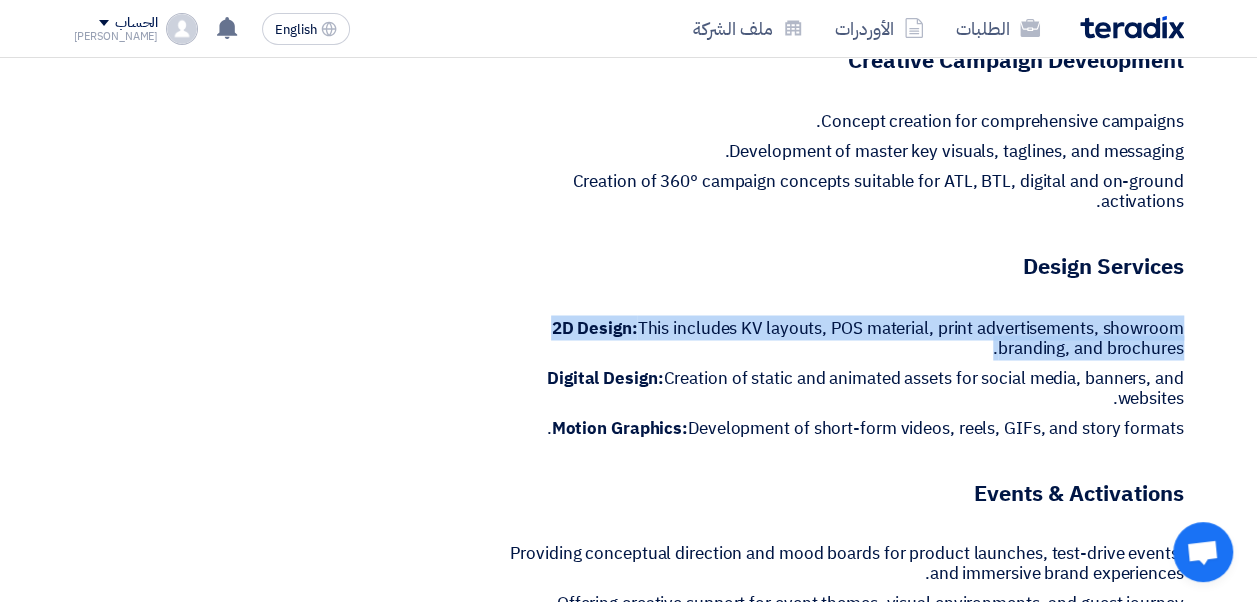 click on "2D Design:  This includes KV layouts, POS material, print advertisements, showroom branding, and brochures." 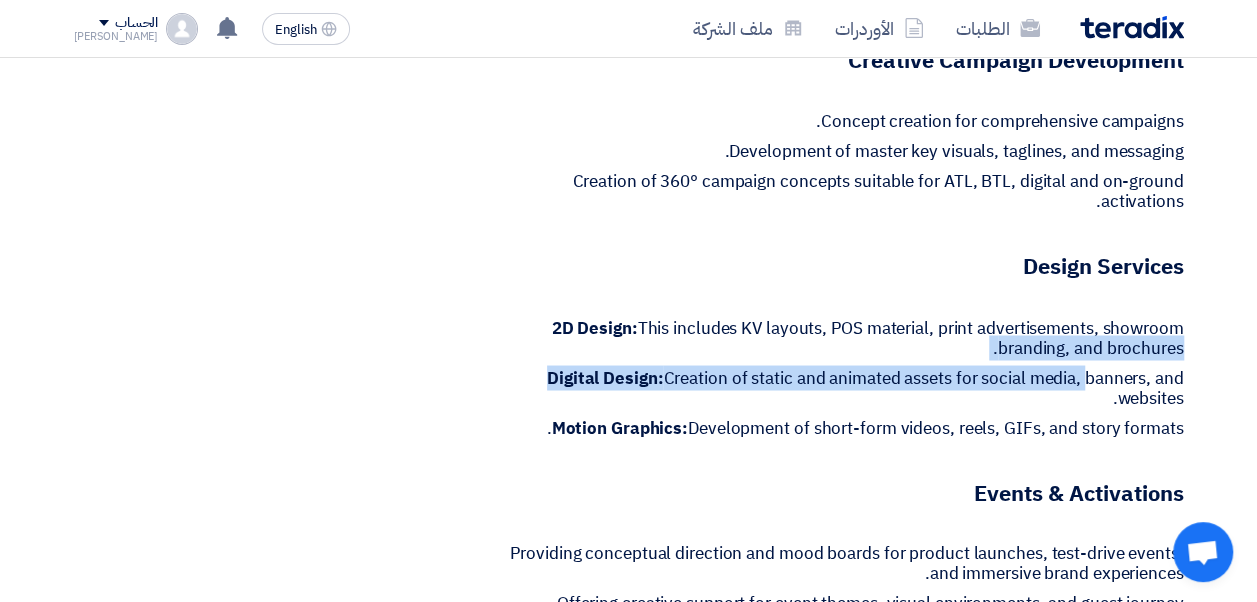 drag, startPoint x: 550, startPoint y: 272, endPoint x: 1082, endPoint y: 310, distance: 533.3554 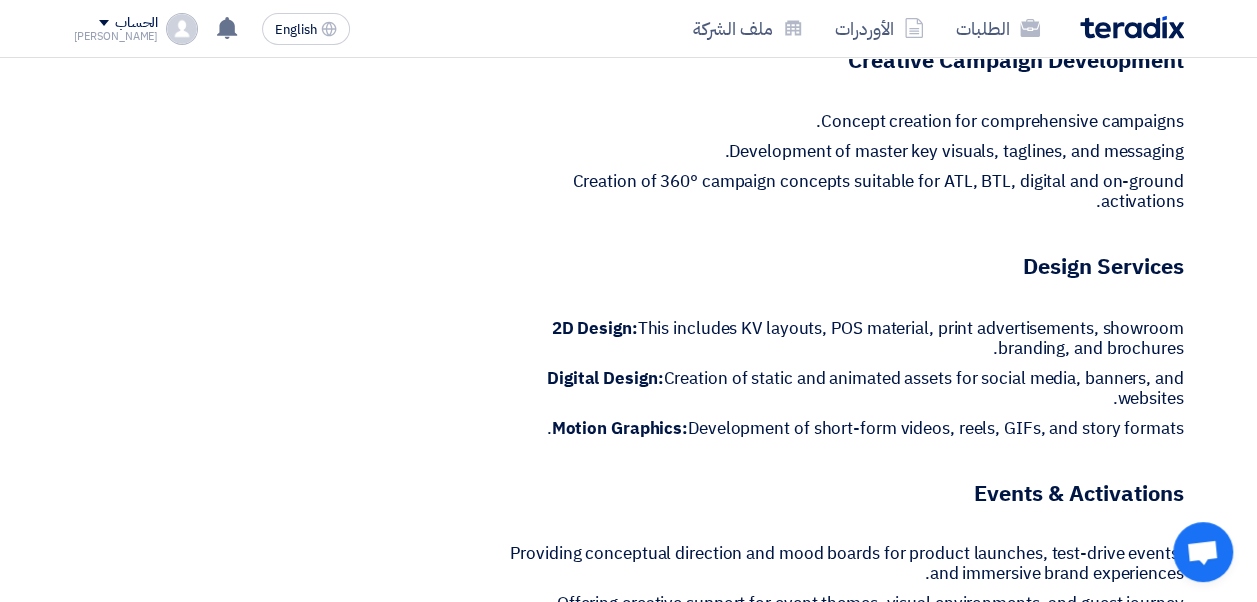 click on "2D Design:  This includes KV layouts, POS material, print advertisements, showroom branding, and brochures." 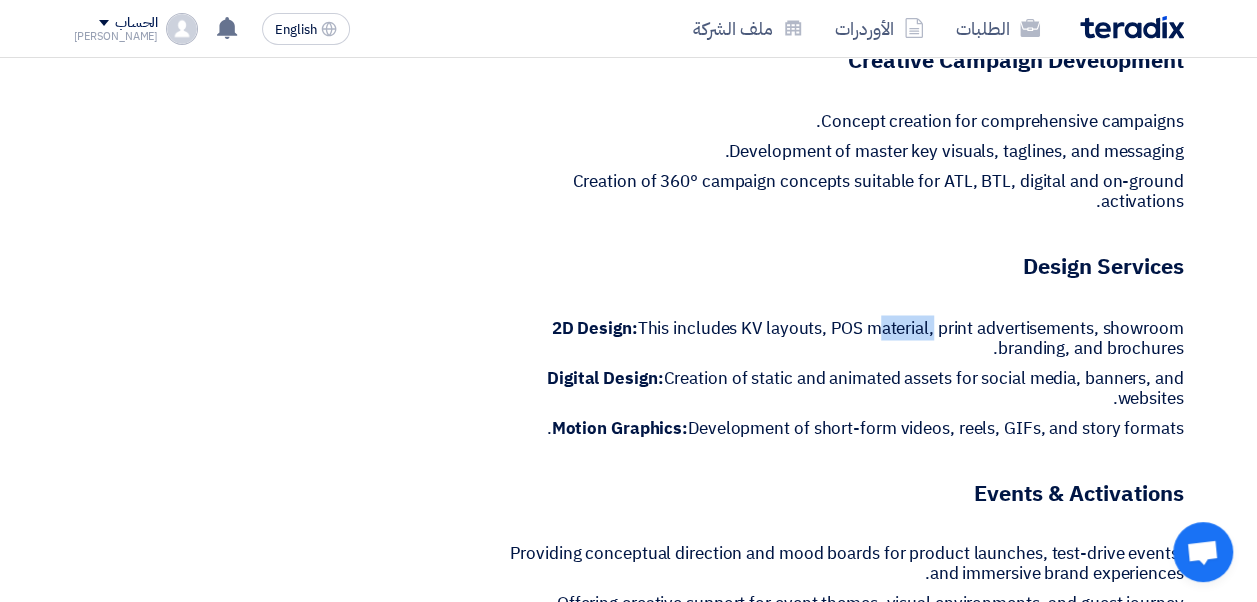 click on "2D Design:  This includes KV layouts, POS material, print advertisements, showroom branding, and brochures." 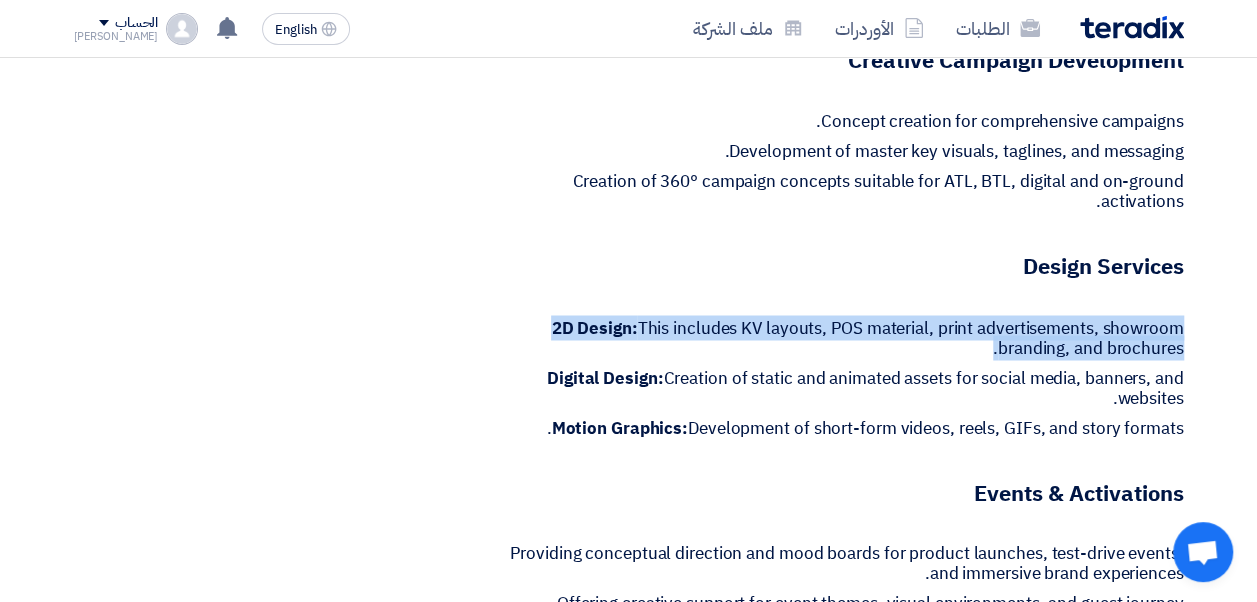 click on "2D Design:  This includes KV layouts, POS material, print advertisements, showroom branding, and brochures." 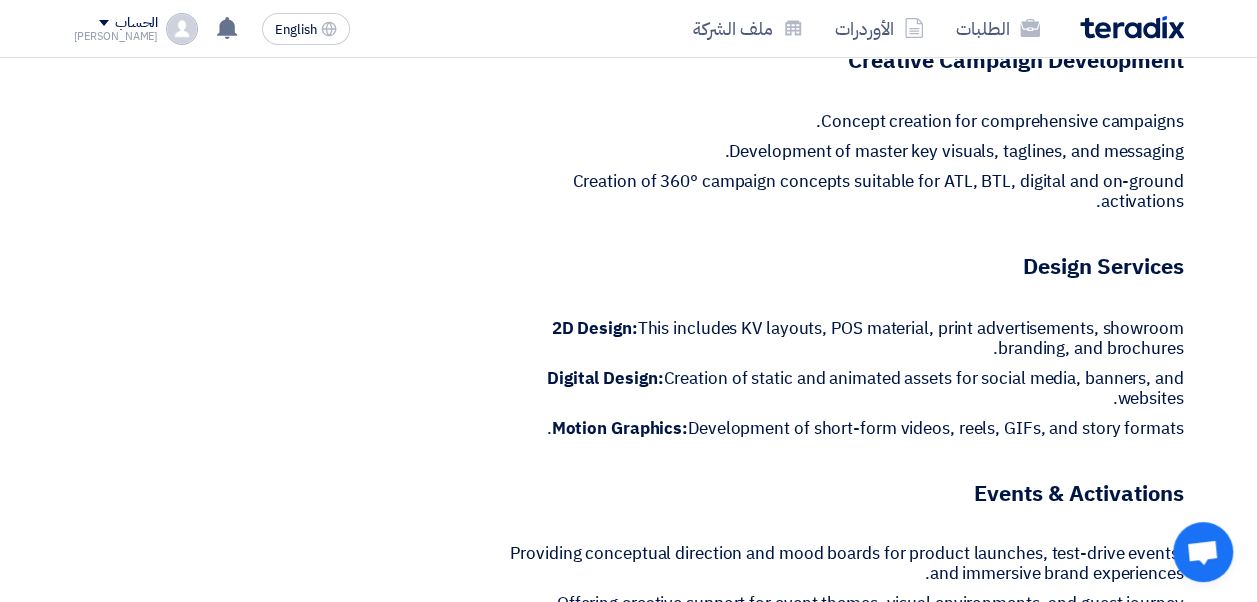 click on "Digital Design:  Creation of static and animated assets for social media, banners, and websites." 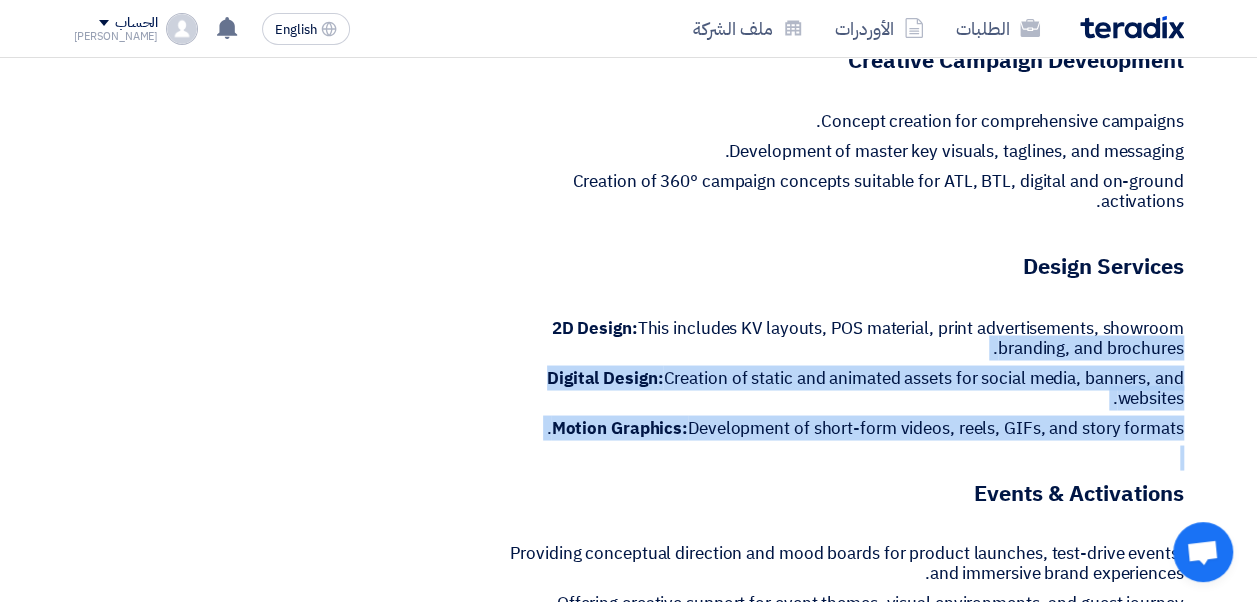 drag, startPoint x: 548, startPoint y: 274, endPoint x: 976, endPoint y: 390, distance: 443.4411 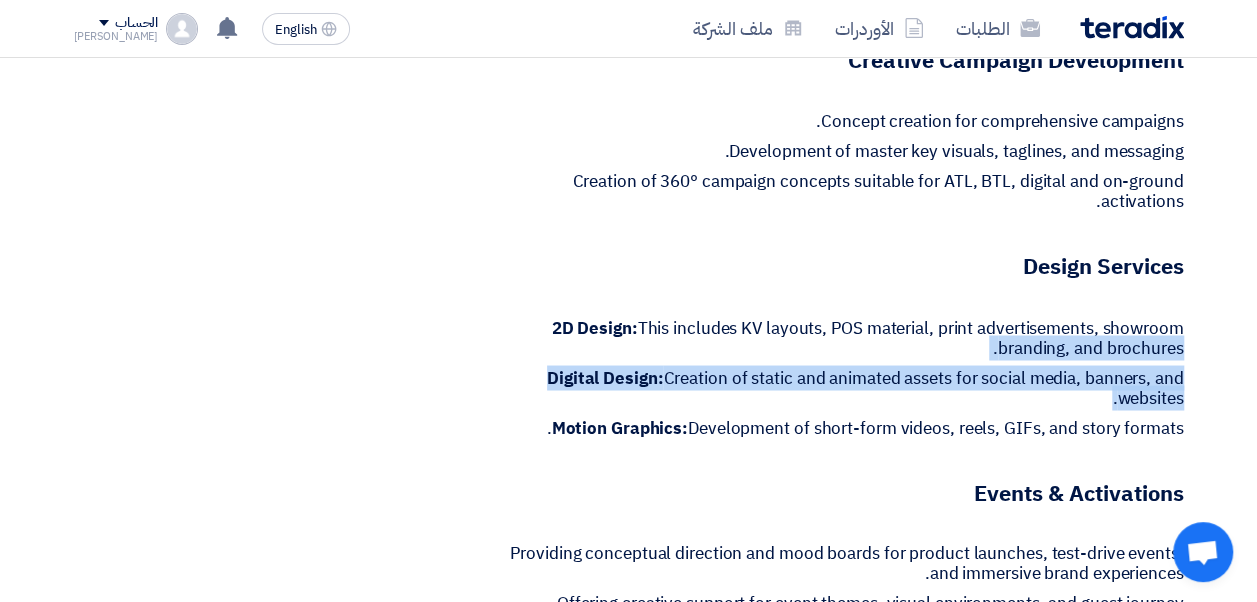 drag, startPoint x: 1180, startPoint y: 376, endPoint x: 506, endPoint y: 282, distance: 680.5233 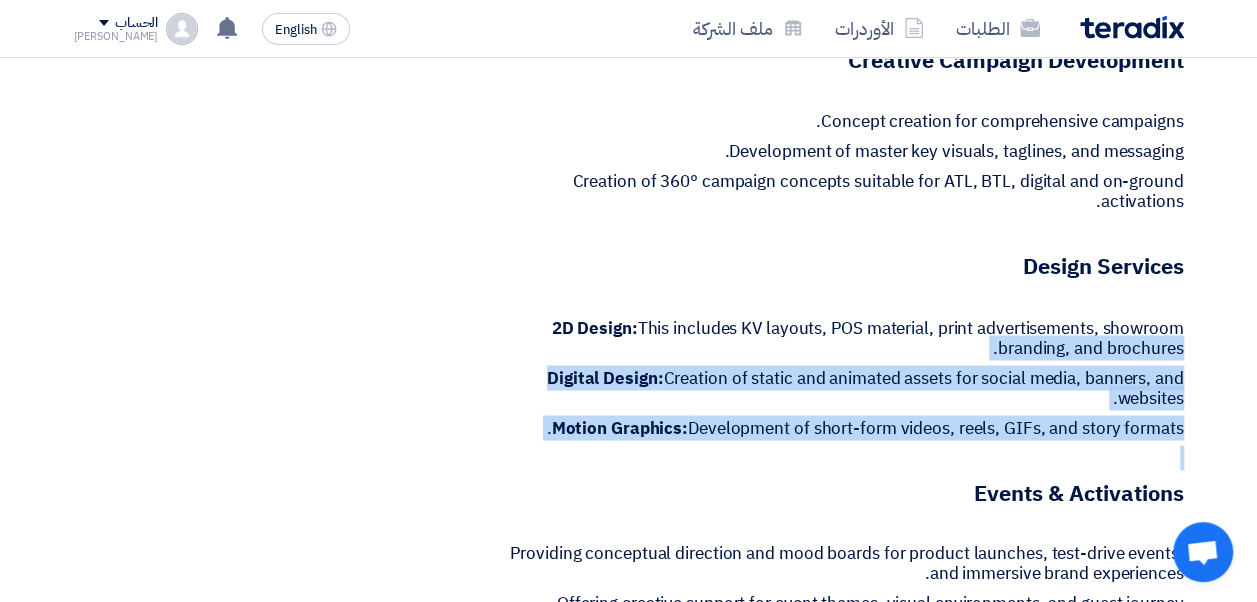 drag, startPoint x: 549, startPoint y: 275, endPoint x: 1150, endPoint y: 409, distance: 615.75726 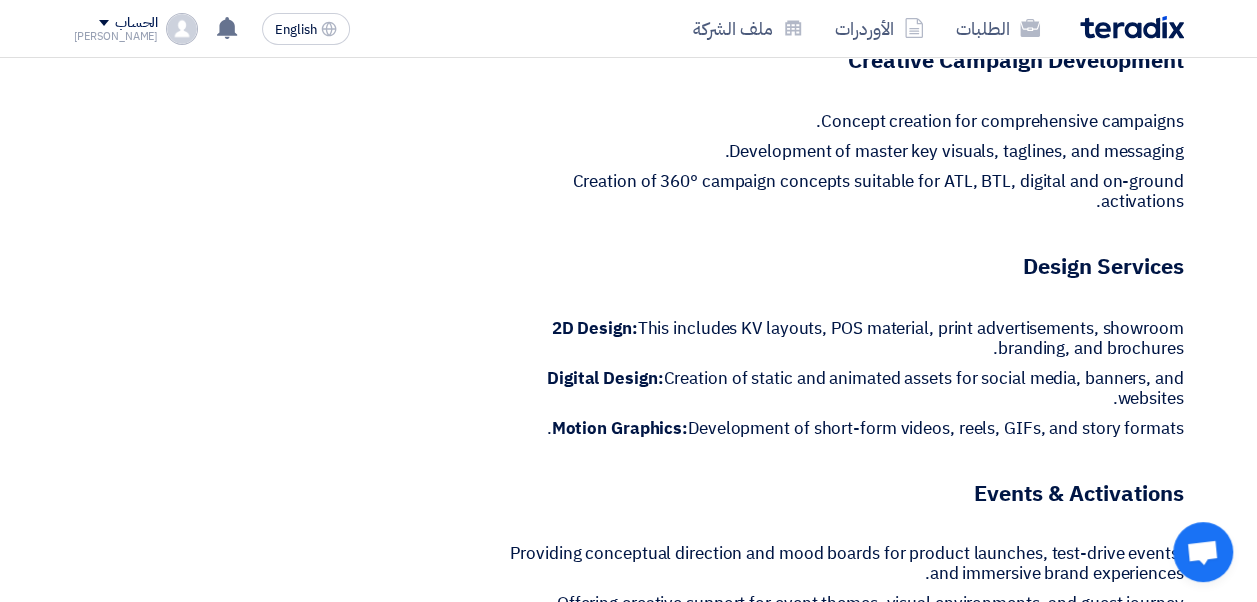 click on "2D Design:  This includes KV layouts, POS material, print advertisements, showroom branding, and brochures." 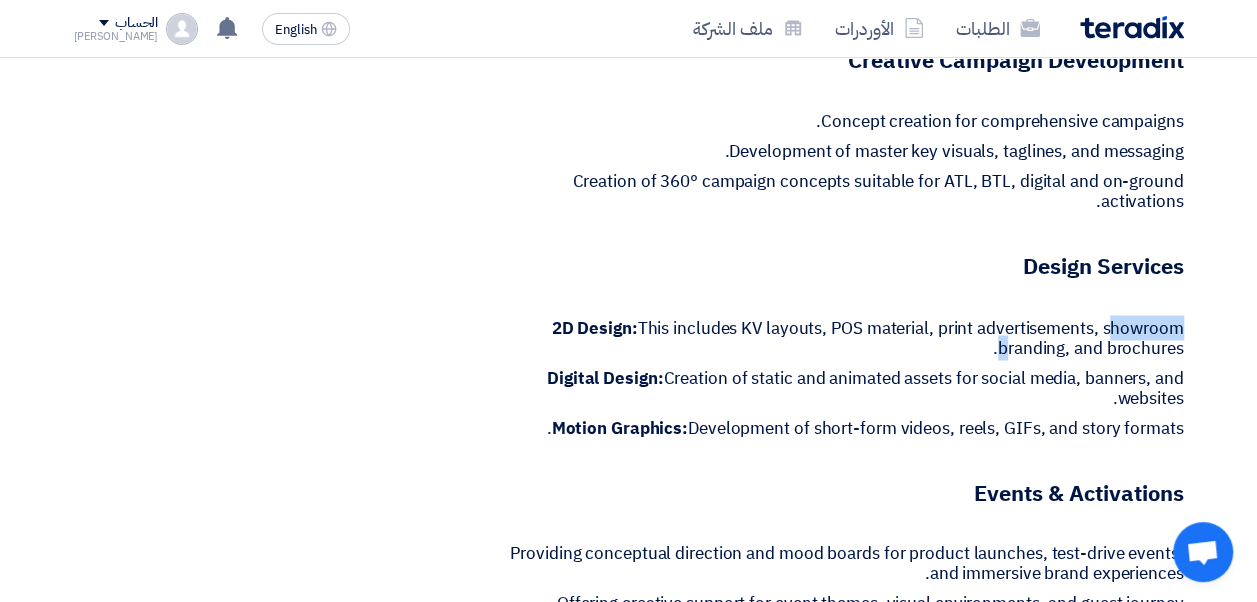 click on "2D Design:  This includes KV layouts, POS material, print advertisements, showroom branding, and brochures." 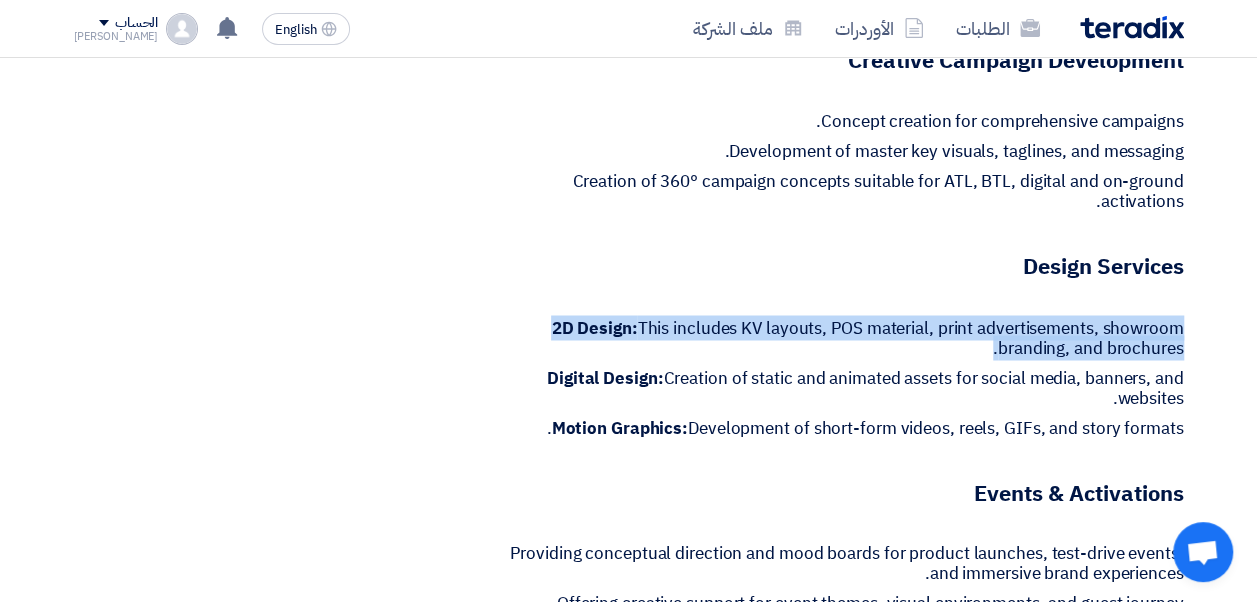 click on "2D Design:  This includes KV layouts, POS material, print advertisements, showroom branding, and brochures." 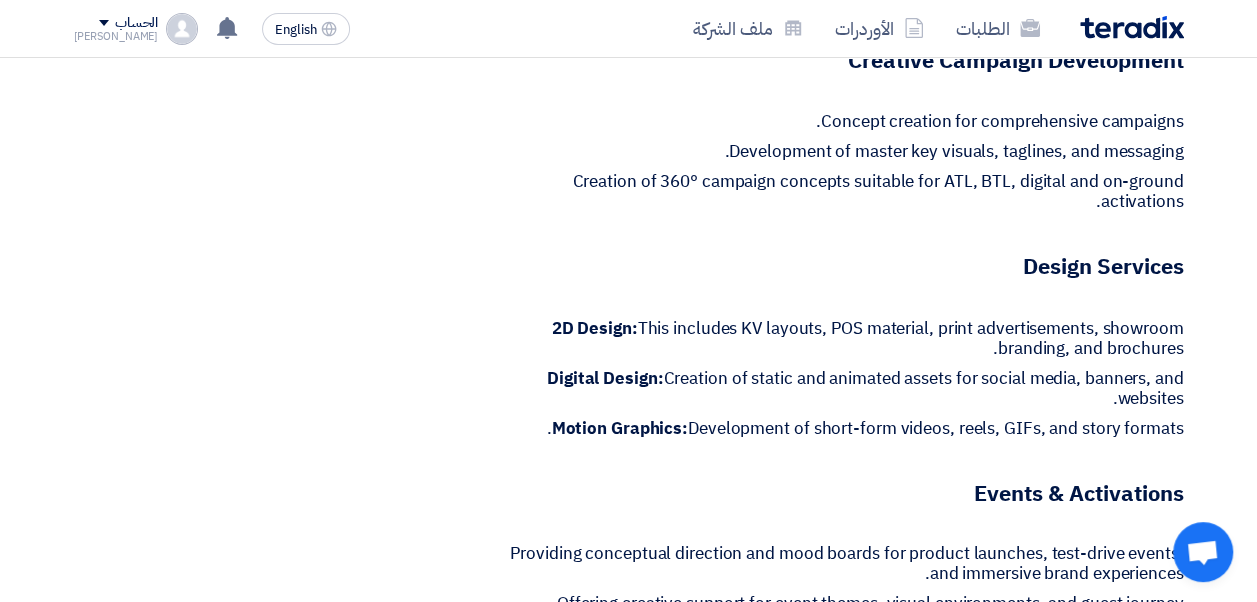 click on "Lead Creative Agency for Audi Egypt
بيانات العميل
Mohamed [DEMOGRAPHIC_DATA]
Group Procurement Manager,
Egyptian Automotive and Trading Company,  [GEOGRAPHIC_DATA], [GEOGRAPHIC_DATA]
,[STREET_ADDRESS][PERSON_NAME] , الجيزة
مسئول الدعم الفني من فريق تيرادكس
[PERSON_NAME] 📞 [PHONE_NUMBER] (Call or Click on the Number to use WhatsApp)
# ." 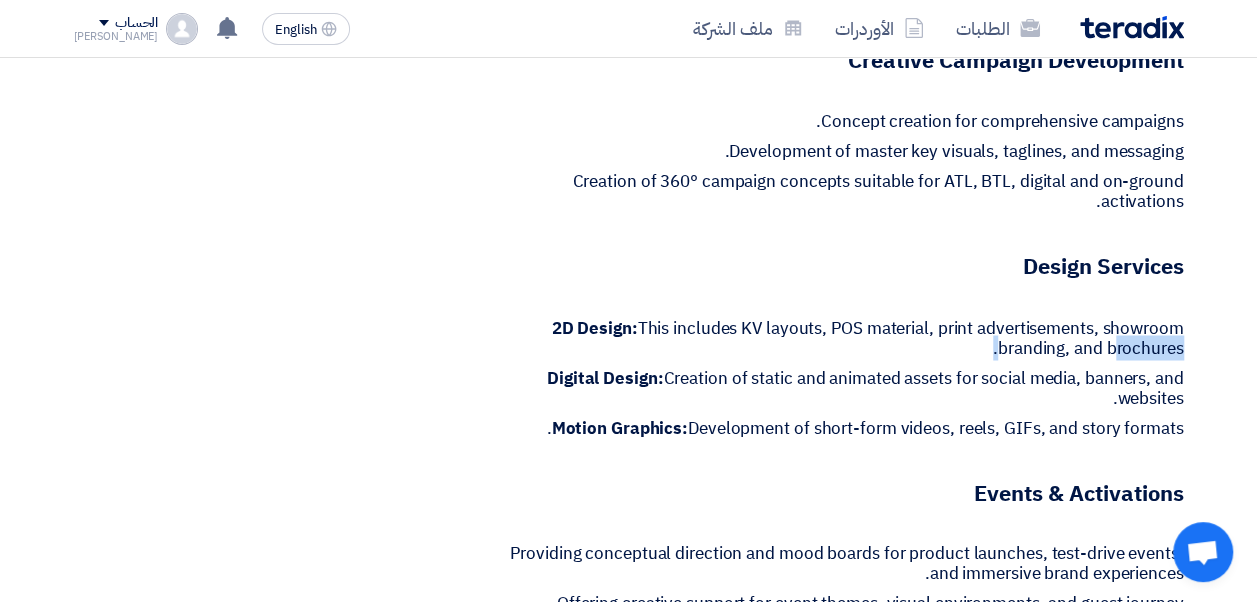 click on "2D Design:  This includes KV layouts, POS material, print advertisements, showroom branding, and brochures." 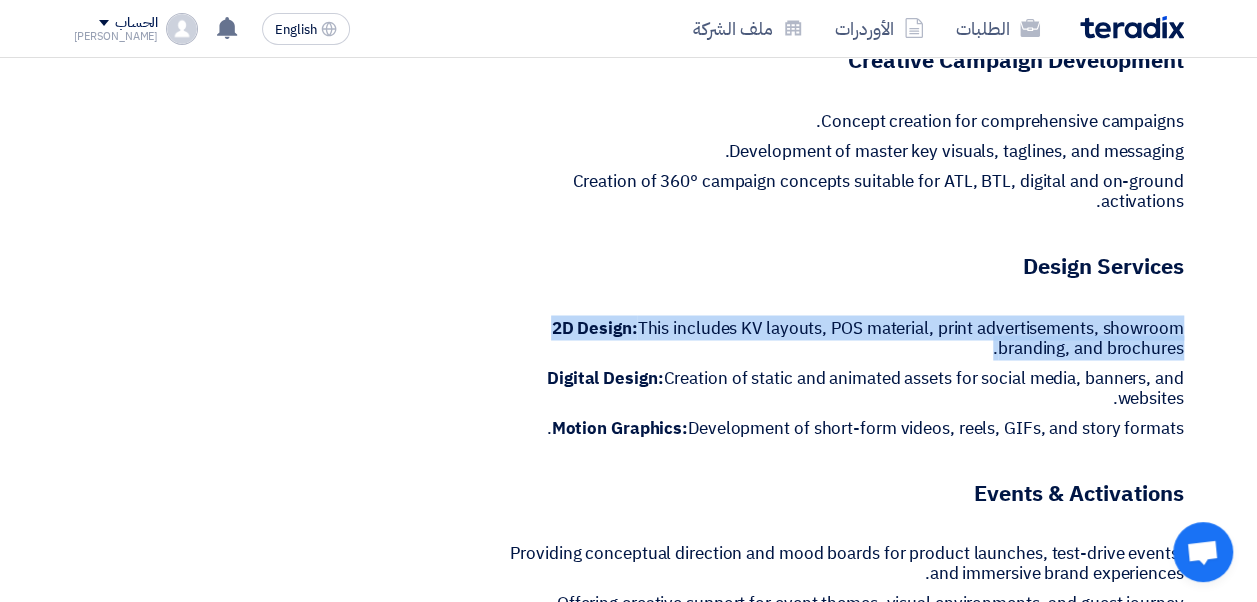 click on "2D Design:  This includes KV layouts, POS material, print advertisements, showroom branding, and brochures." 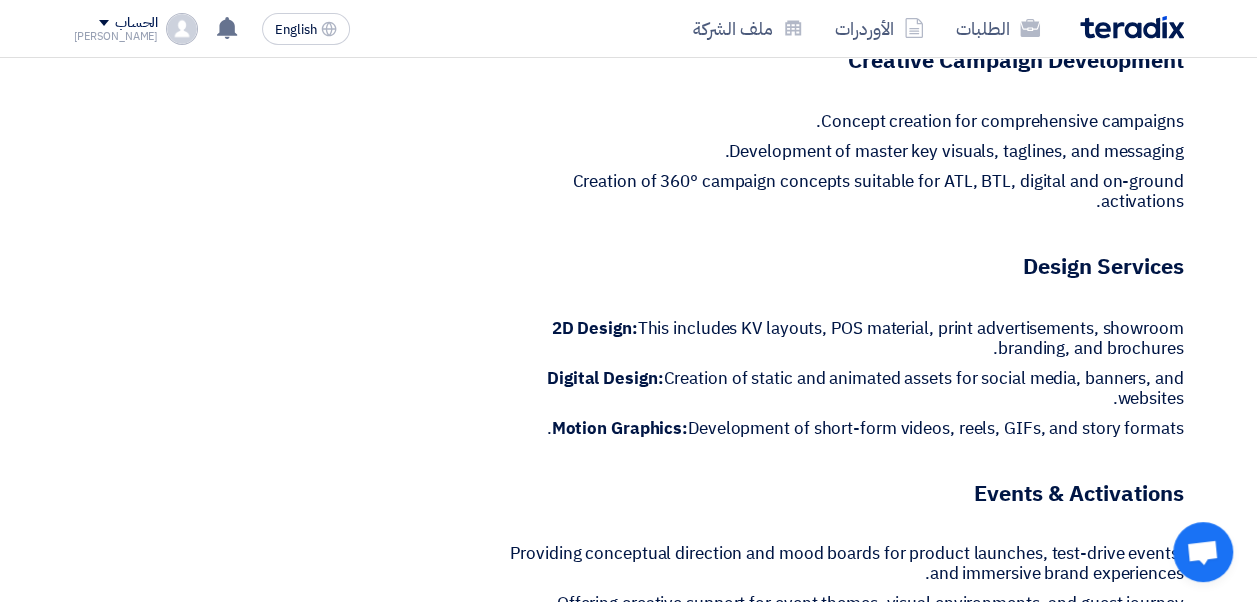 drag, startPoint x: 1120, startPoint y: 303, endPoint x: 1234, endPoint y: 353, distance: 124.48293 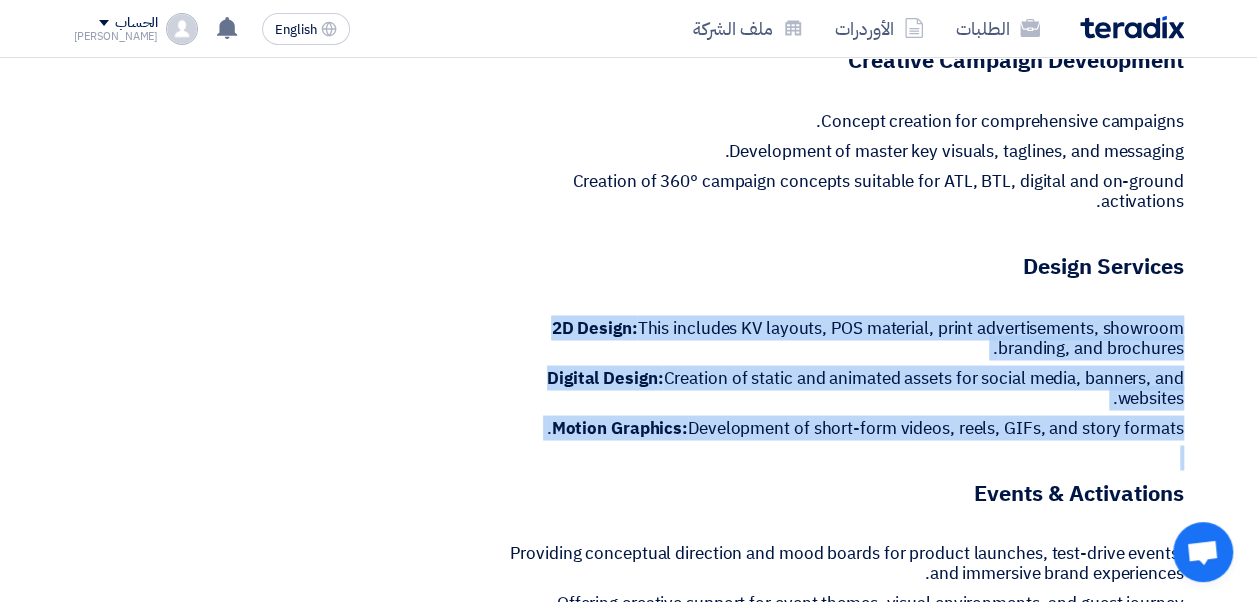 drag, startPoint x: 1176, startPoint y: 275, endPoint x: 706, endPoint y: 402, distance: 486.85623 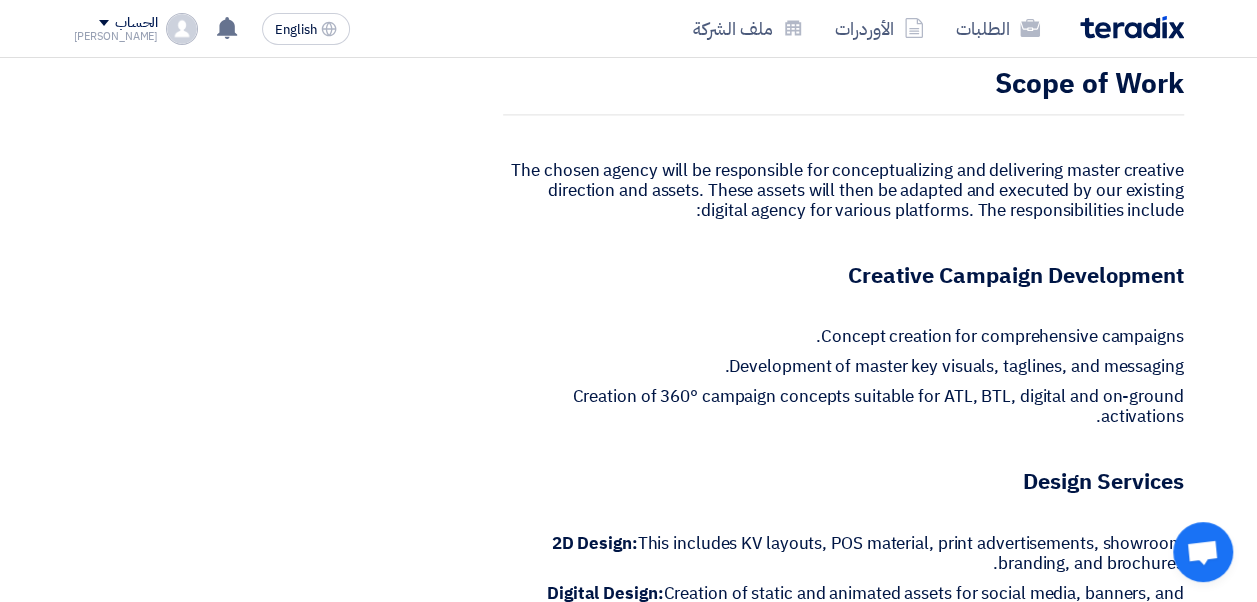 scroll, scrollTop: 1300, scrollLeft: 0, axis: vertical 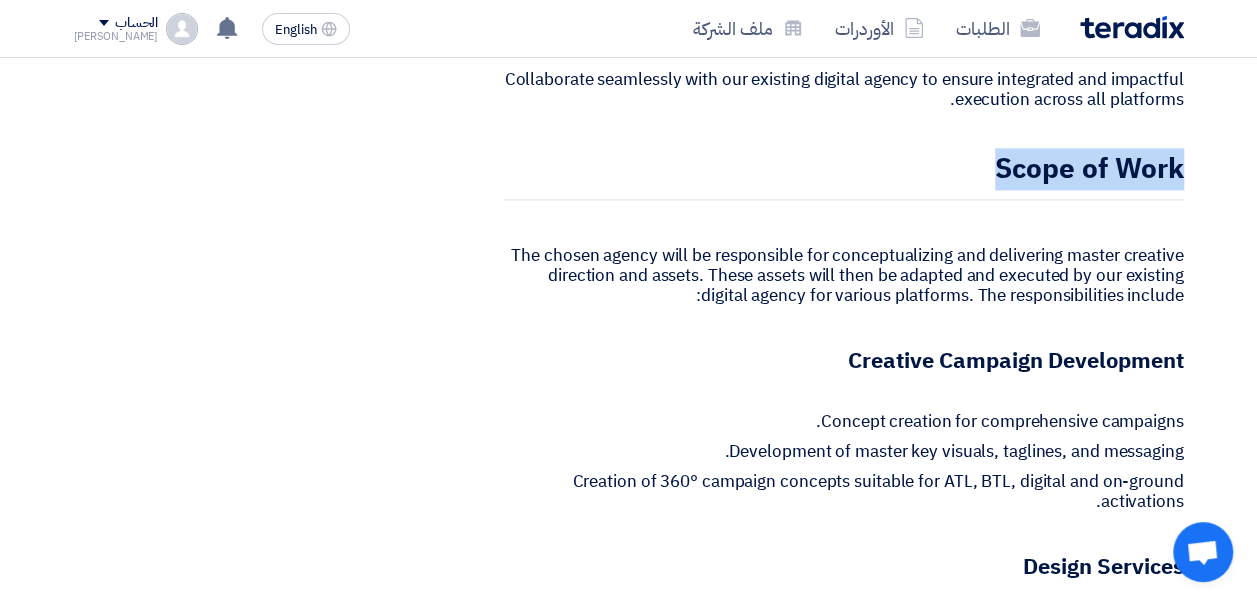 drag, startPoint x: 999, startPoint y: 114, endPoint x: 1219, endPoint y: 116, distance: 220.0091 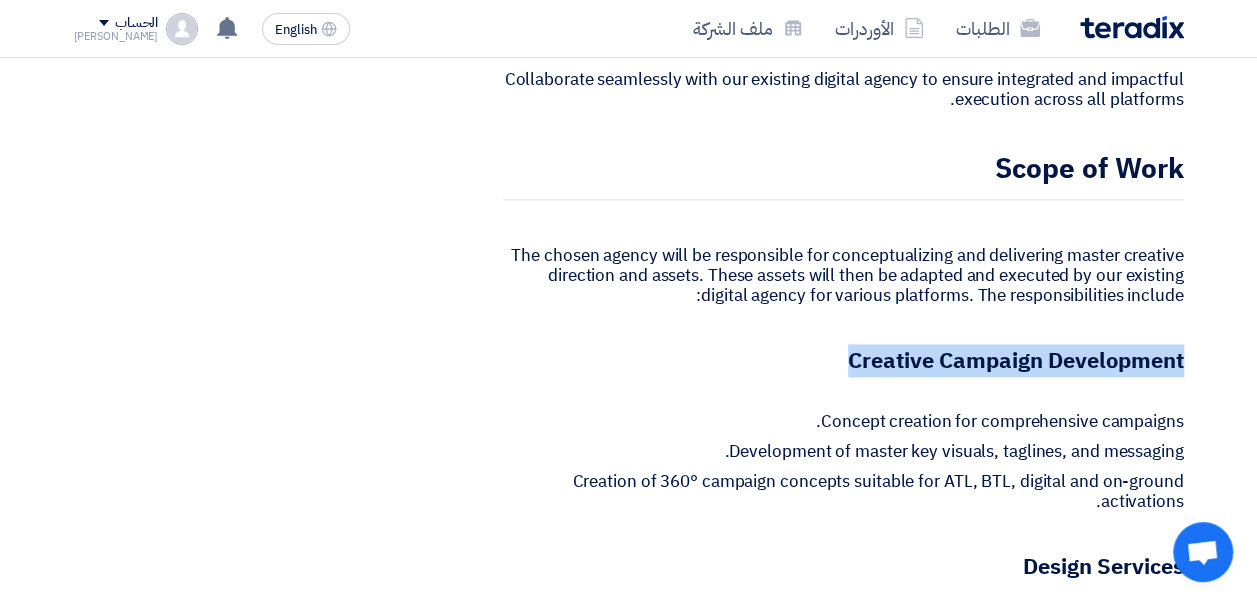 drag, startPoint x: 848, startPoint y: 310, endPoint x: 1182, endPoint y: 324, distance: 334.29327 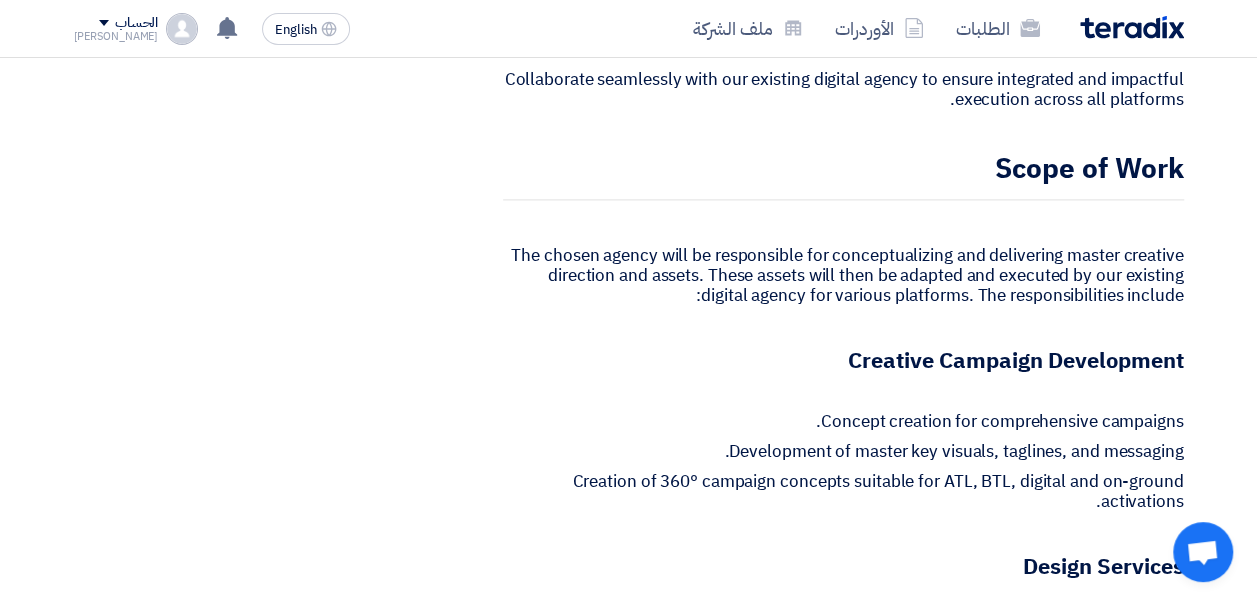 click 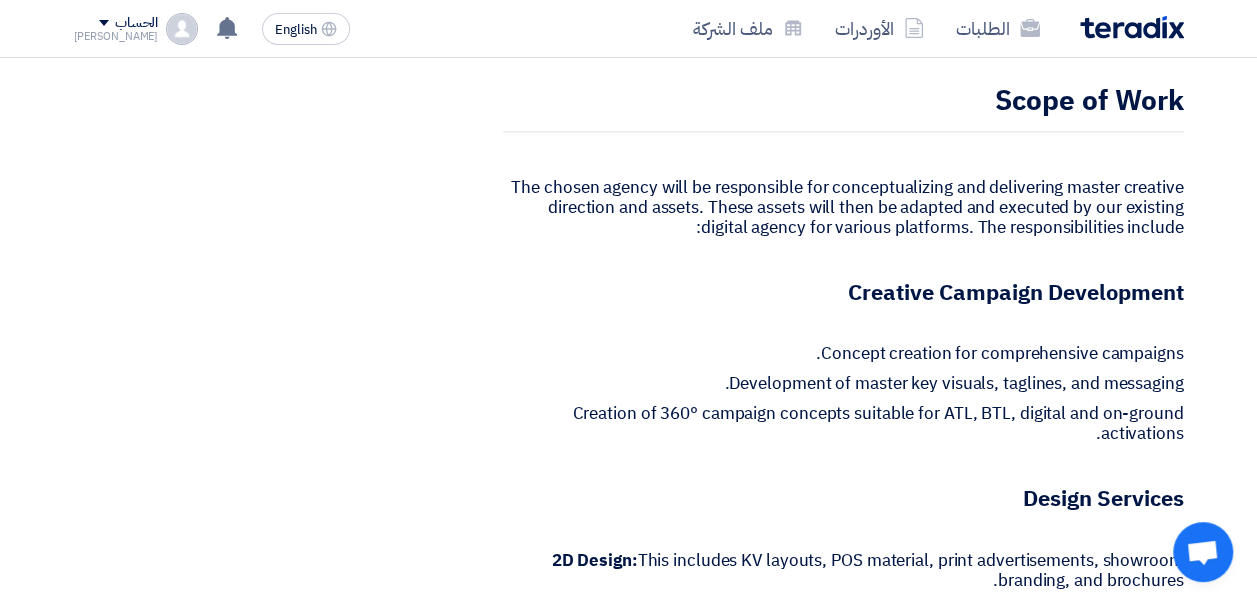 scroll, scrollTop: 1400, scrollLeft: 0, axis: vertical 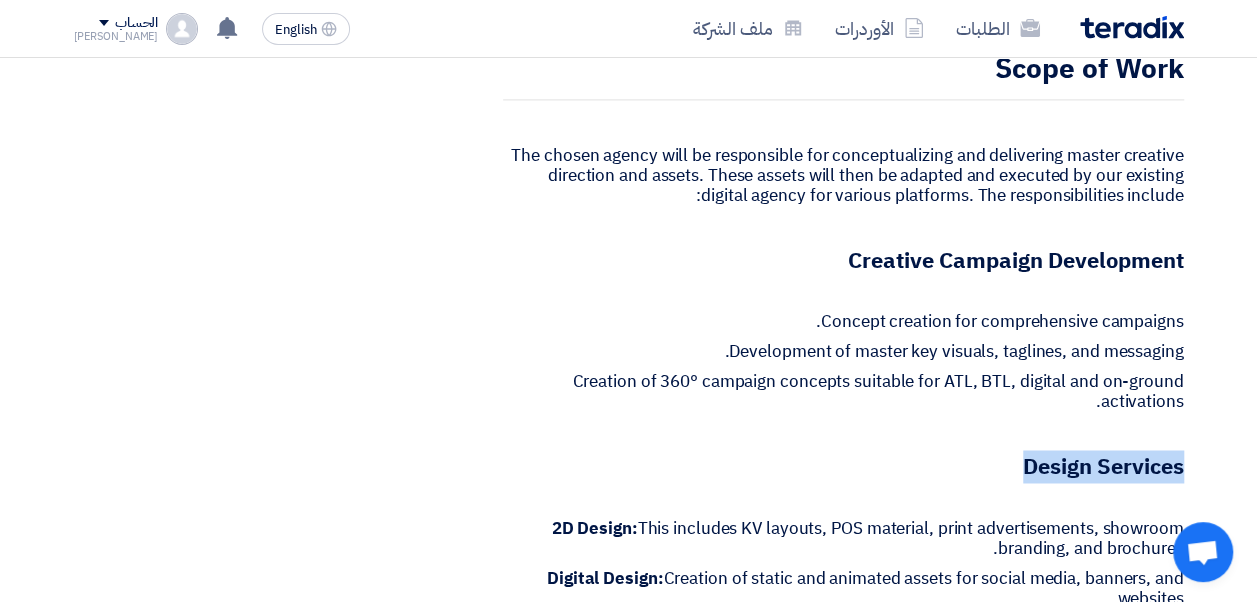 drag, startPoint x: 1020, startPoint y: 417, endPoint x: 1225, endPoint y: 416, distance: 205.00244 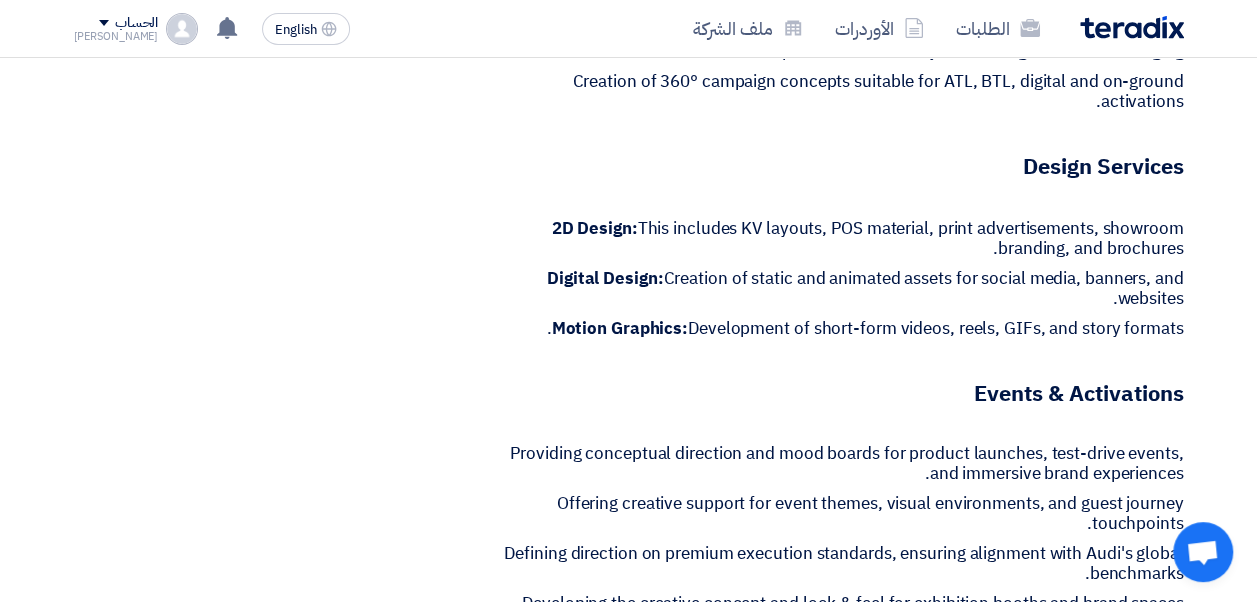 scroll, scrollTop: 1800, scrollLeft: 0, axis: vertical 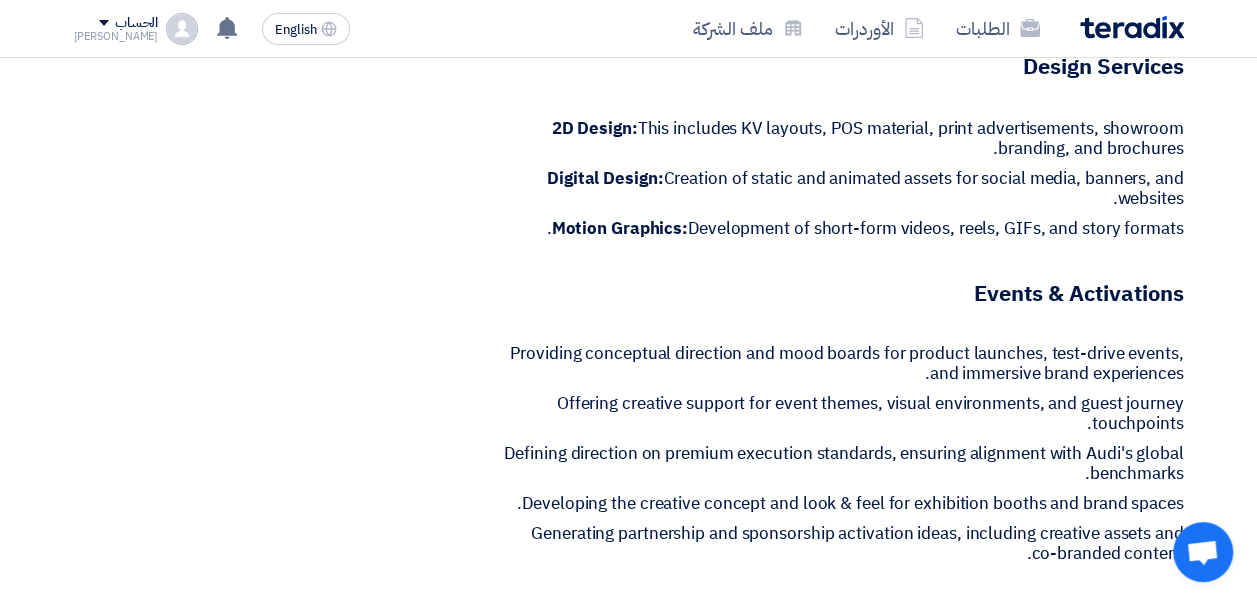 click on "Providing conceptual direction and mood boards for product launches, test-drive events, and immersive brand experiences." 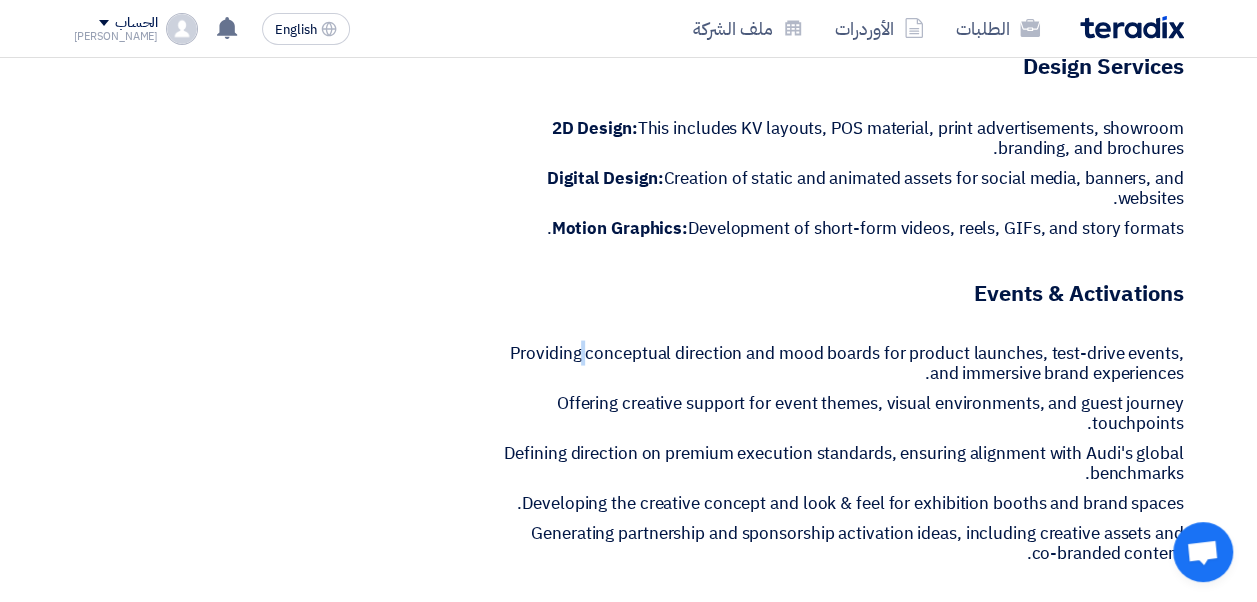 click on "Providing conceptual direction and mood boards for product launches, test-drive events, and immersive brand experiences." 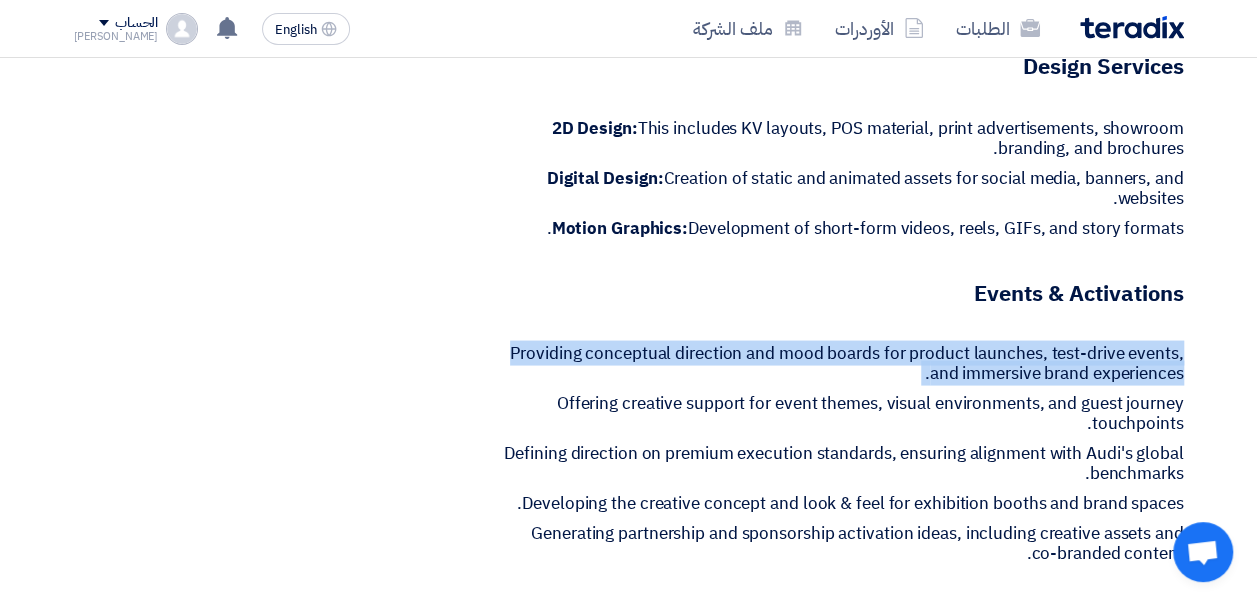 click on "Providing conceptual direction and mood boards for product launches, test-drive events, and immersive brand experiences." 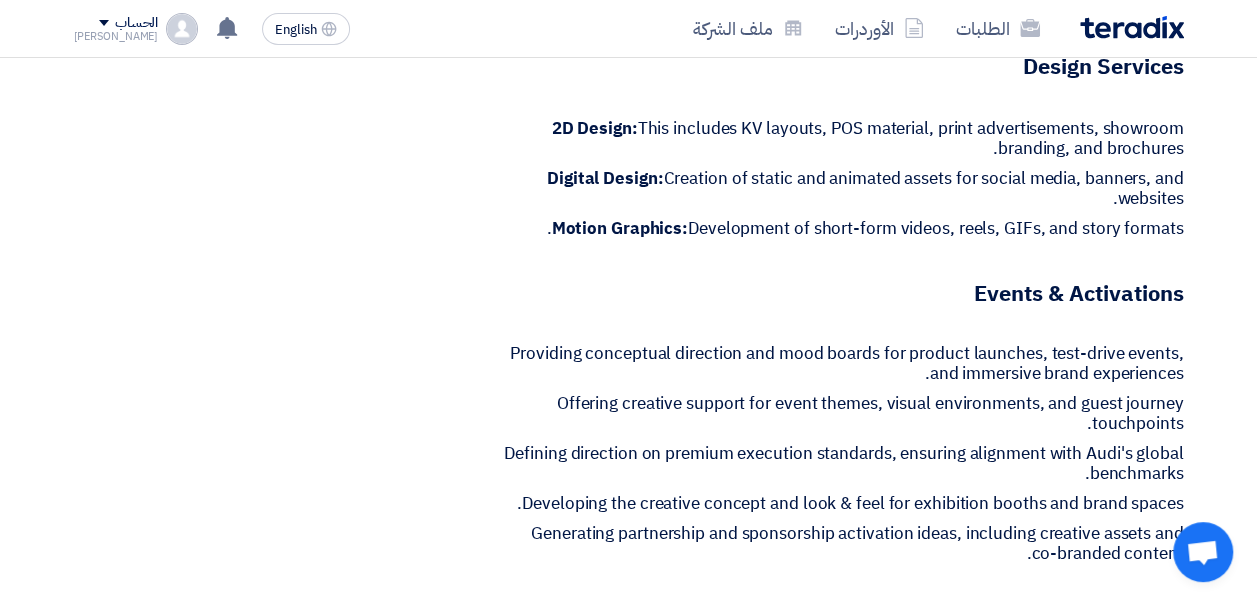 drag, startPoint x: 583, startPoint y: 301, endPoint x: 430, endPoint y: 325, distance: 154.87091 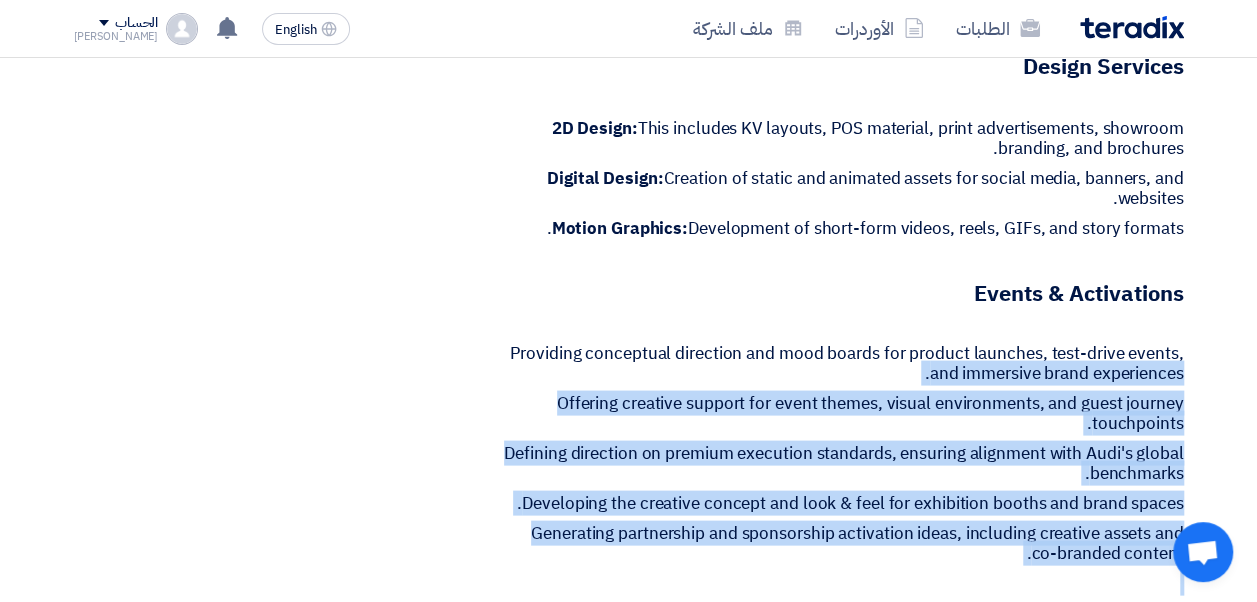 drag, startPoint x: 514, startPoint y: 298, endPoint x: 1049, endPoint y: 522, distance: 580.00085 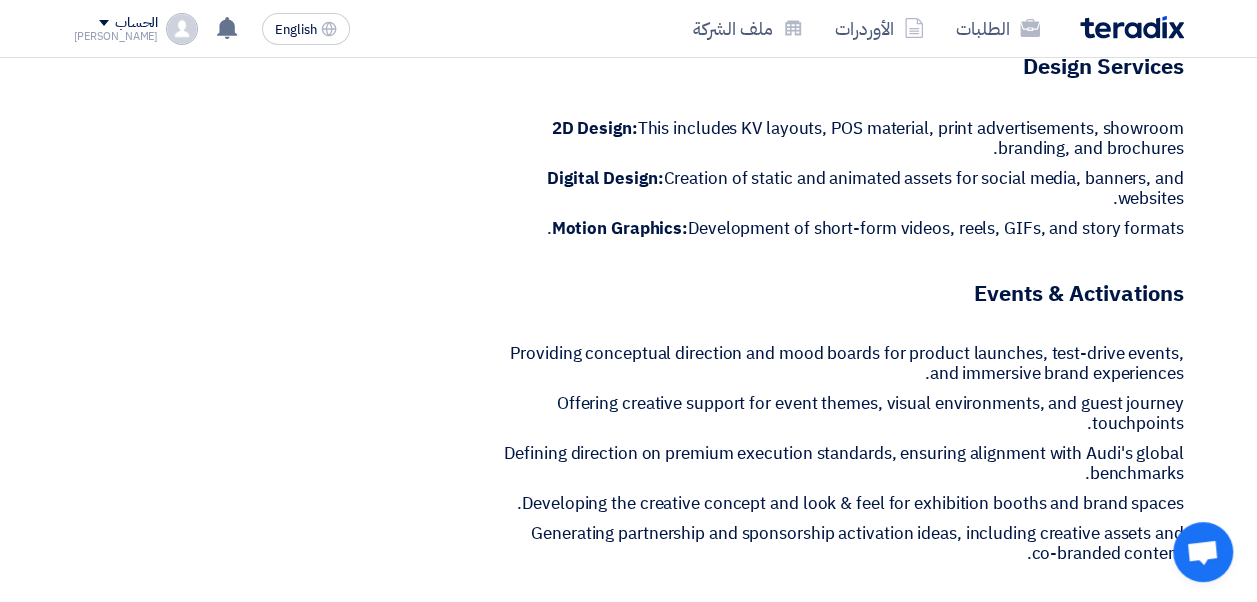 drag, startPoint x: 1049, startPoint y: 522, endPoint x: 976, endPoint y: 295, distance: 238.44916 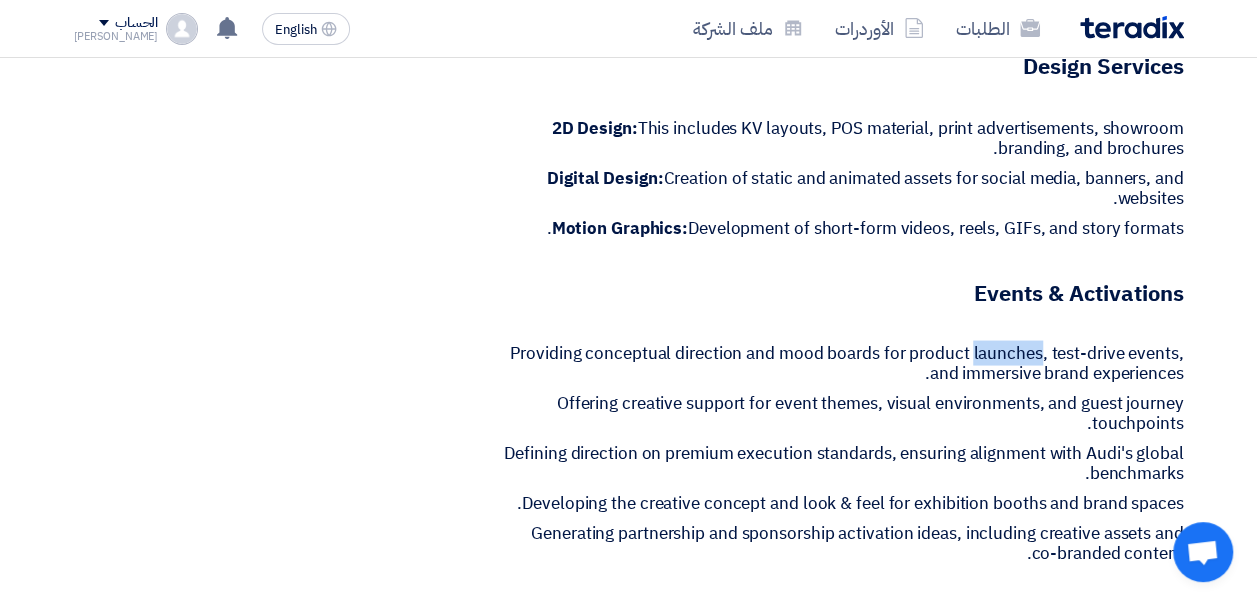 click on "Providing conceptual direction and mood boards for product launches, test-drive events, and immersive brand experiences." 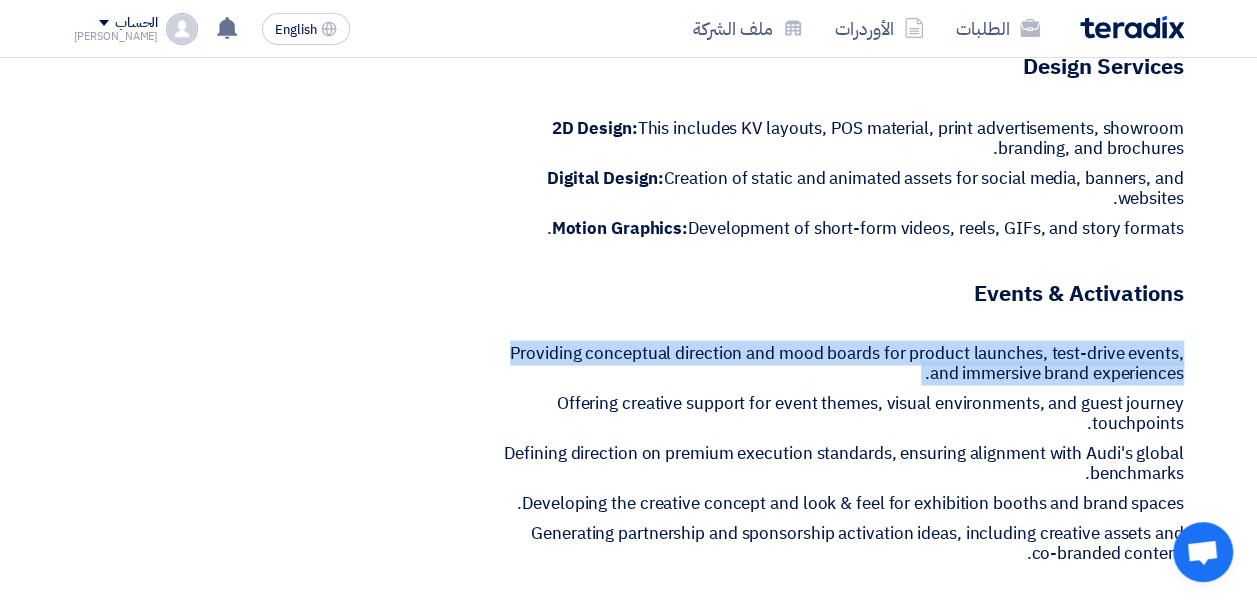 click on "Providing conceptual direction and mood boards for product launches, test-drive events, and immersive brand experiences." 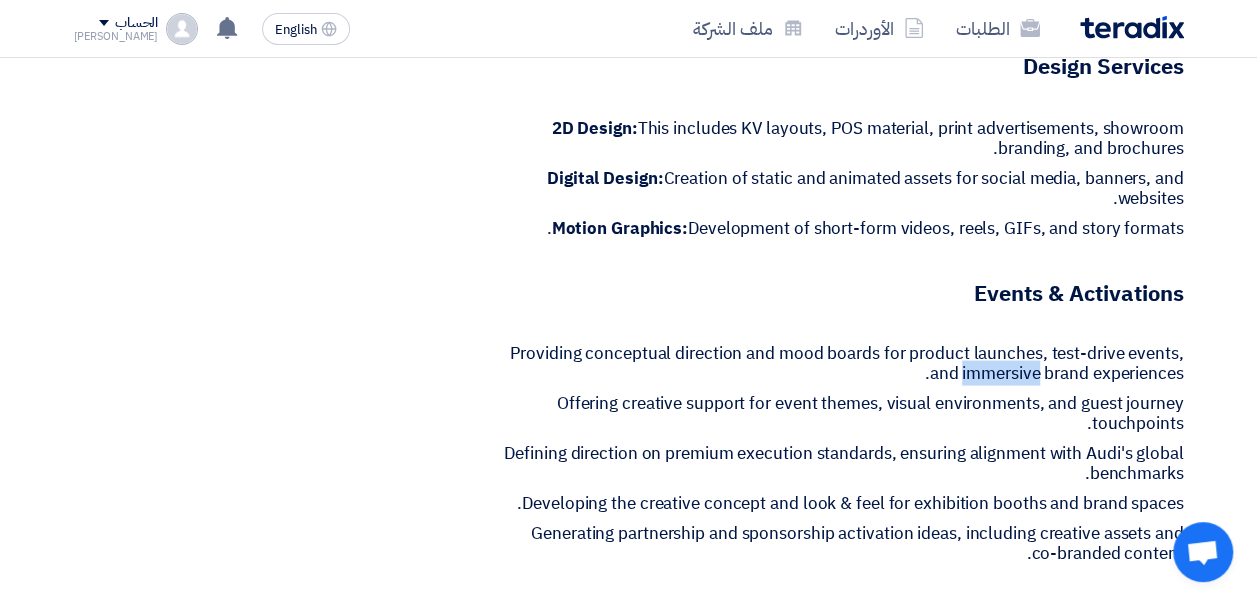 click on "Providing conceptual direction and mood boards for product launches, test-drive events, and immersive brand experiences." 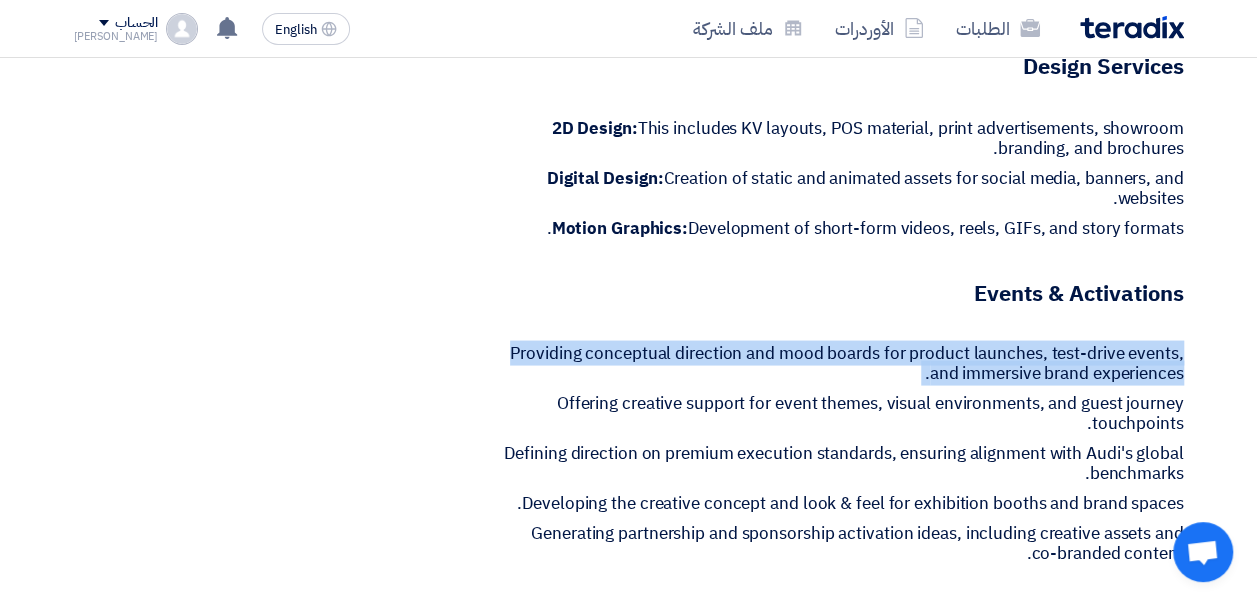 click on "Providing conceptual direction and mood boards for product launches, test-drive events, and immersive brand experiences." 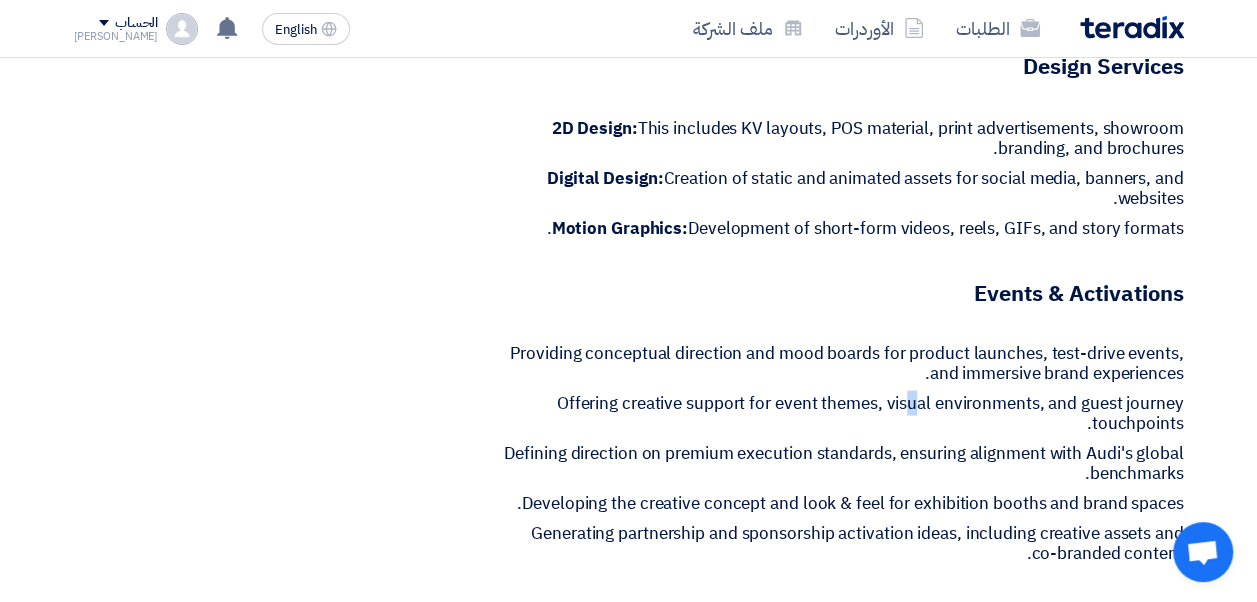 drag, startPoint x: 972, startPoint y: 326, endPoint x: 912, endPoint y: 343, distance: 62.361847 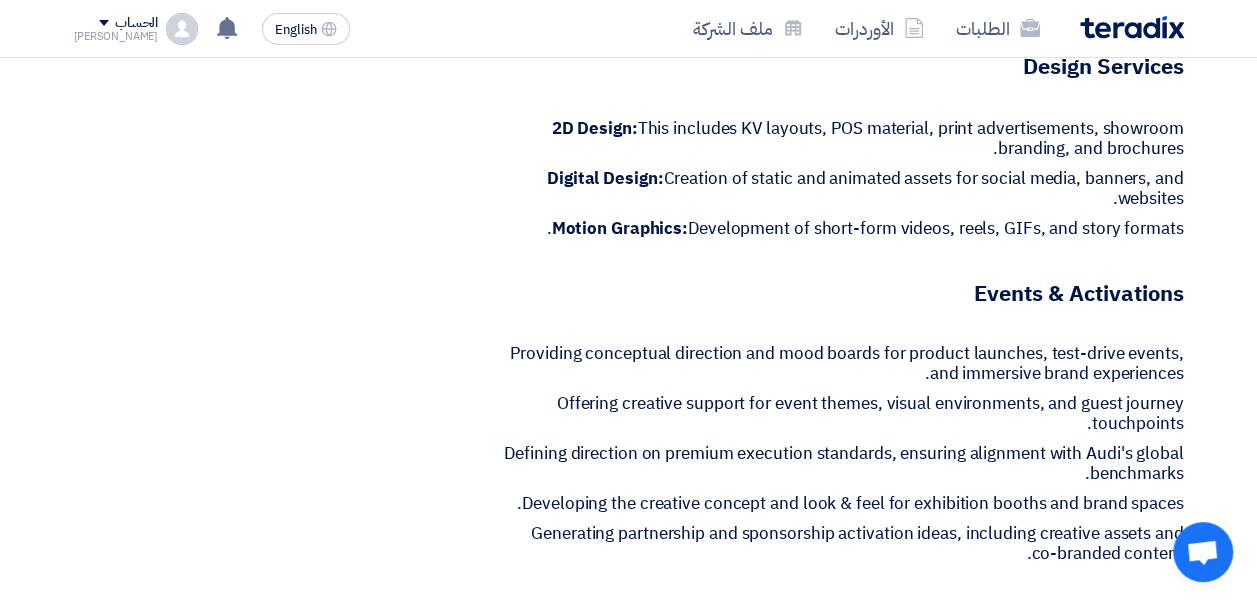 click 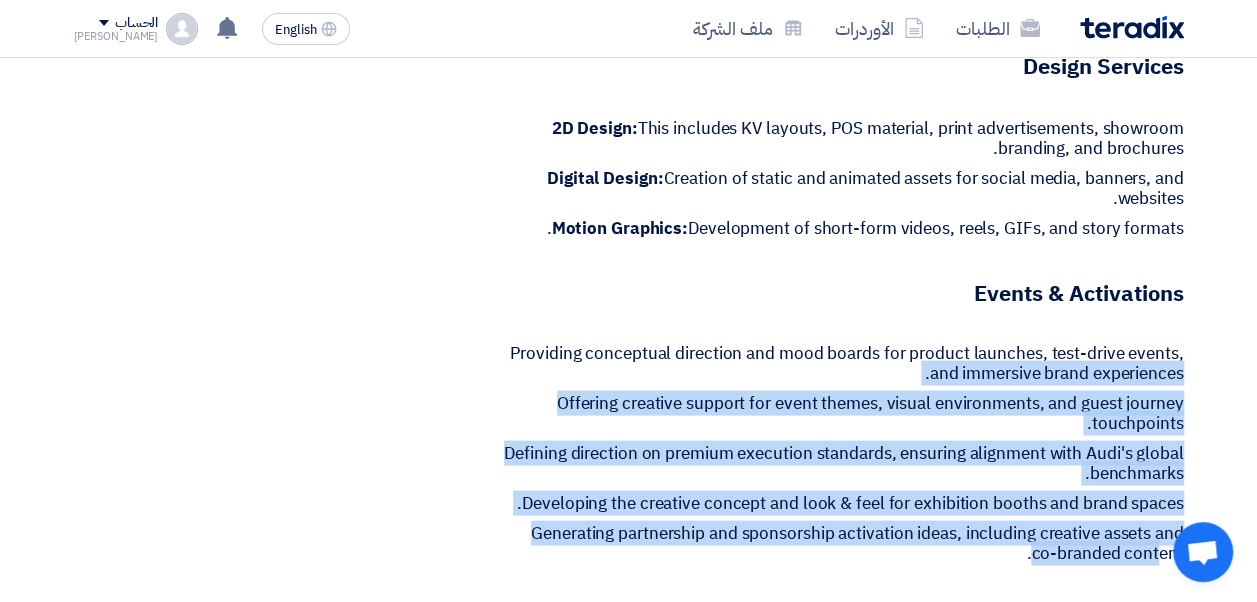drag, startPoint x: 515, startPoint y: 298, endPoint x: 1157, endPoint y: 510, distance: 676.09766 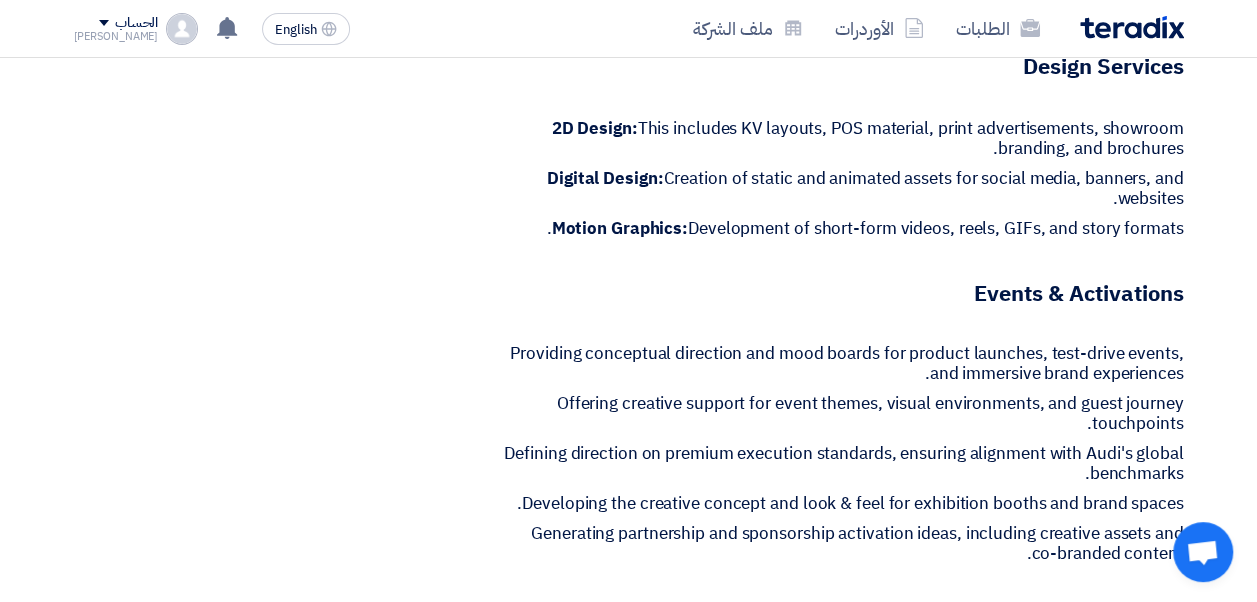 click on "Generating partnership and sponsorship activation ideas, including creative assets and co-branded content." 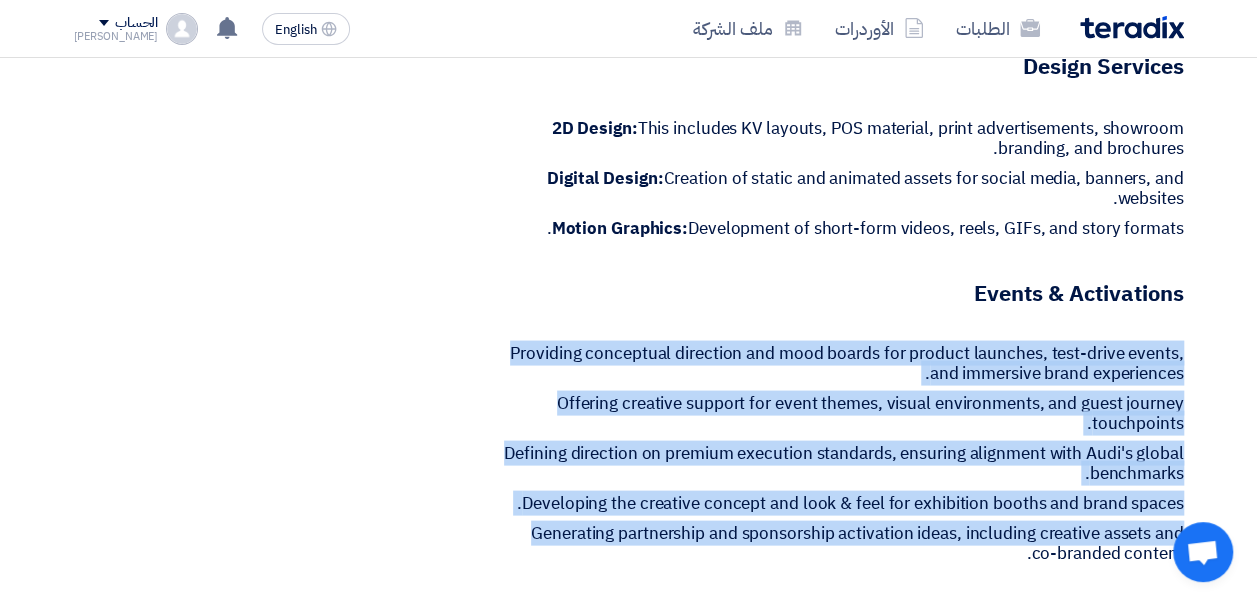 drag, startPoint x: 1182, startPoint y: 501, endPoint x: 922, endPoint y: 276, distance: 343.83862 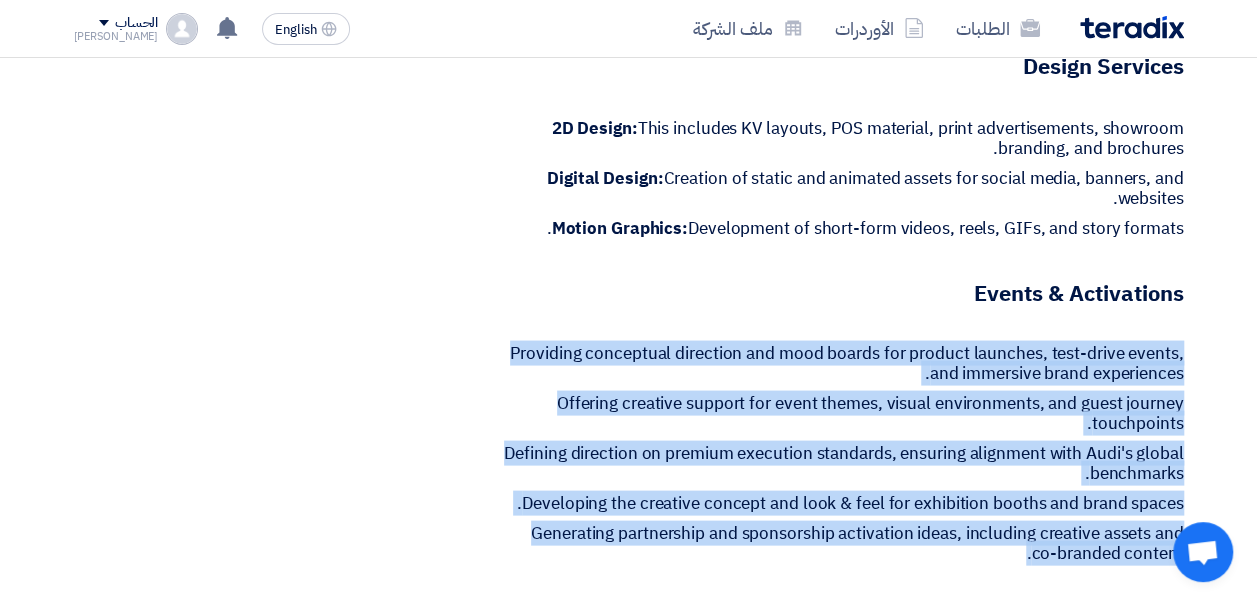 drag, startPoint x: 1182, startPoint y: 307, endPoint x: 1010, endPoint y: 510, distance: 266.06955 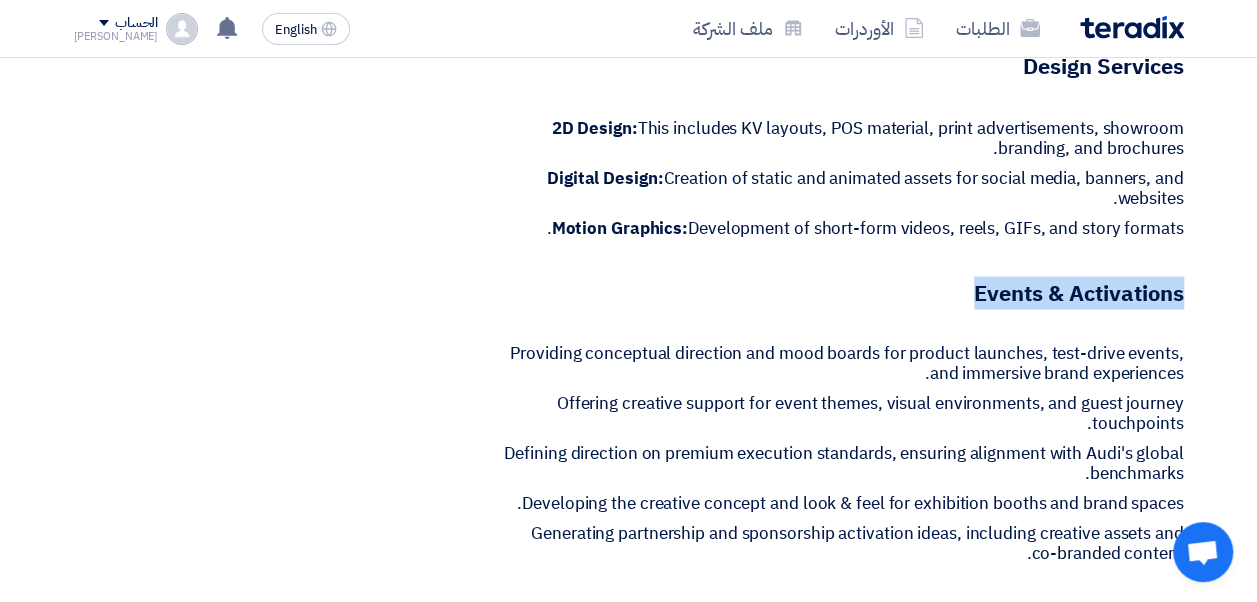 drag, startPoint x: 972, startPoint y: 236, endPoint x: 1201, endPoint y: 236, distance: 229 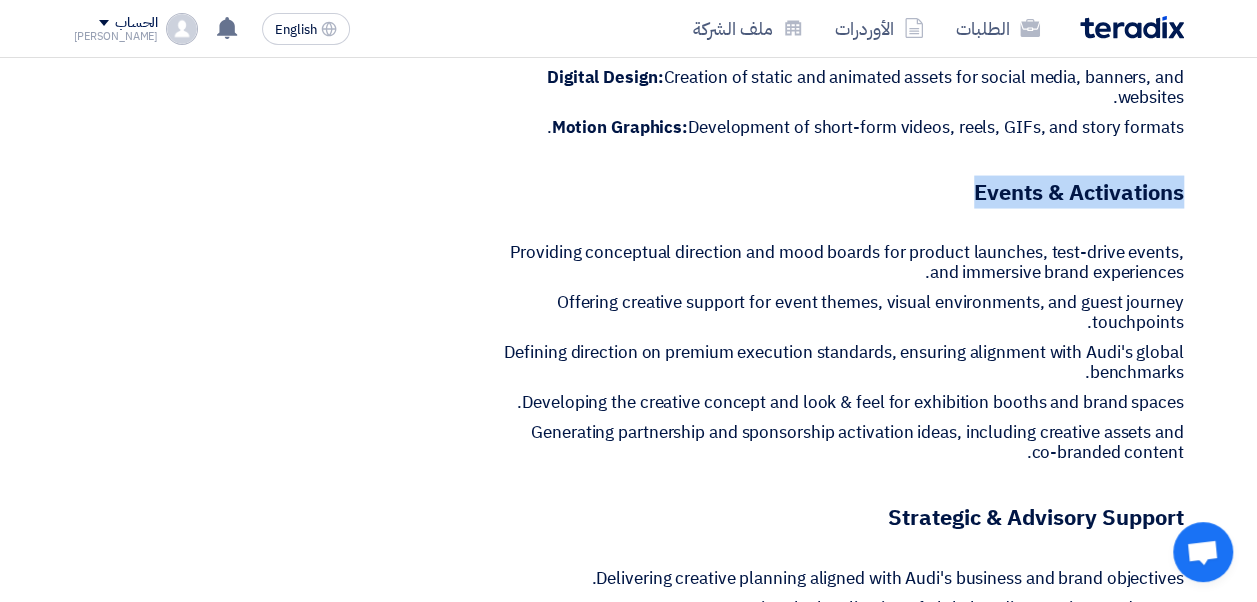 click on "Events & Activations" 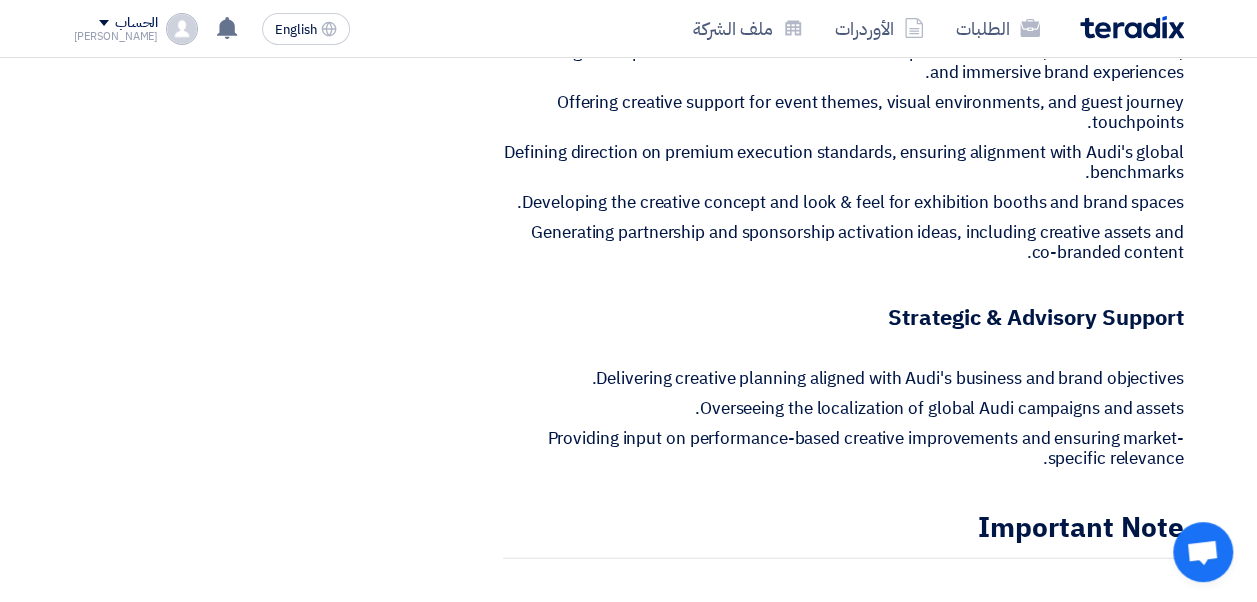 scroll, scrollTop: 2200, scrollLeft: 0, axis: vertical 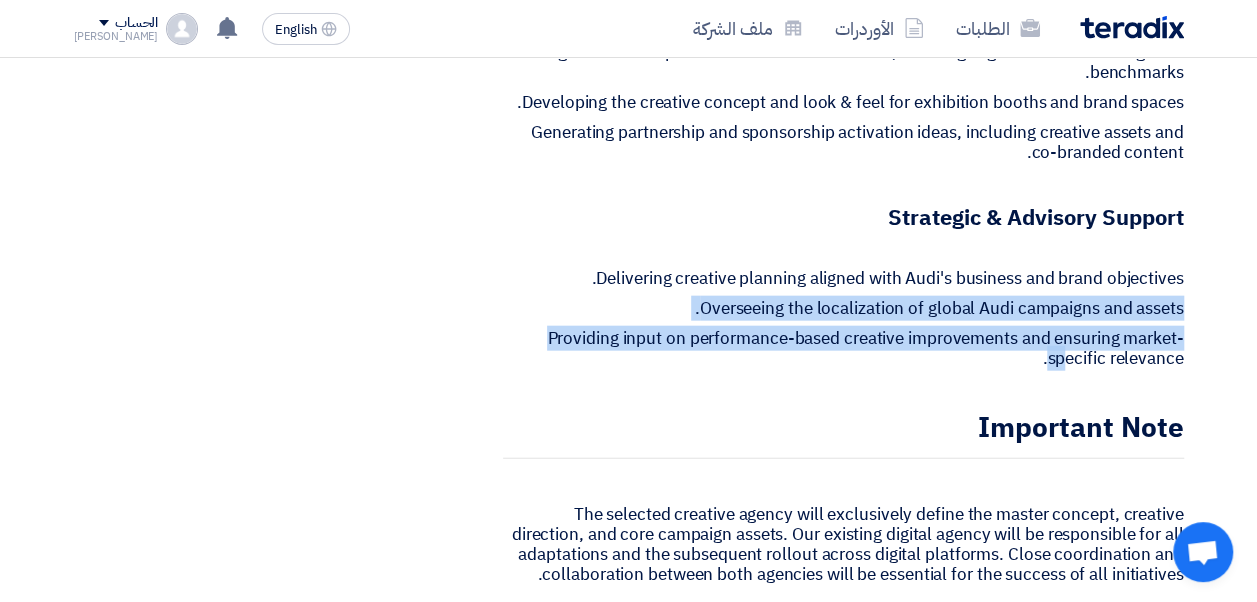 drag, startPoint x: 584, startPoint y: 228, endPoint x: 1069, endPoint y: 316, distance: 492.91885 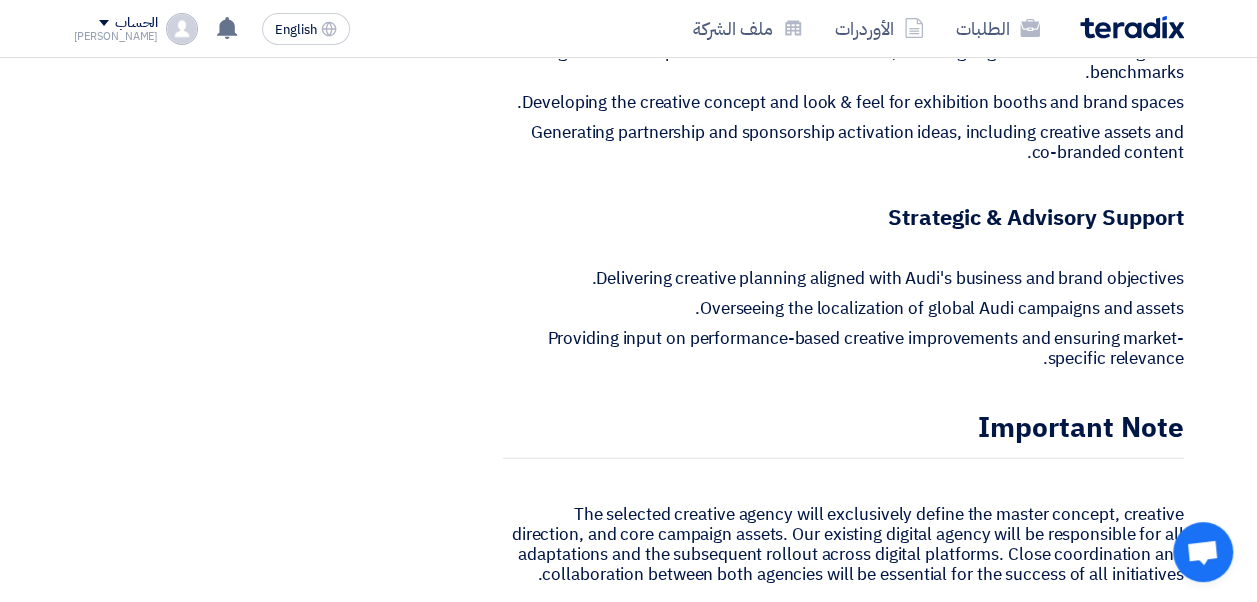 drag, startPoint x: 1069, startPoint y: 316, endPoint x: 996, endPoint y: 317, distance: 73.00685 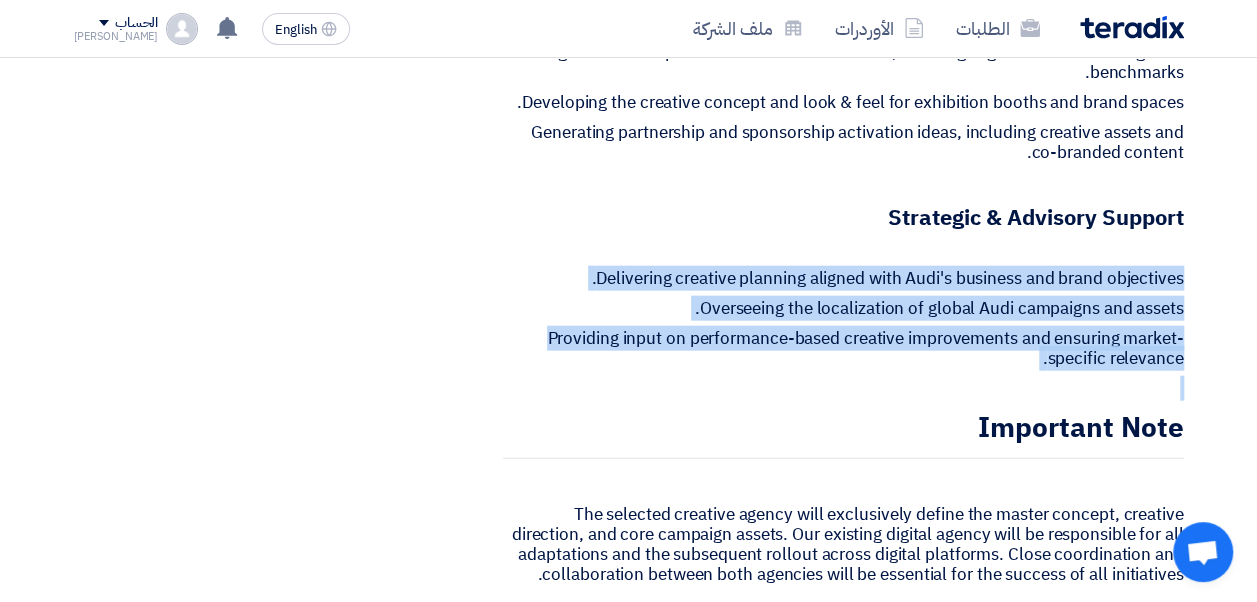 drag, startPoint x: 1179, startPoint y: 226, endPoint x: 640, endPoint y: 324, distance: 547.8367 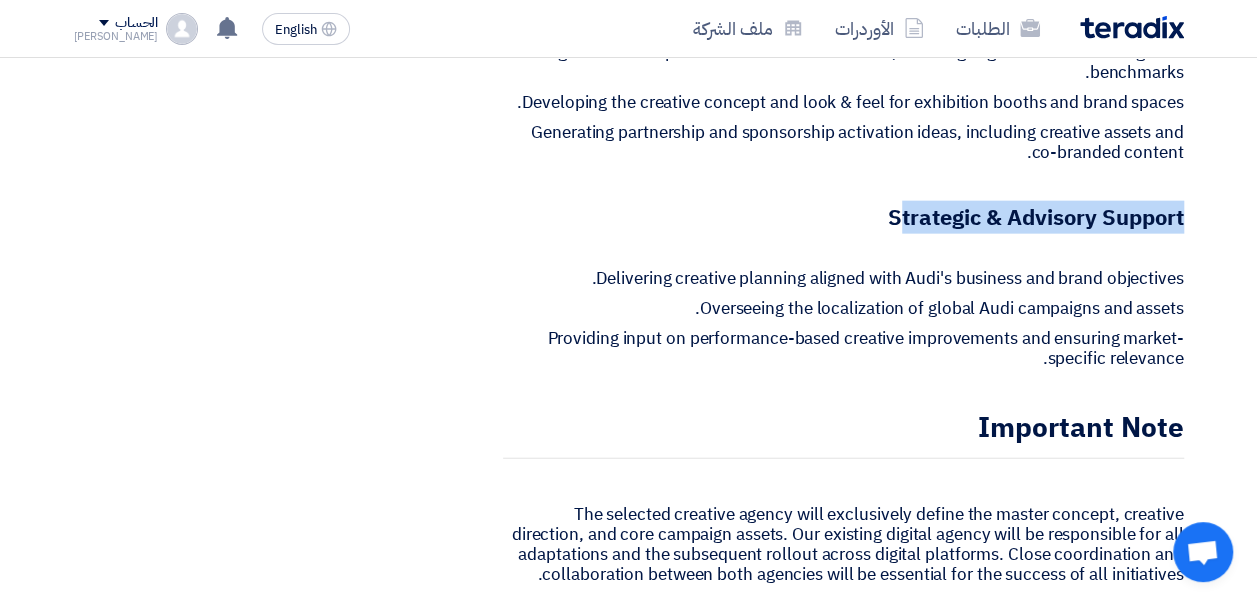 drag, startPoint x: 891, startPoint y: 170, endPoint x: 1194, endPoint y: 174, distance: 303.0264 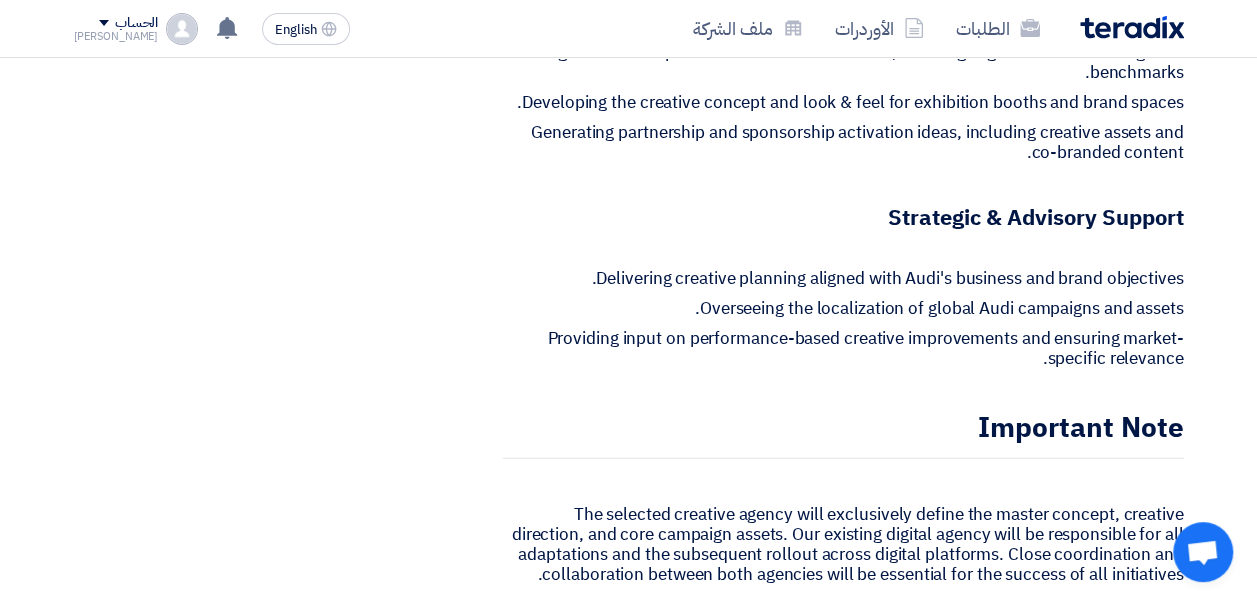 click on "Lead Creative Agency for Audi Egypt
بيانات العميل
Mohamed [DEMOGRAPHIC_DATA]
Group Procurement Manager,
Egyptian Automotive and Trading Company,  [GEOGRAPHIC_DATA], [GEOGRAPHIC_DATA]
,[STREET_ADDRESS][PERSON_NAME] , الجيزة
مسئول الدعم الفني من فريق تيرادكس
[PERSON_NAME] 📞 [PHONE_NUMBER] (Call or Click on the Number to use WhatsApp)
#   ." 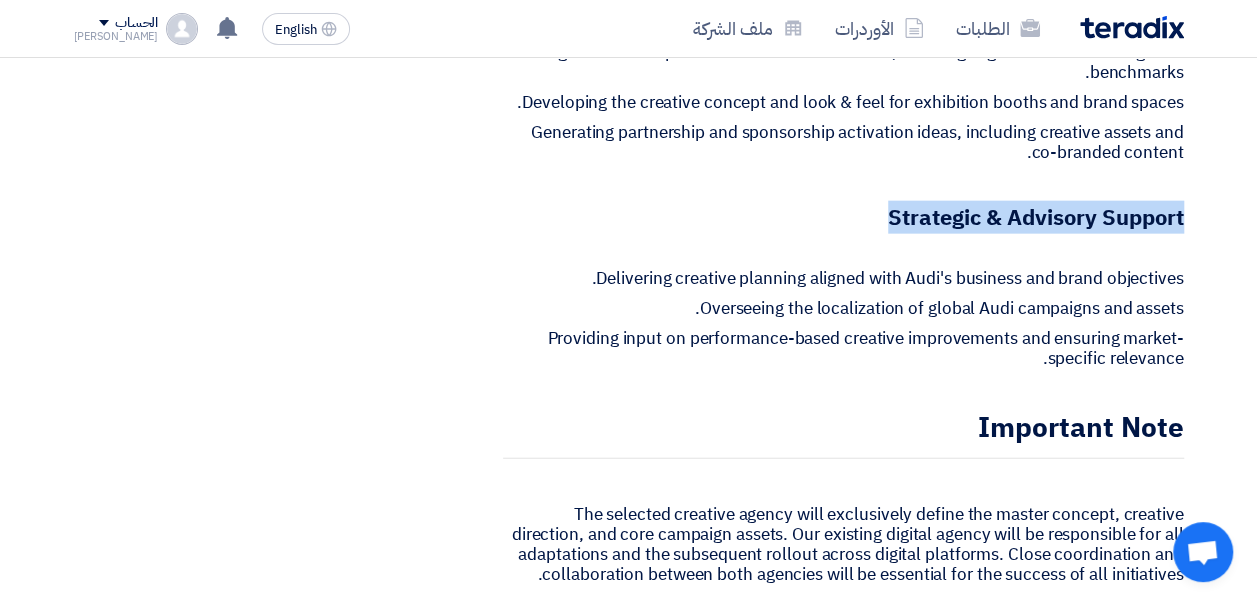 drag, startPoint x: 886, startPoint y: 166, endPoint x: 1271, endPoint y: 149, distance: 385.37515 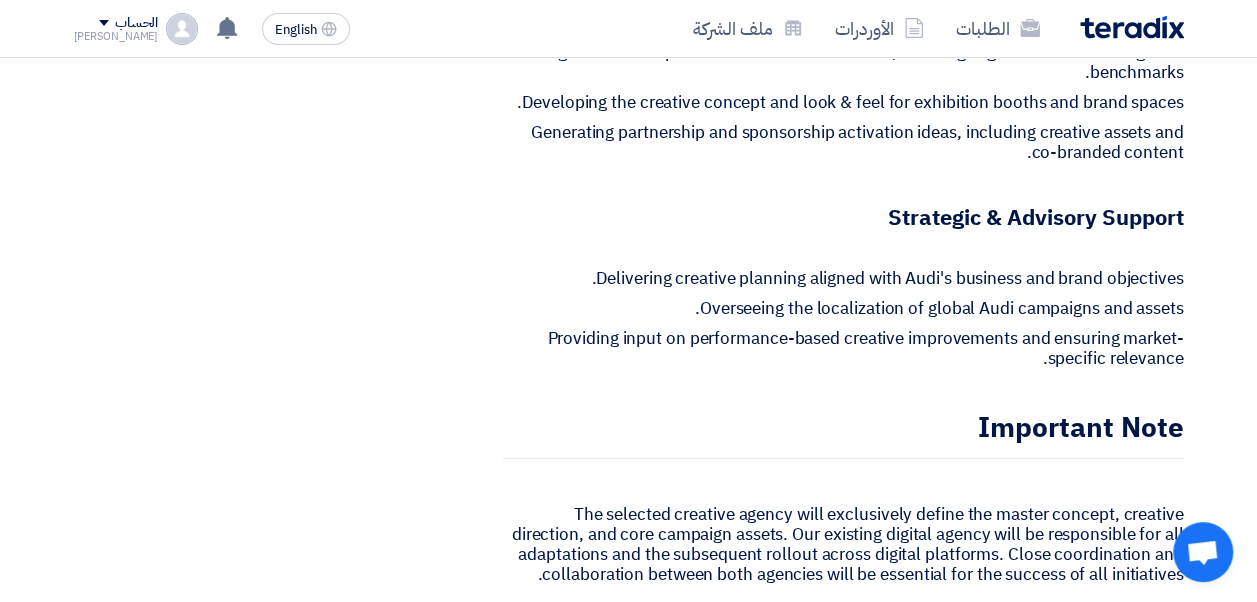 click on "Lead Creative Agency for Audi Egypt
بيانات العميل
Mohamed [DEMOGRAPHIC_DATA]
Group Procurement Manager,
Egyptian Automotive and Trading Company,  [GEOGRAPHIC_DATA], [GEOGRAPHIC_DATA]
,[STREET_ADDRESS][PERSON_NAME] , الجيزة
مسئول الدعم الفني من فريق تيرادكس
[PERSON_NAME] 📞 [PHONE_NUMBER] (Call or Click on the Number to use WhatsApp)
# ." 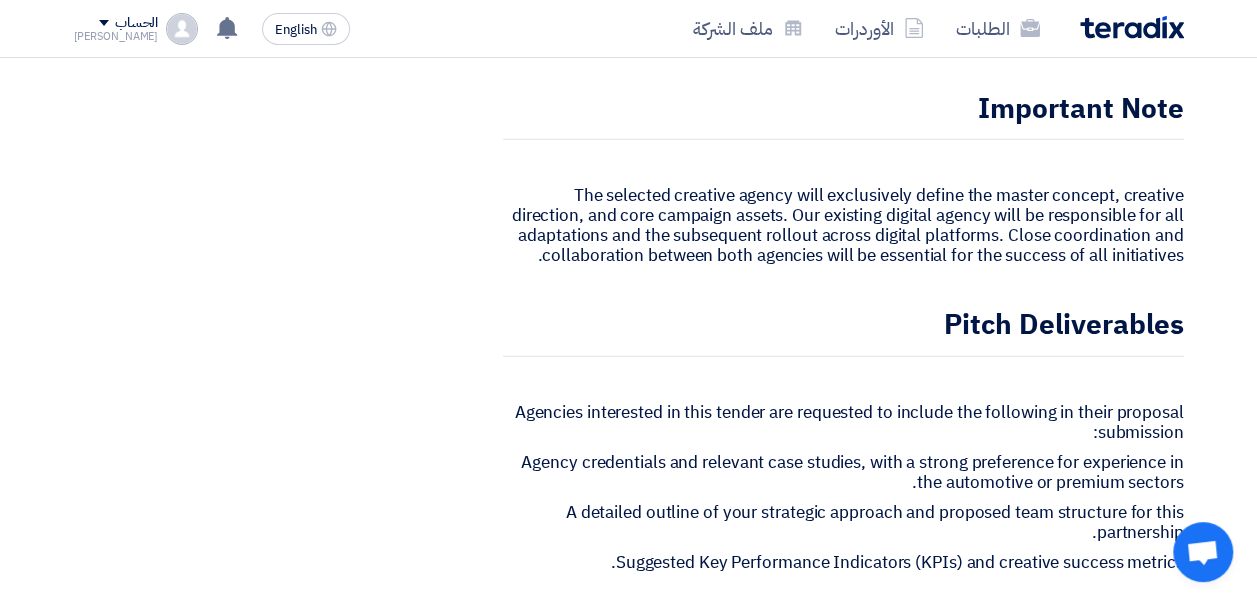 scroll, scrollTop: 2500, scrollLeft: 0, axis: vertical 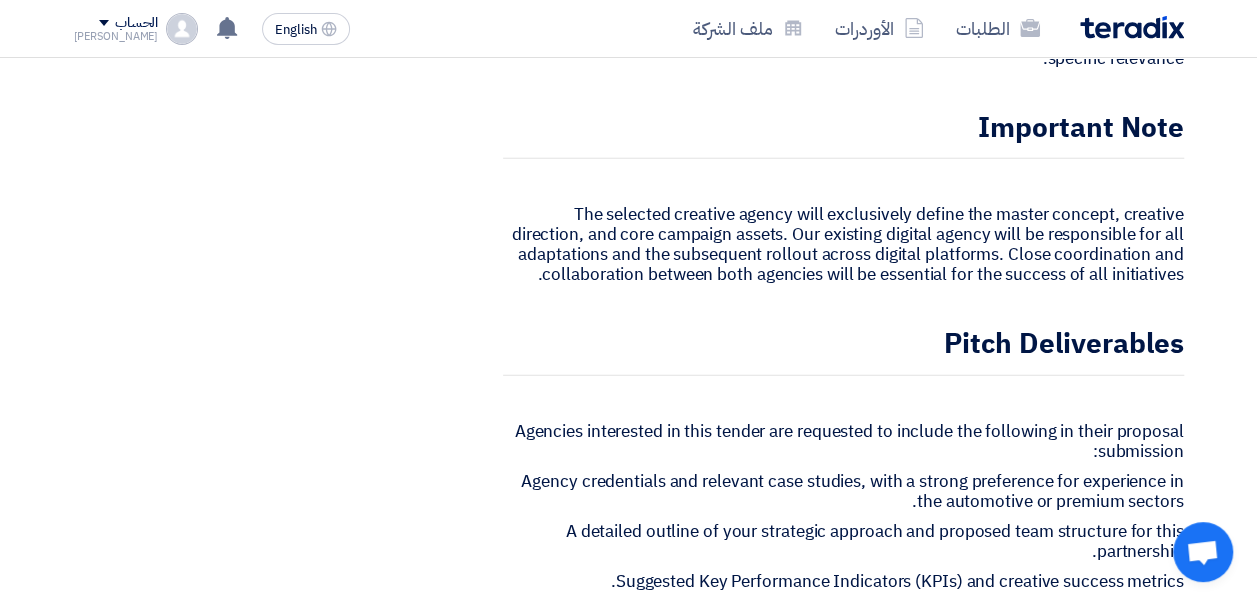 click on "The selected creative agency will exclusively define the master concept, creative direction, and core campaign assets. Our existing digital agency will be responsible for all adaptations and the subsequent rollout across digital platforms. Close coordination and collaboration between both agencies will be essential for the success of all initiatives." 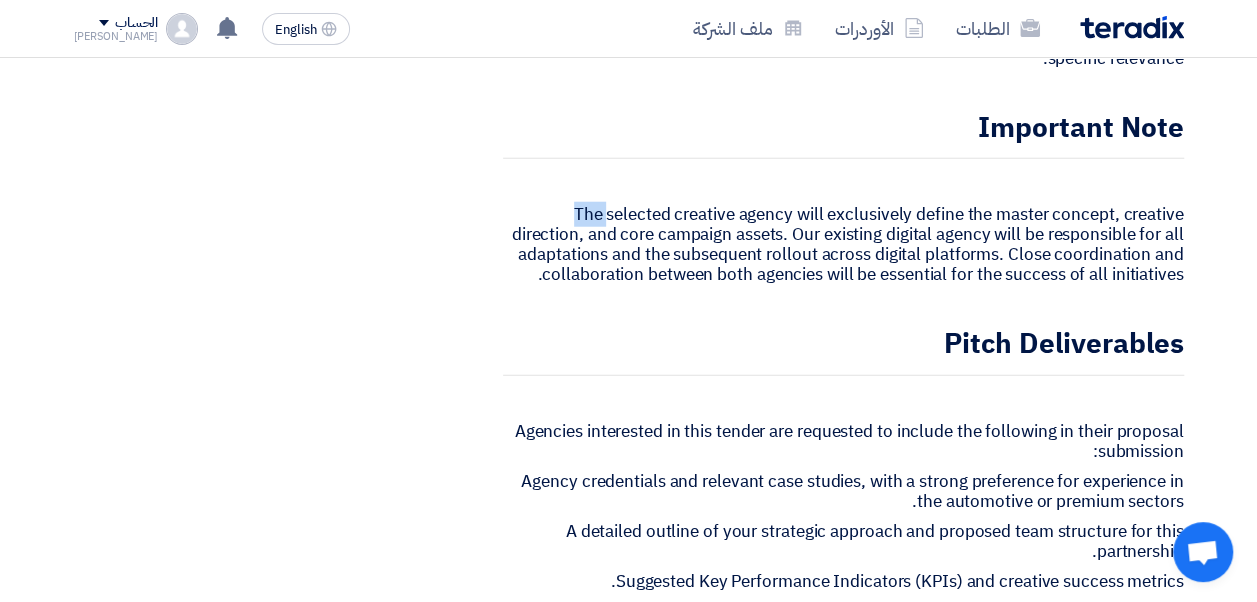 click on "The selected creative agency will exclusively define the master concept, creative direction, and core campaign assets. Our existing digital agency will be responsible for all adaptations and the subsequent rollout across digital platforms. Close coordination and collaboration between both agencies will be essential for the success of all initiatives." 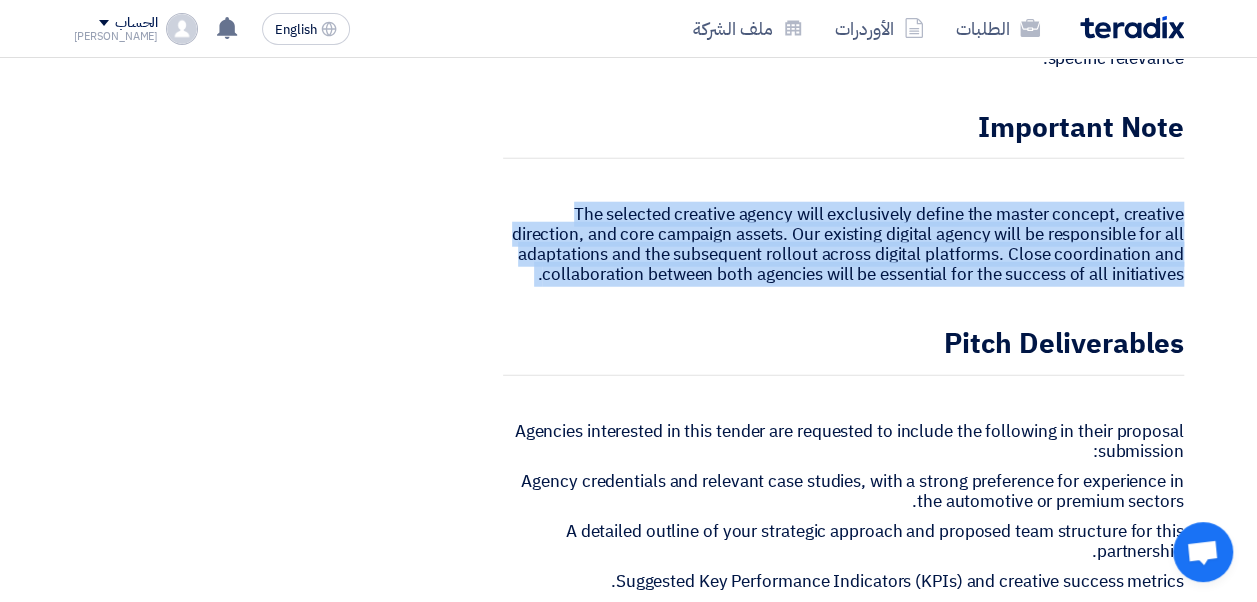 click on "The selected creative agency will exclusively define the master concept, creative direction, and core campaign assets. Our existing digital agency will be responsible for all adaptations and the subsequent rollout across digital platforms. Close coordination and collaboration between both agencies will be essential for the success of all initiatives." 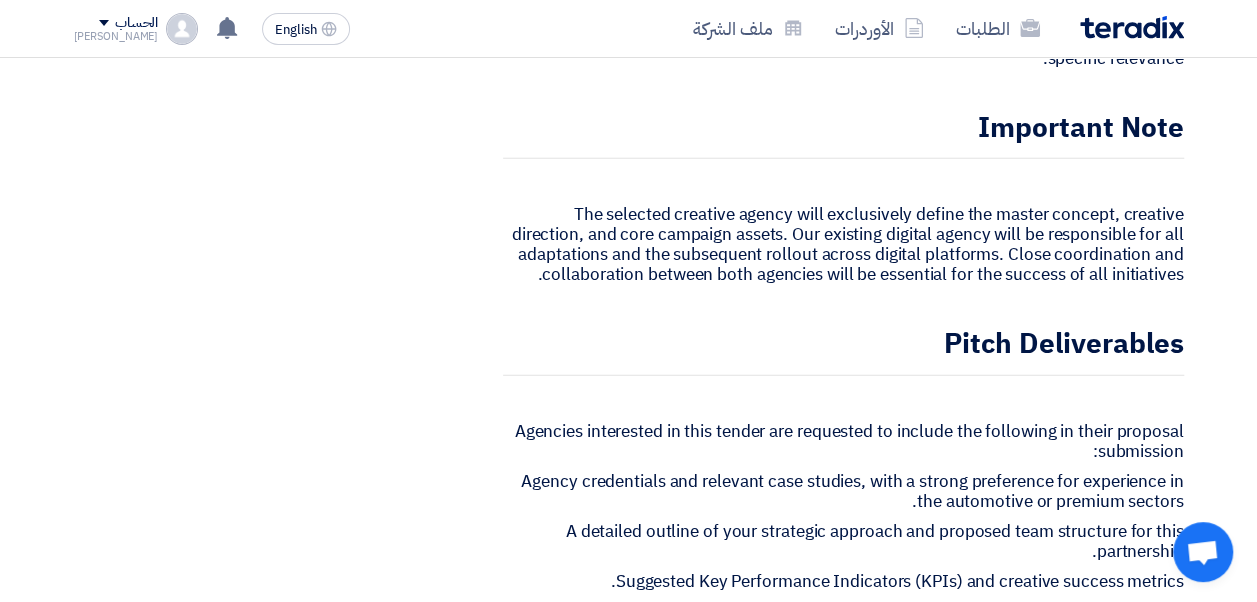 click on "مواعيد الطلب
الموعد النهائي للرد
Time Remaining
13
يوم
:
3
ساعة
:
56
دقيقة
الأسئلة والأجوبة
لم تطرح أي أسئلة حتى الآن
اذا كانت لديك أي اسئلة بخصوص الطلب, من فضلك اطرحها هنا بعد قبولك للطلب
+ أضف سؤال جديد" 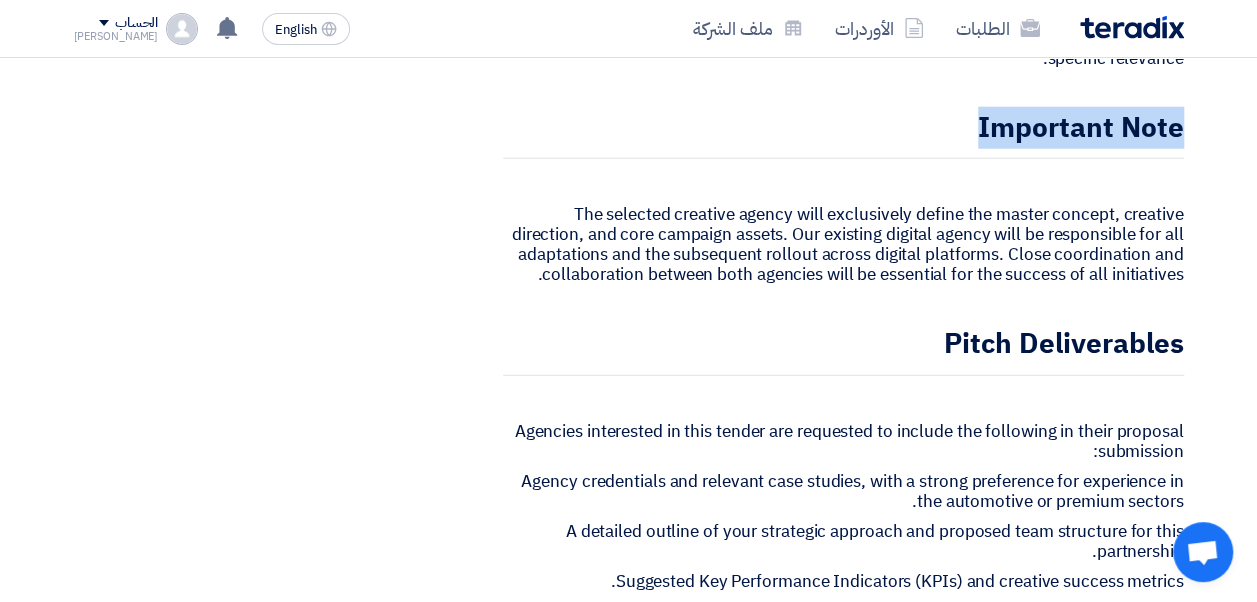 drag, startPoint x: 983, startPoint y: 78, endPoint x: 1190, endPoint y: 84, distance: 207.08694 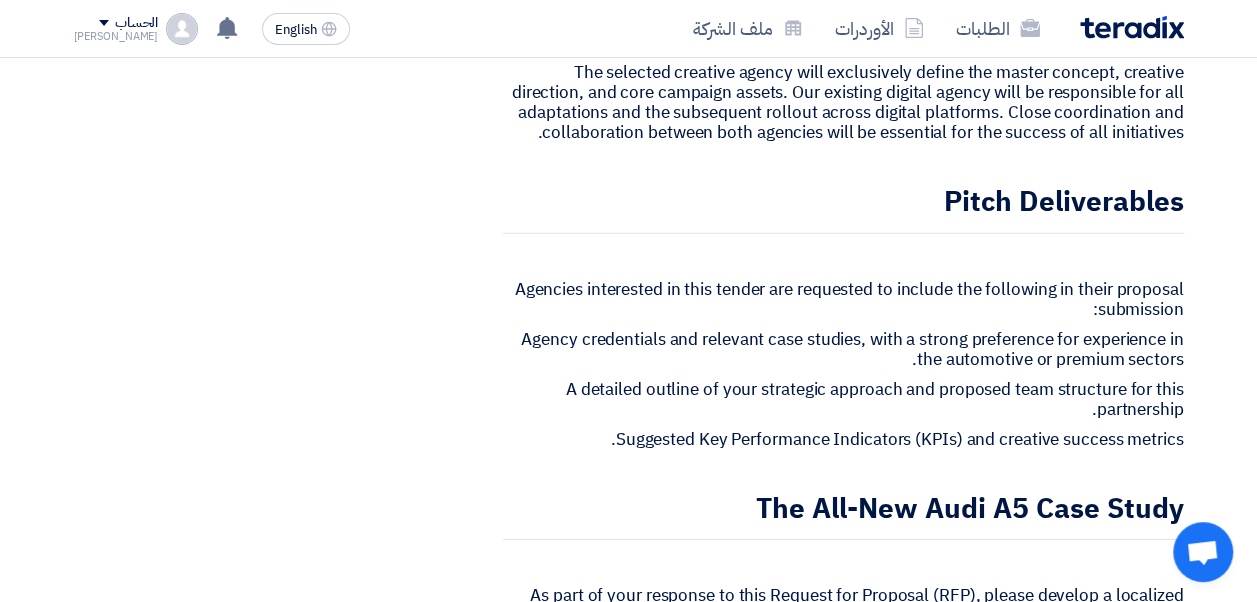 scroll, scrollTop: 2600, scrollLeft: 0, axis: vertical 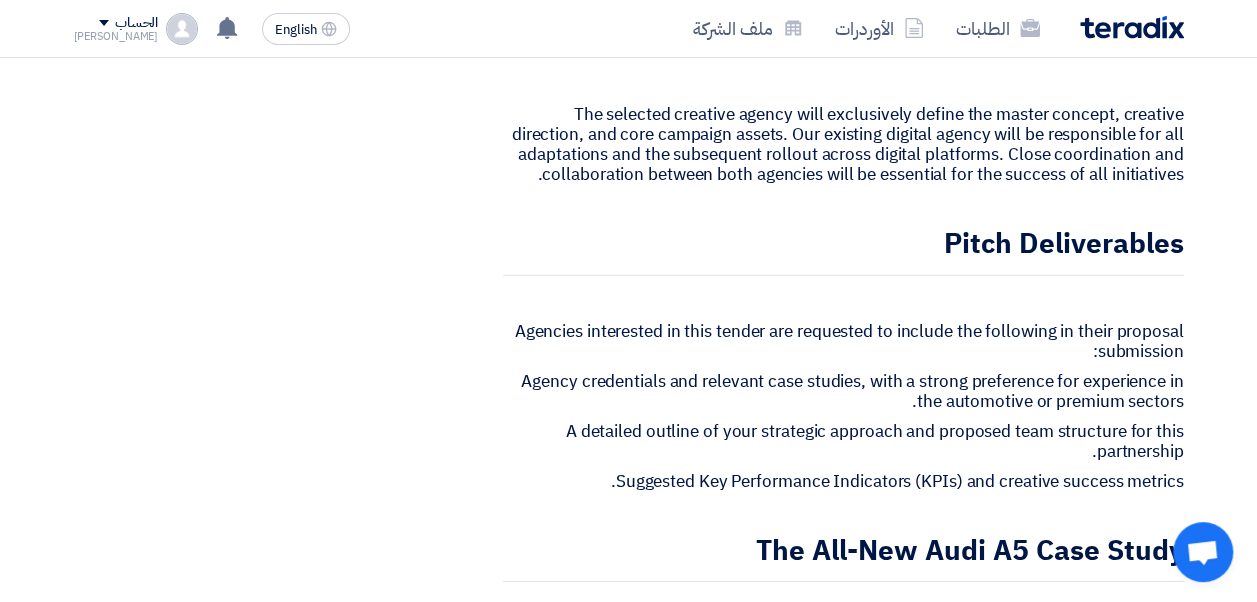 click on "Agencies interested in this tender are requested to include the following in their proposal submission:" 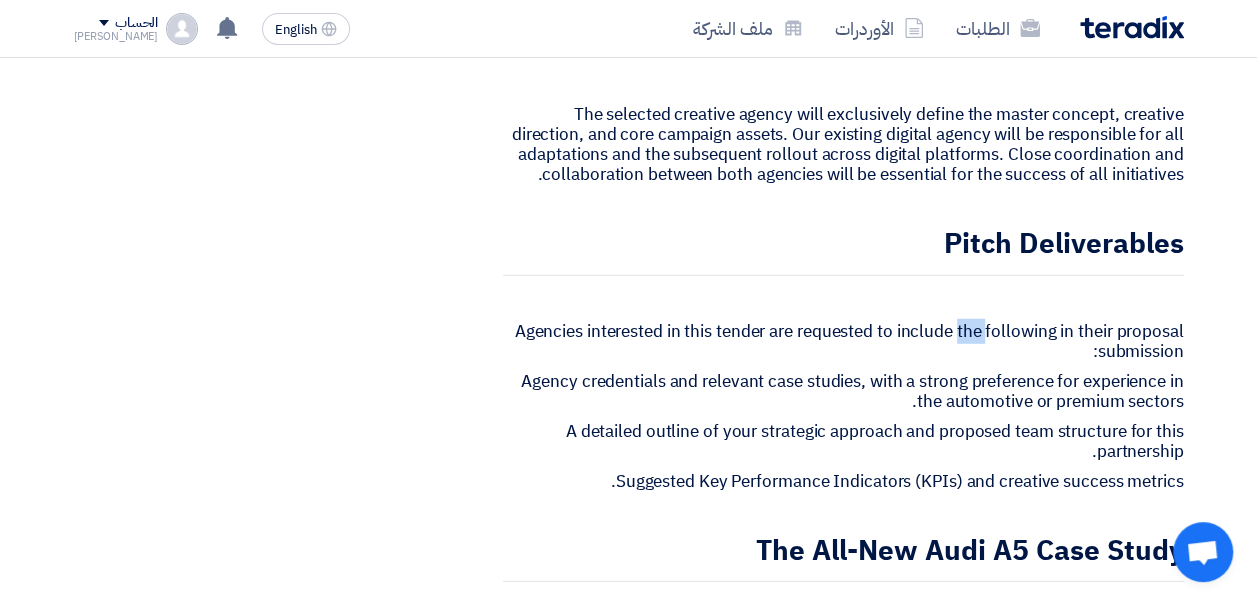 click on "Agencies interested in this tender are requested to include the following in their proposal submission:" 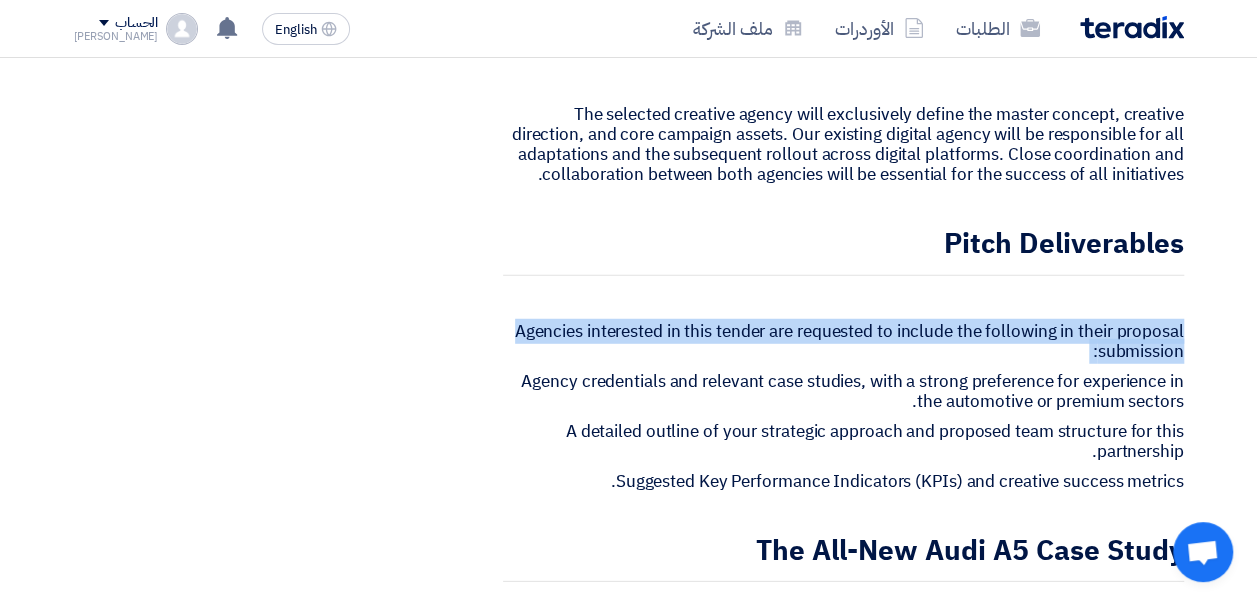 click on "Agencies interested in this tender are requested to include the following in their proposal submission:" 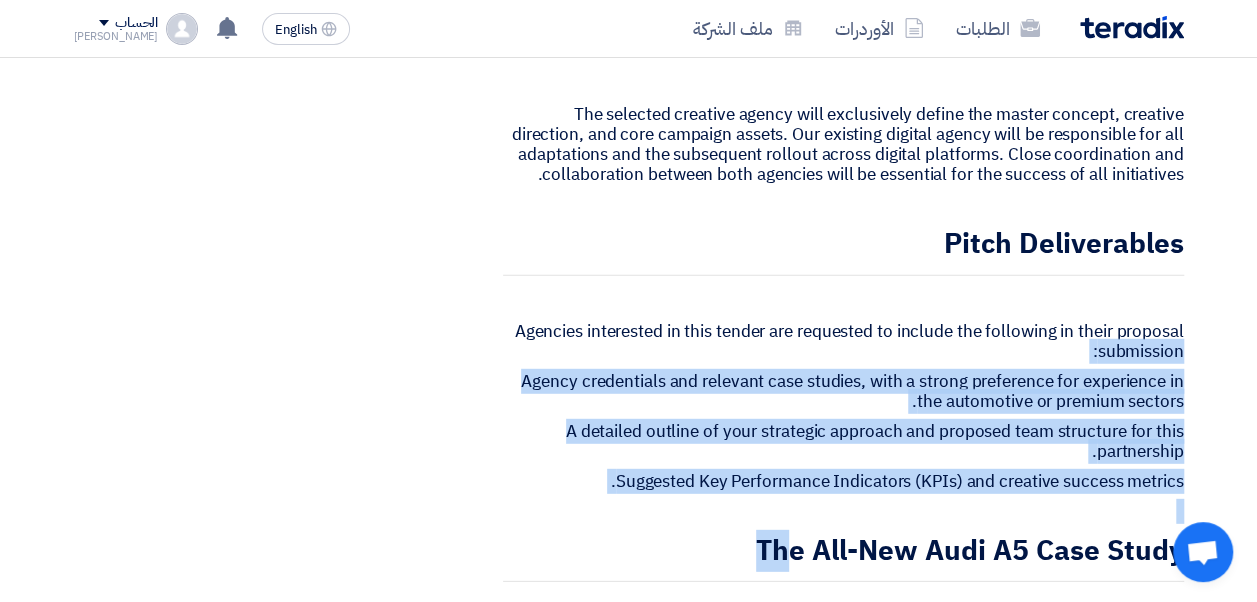 drag, startPoint x: 1182, startPoint y: 296, endPoint x: 797, endPoint y: 481, distance: 427.14166 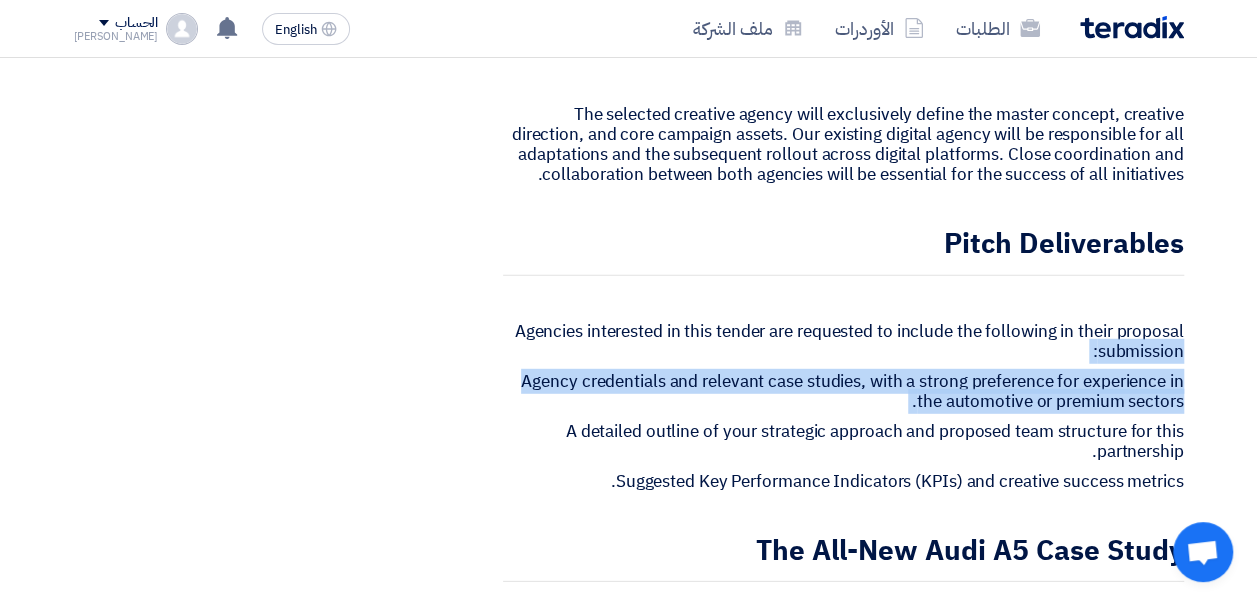 drag, startPoint x: 512, startPoint y: 280, endPoint x: 1212, endPoint y: 370, distance: 705.762 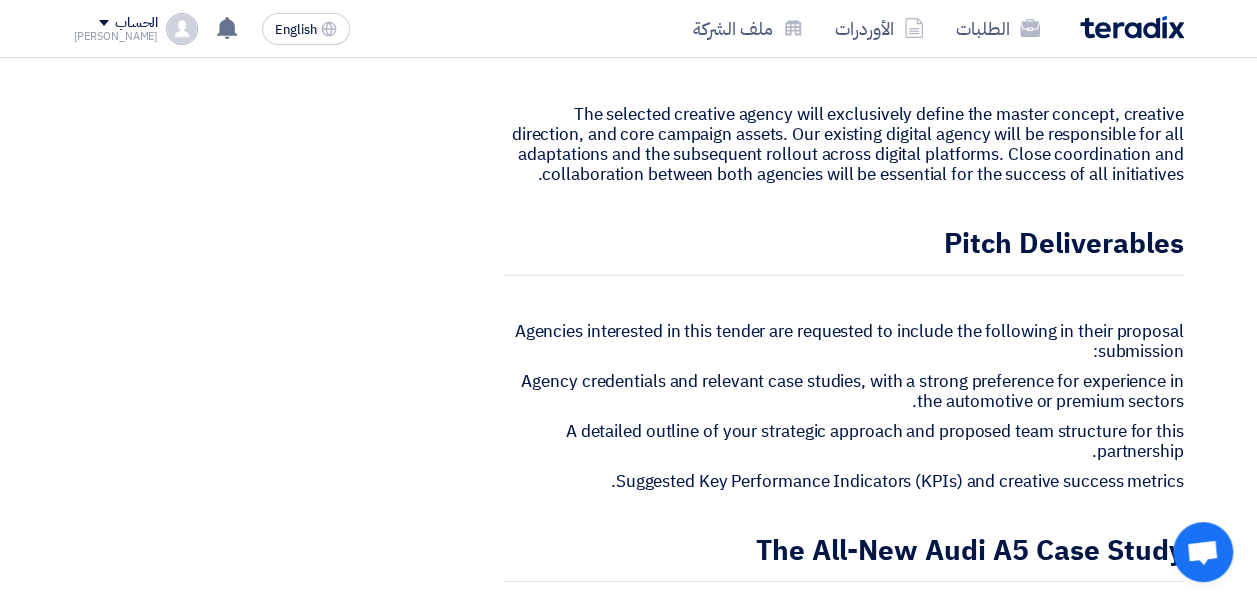 click on "Lead Creative Agency for Audi Egypt
بيانات العميل
Mohamed [DEMOGRAPHIC_DATA]
Group Procurement Manager,
Egyptian Automotive and Trading Company,  [GEOGRAPHIC_DATA], [GEOGRAPHIC_DATA]
,[STREET_ADDRESS][PERSON_NAME] , الجيزة
مسئول الدعم الفني من فريق تيرادكس
[PERSON_NAME] 📞 [PHONE_NUMBER] (Call or Click on the Number to use WhatsApp)
#   ." 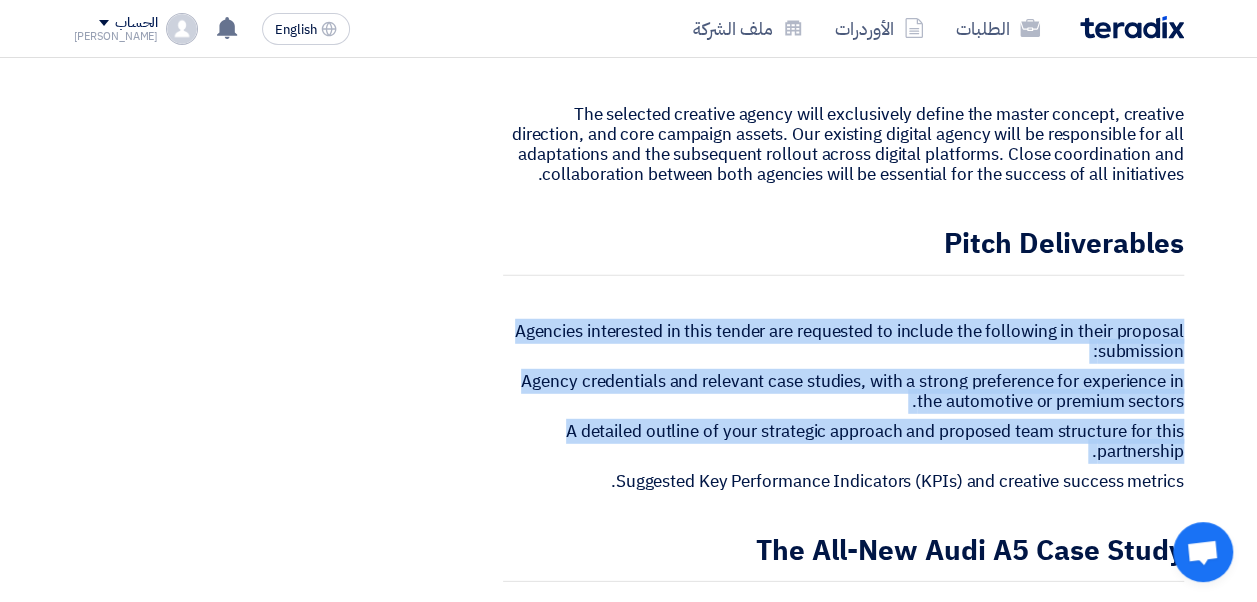 drag, startPoint x: 1182, startPoint y: 275, endPoint x: 1182, endPoint y: 429, distance: 154 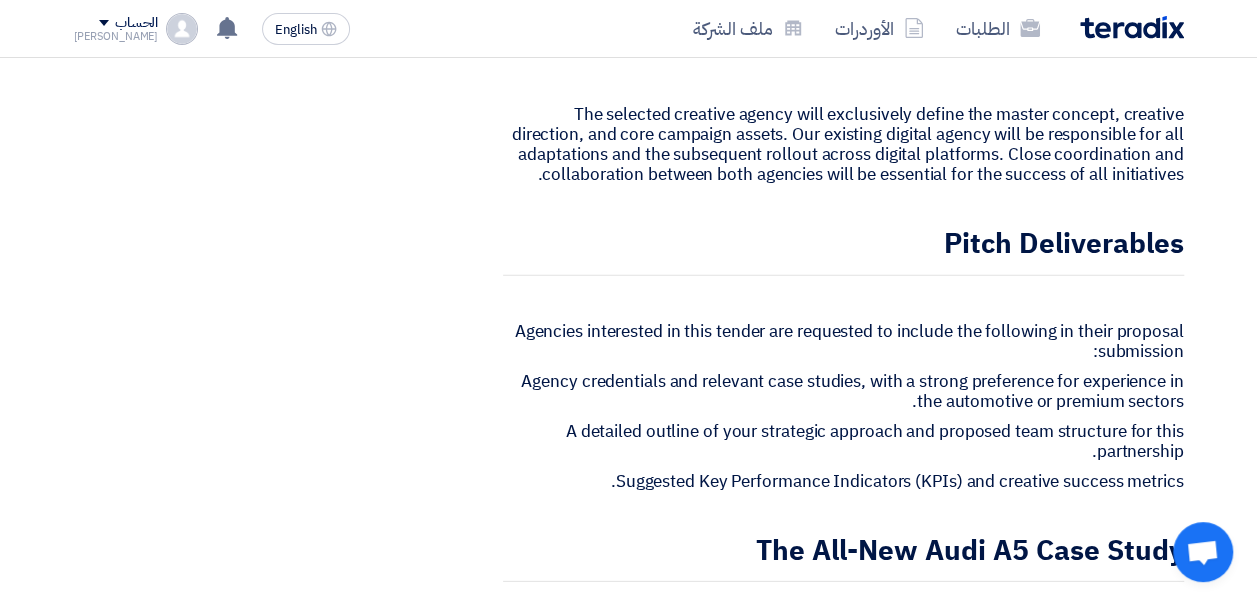 click on "Suggested Key Performance Indicators (KPIs) and creative success metrics." 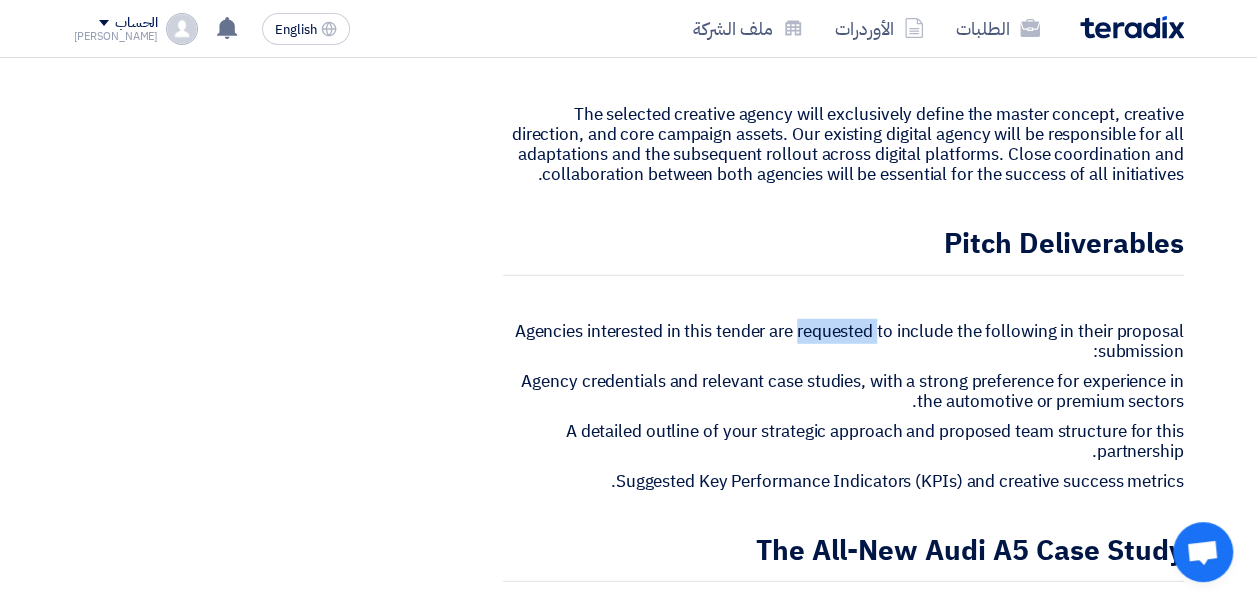 click on "Agencies interested in this tender are requested to include the following in their proposal submission:" 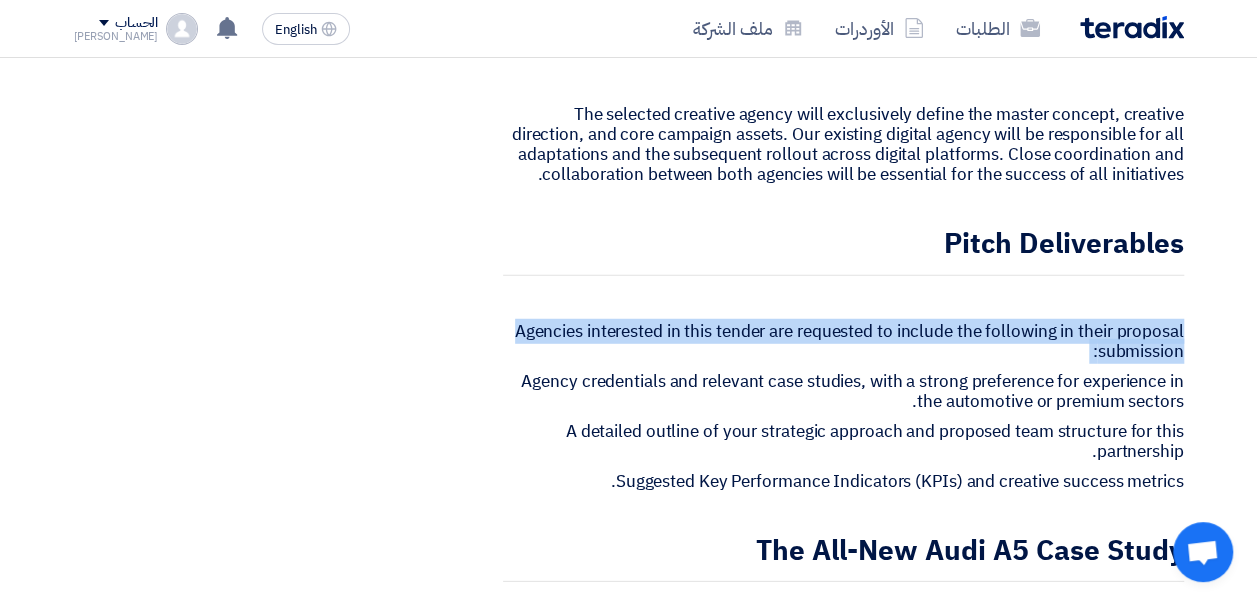 click on "Agencies interested in this tender are requested to include the following in their proposal submission:" 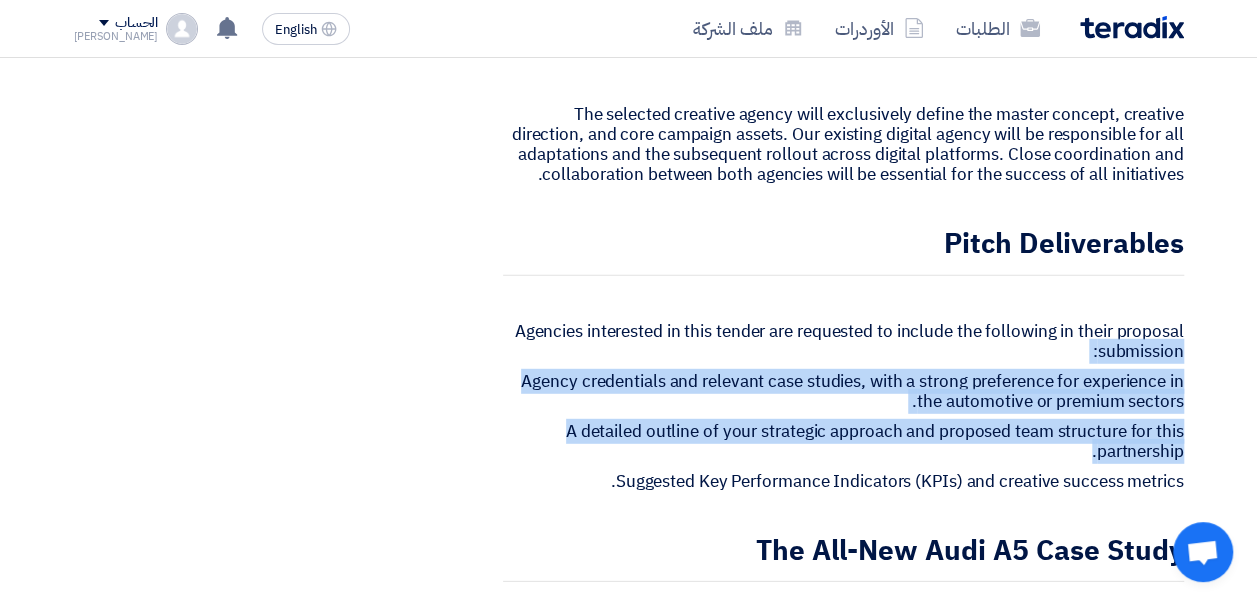 drag, startPoint x: 510, startPoint y: 274, endPoint x: 1075, endPoint y: 397, distance: 578.2335 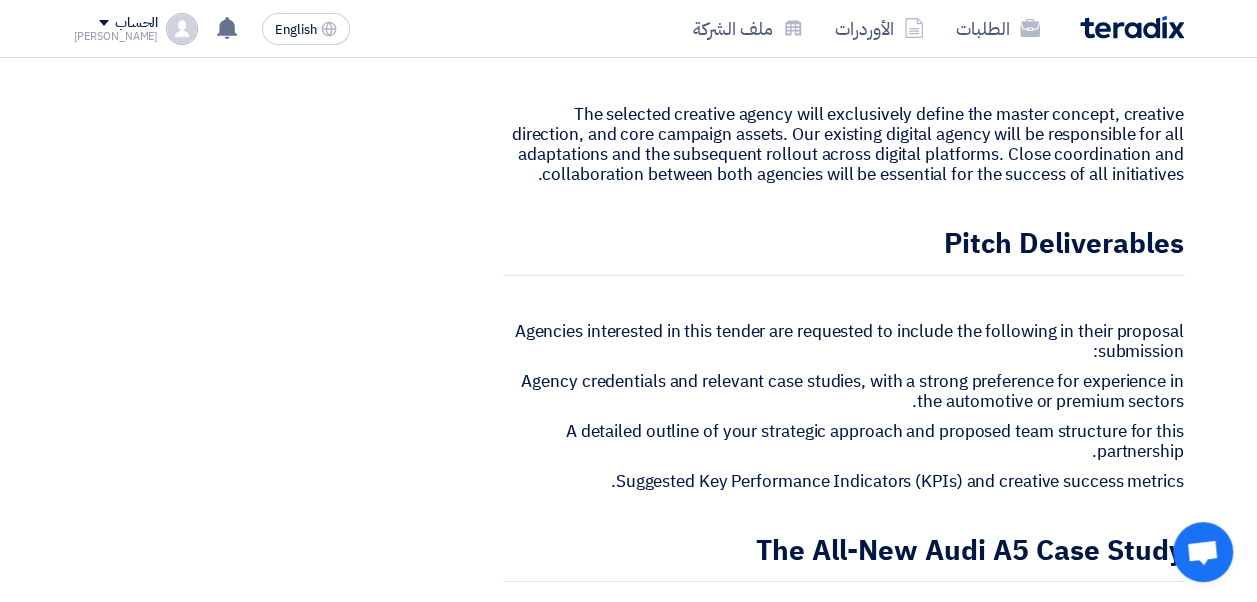 drag, startPoint x: 1075, startPoint y: 397, endPoint x: 1214, endPoint y: 276, distance: 184.28781 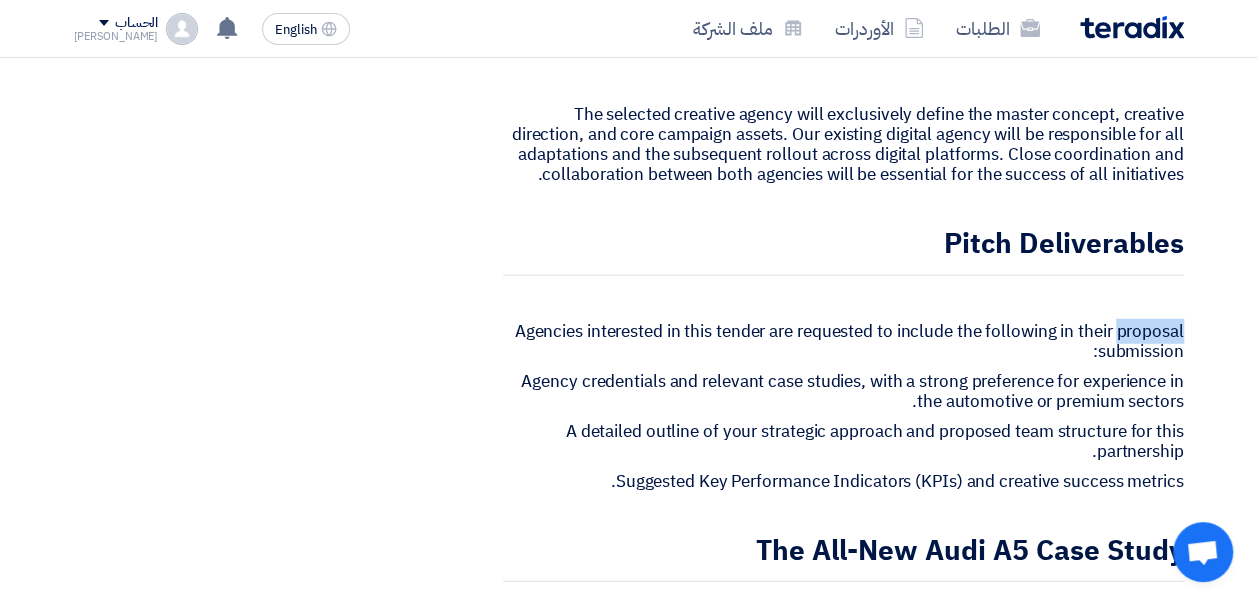 click on "Agencies interested in this tender are requested to include the following in their proposal submission:" 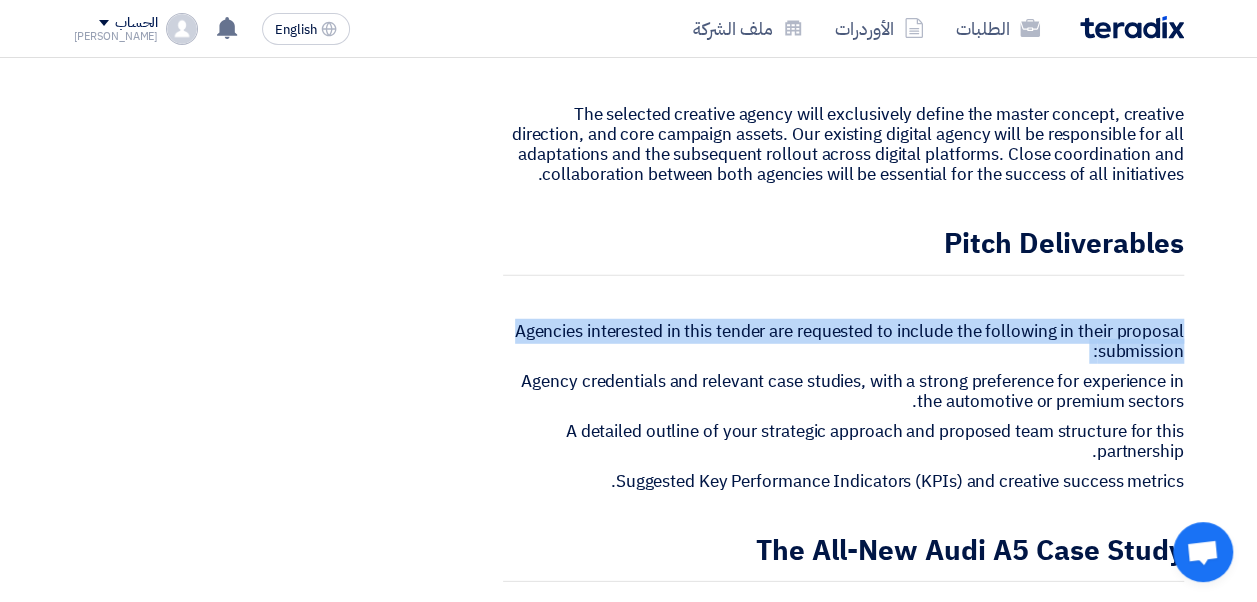 click on "Agencies interested in this tender are requested to include the following in their proposal submission:" 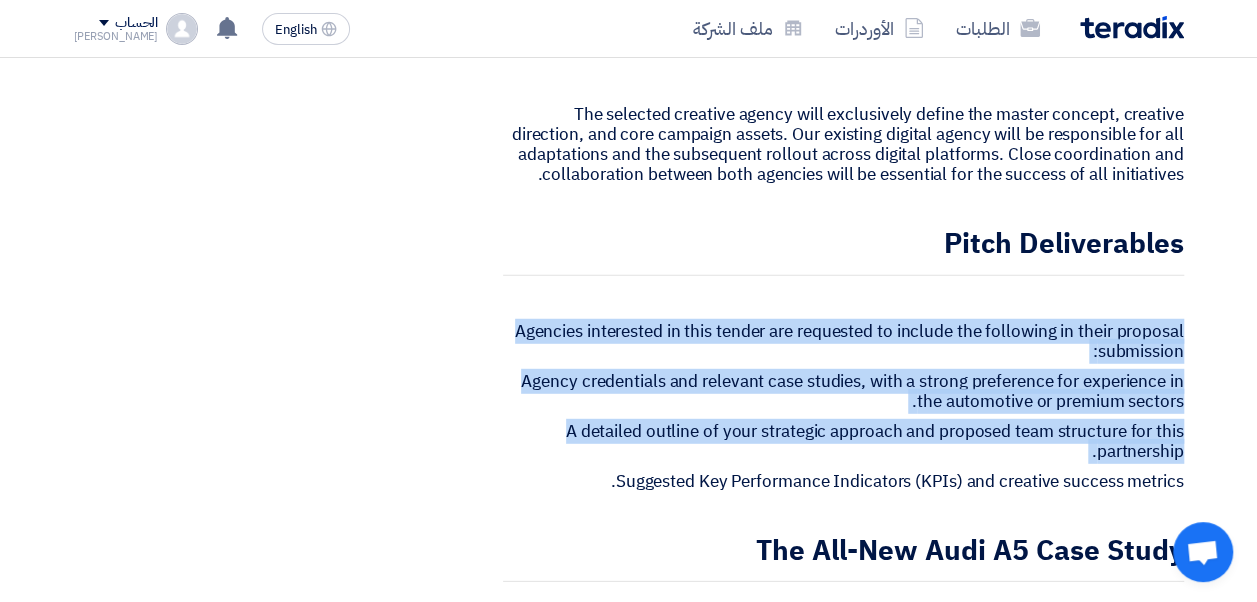 drag, startPoint x: 1181, startPoint y: 275, endPoint x: 1190, endPoint y: 423, distance: 148.27339 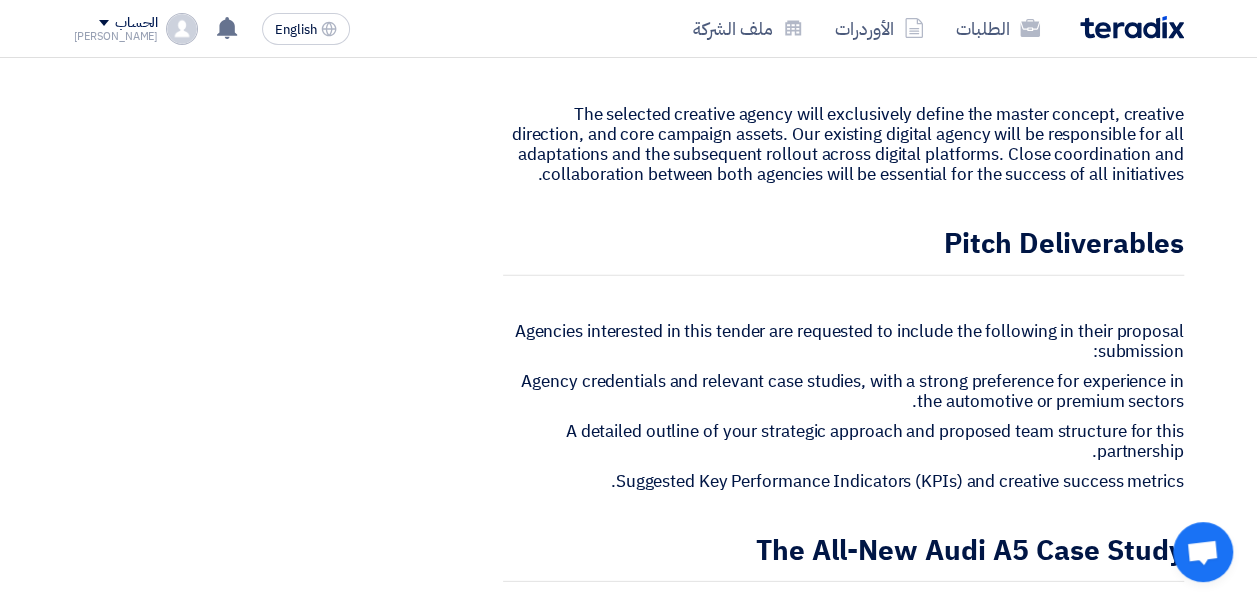 drag, startPoint x: 1190, startPoint y: 423, endPoint x: 1174, endPoint y: 420, distance: 16.27882 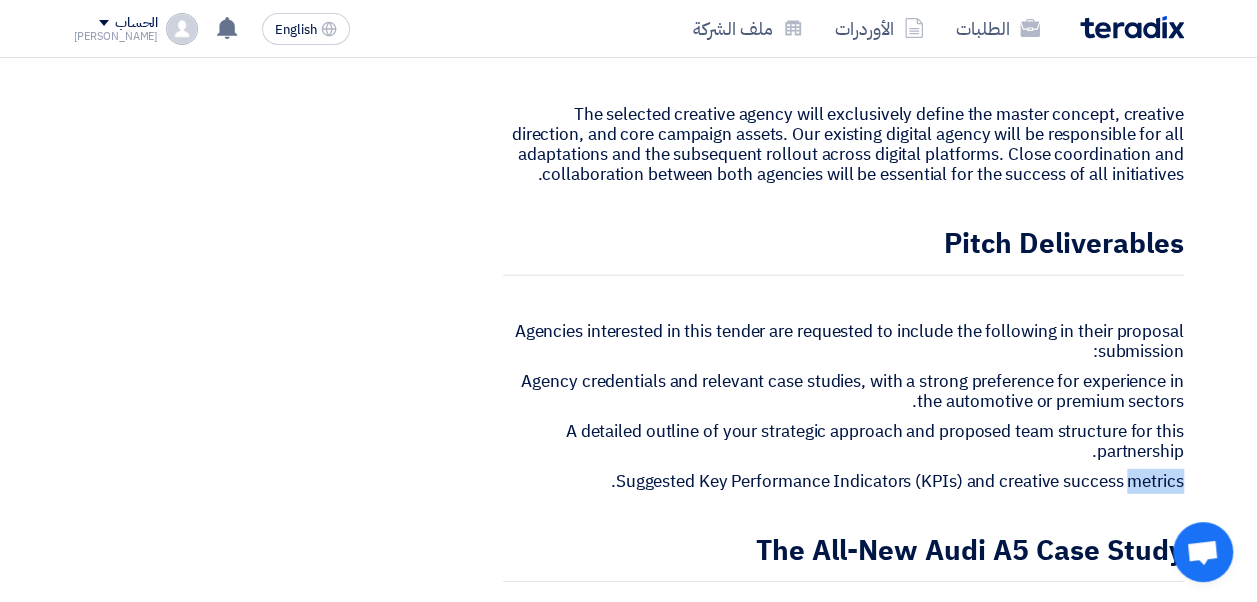 click on "Suggested Key Performance Indicators (KPIs) and creative success metrics." 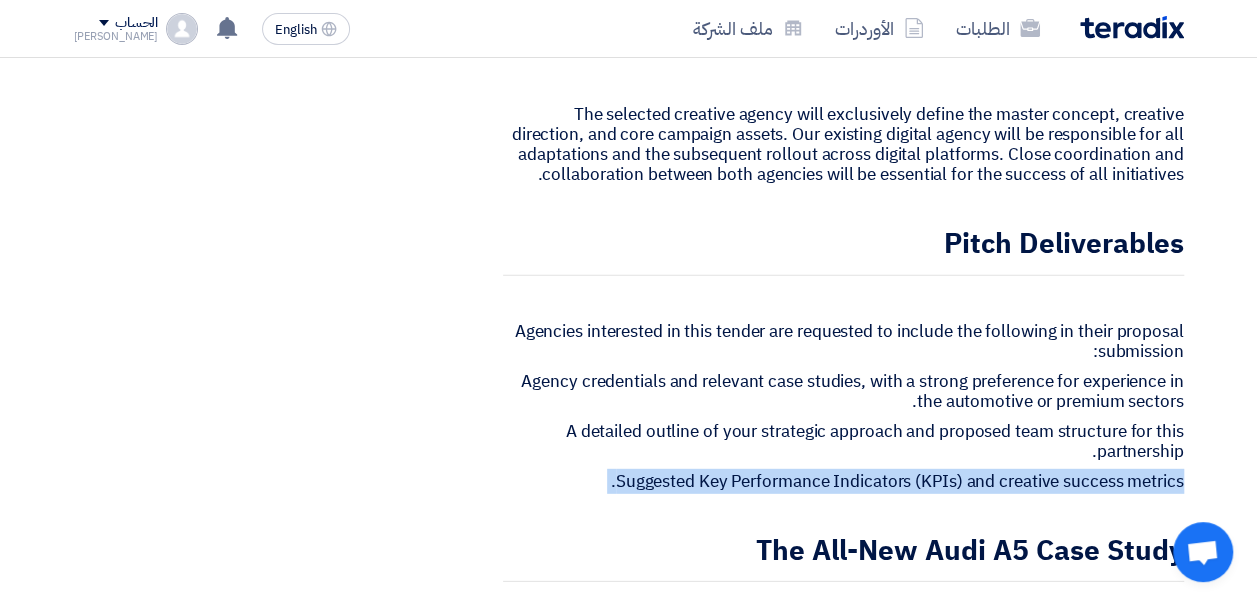 click on "Suggested Key Performance Indicators (KPIs) and creative success metrics." 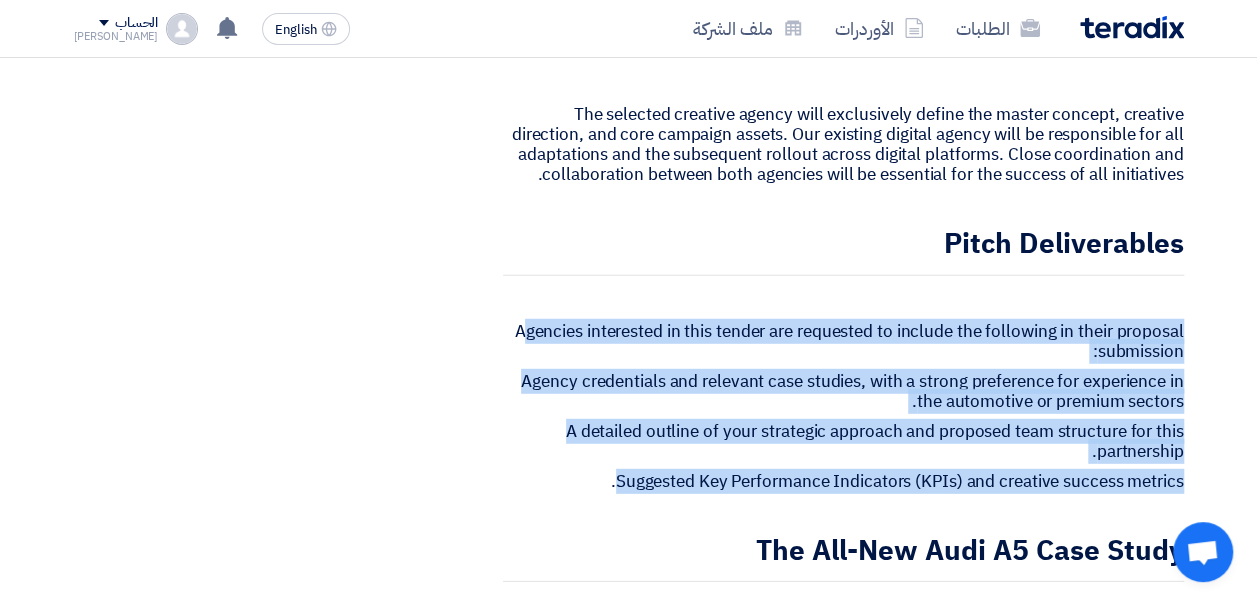 drag, startPoint x: 611, startPoint y: 428, endPoint x: 521, endPoint y: 275, distance: 177.50775 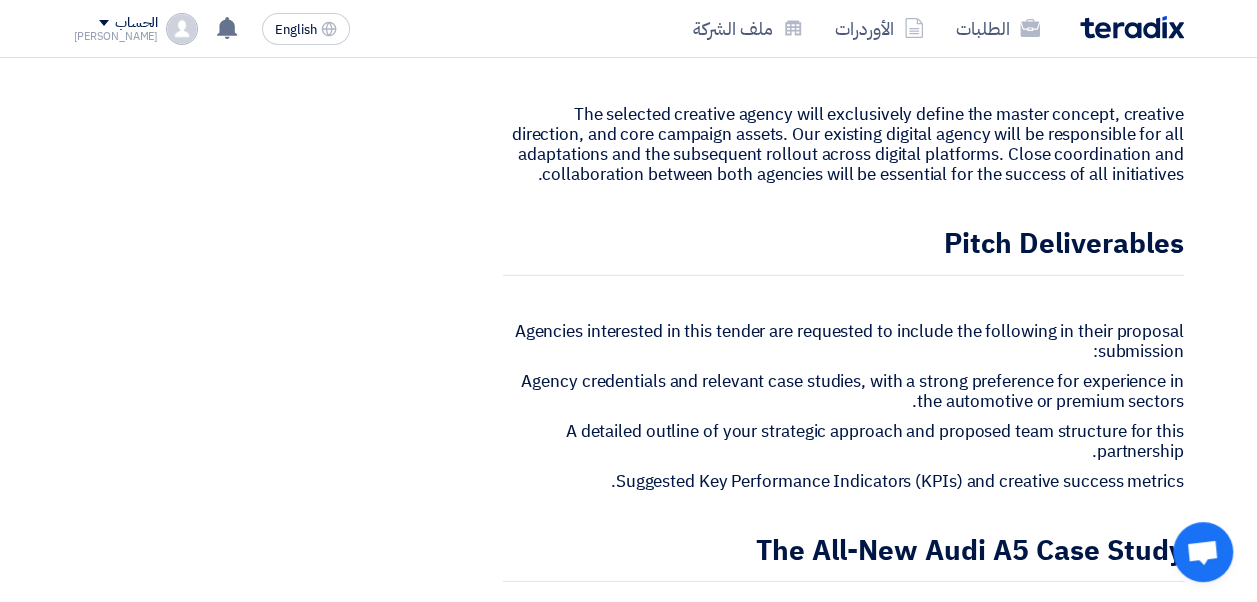 click on "Audi Egypt is seeking proposals from experienced and innovative creative agencies to enhance our brand visibility and engagement in the Egyptian market. We are looking for a partner that can deliver premium creative solutions aligned with Audi's global brand values, while also deeply resonating with our local audience.   Objectives   The selected lead creative agency will be instrumental in achieving the following key objectives: Elevate brand visibility and engagement within the Egyptian market. Localize and adapt Audi's global campaigns to effectively resonate with [DEMOGRAPHIC_DATA] consumers. Deliver premium creative that consistently reflects Audi's brand values across all key channels. Collaborate seamlessly with our existing digital agency to ensure integrated and impactful execution across all platforms.   Scope of Work     Creative Campaign Development   Concept creation for comprehensive campaigns. Development of master key visuals, taglines, and messaging.   Design Services   2D Design:         ." 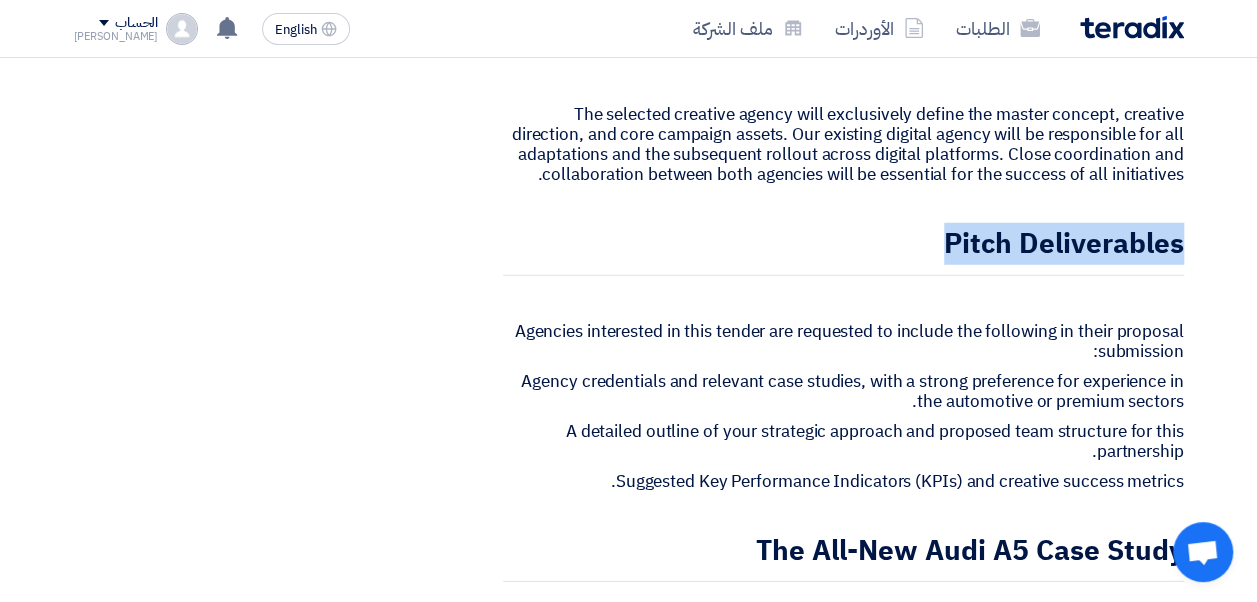 drag, startPoint x: 946, startPoint y: 193, endPoint x: 1218, endPoint y: 195, distance: 272.00735 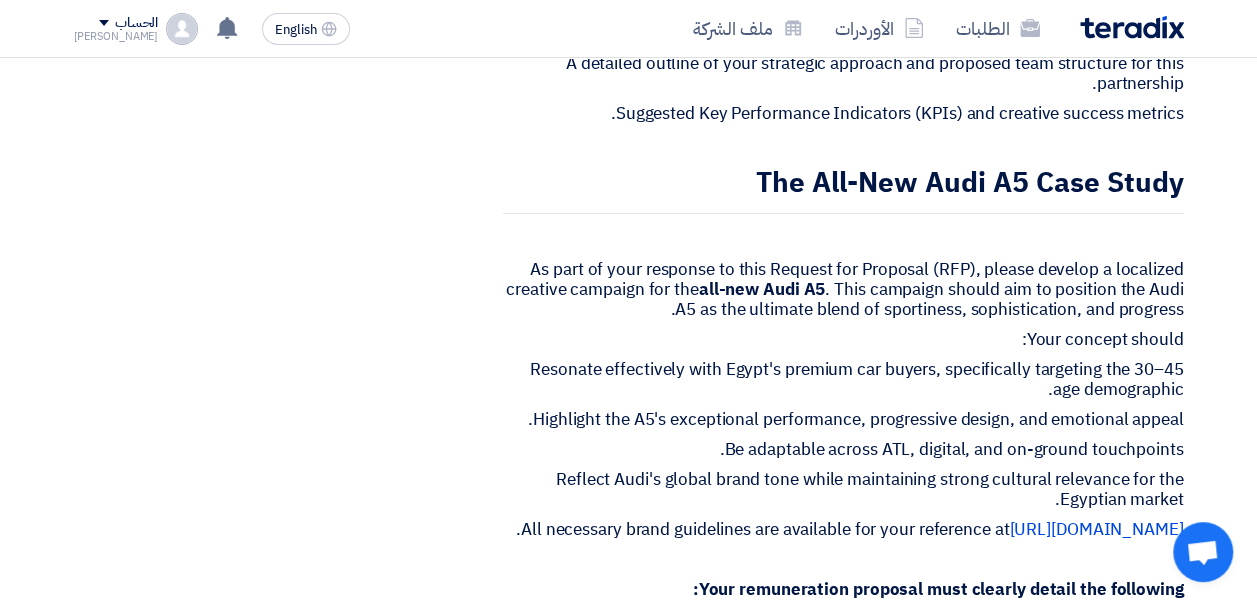 scroll, scrollTop: 3000, scrollLeft: 0, axis: vertical 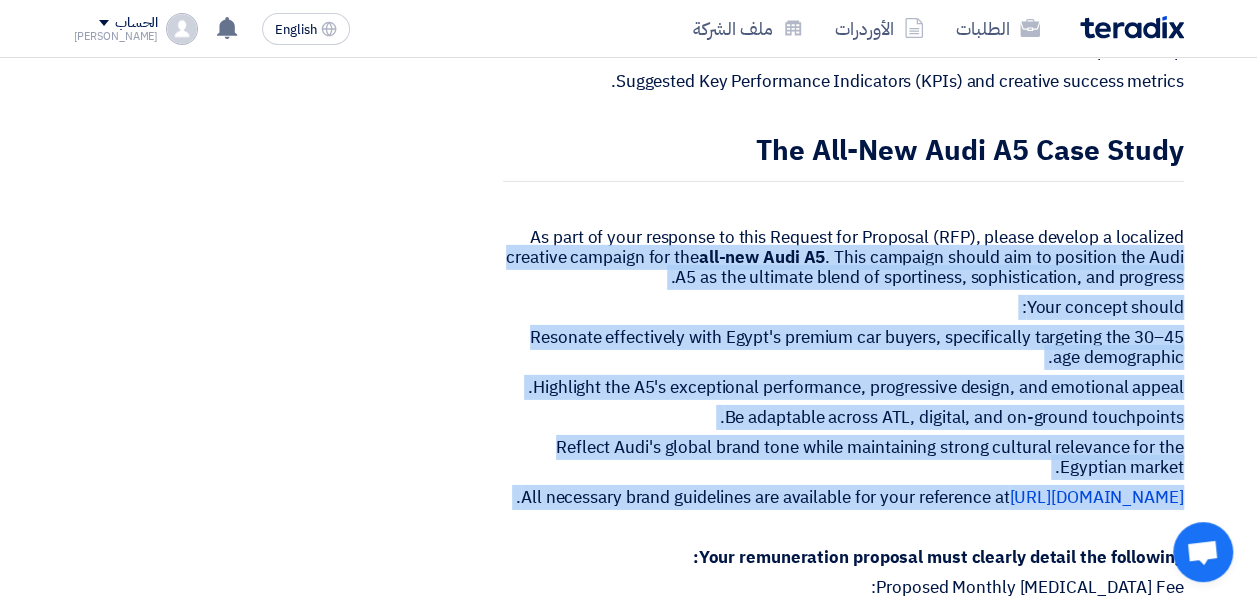 drag, startPoint x: 533, startPoint y: 184, endPoint x: 1184, endPoint y: 492, distance: 720.184 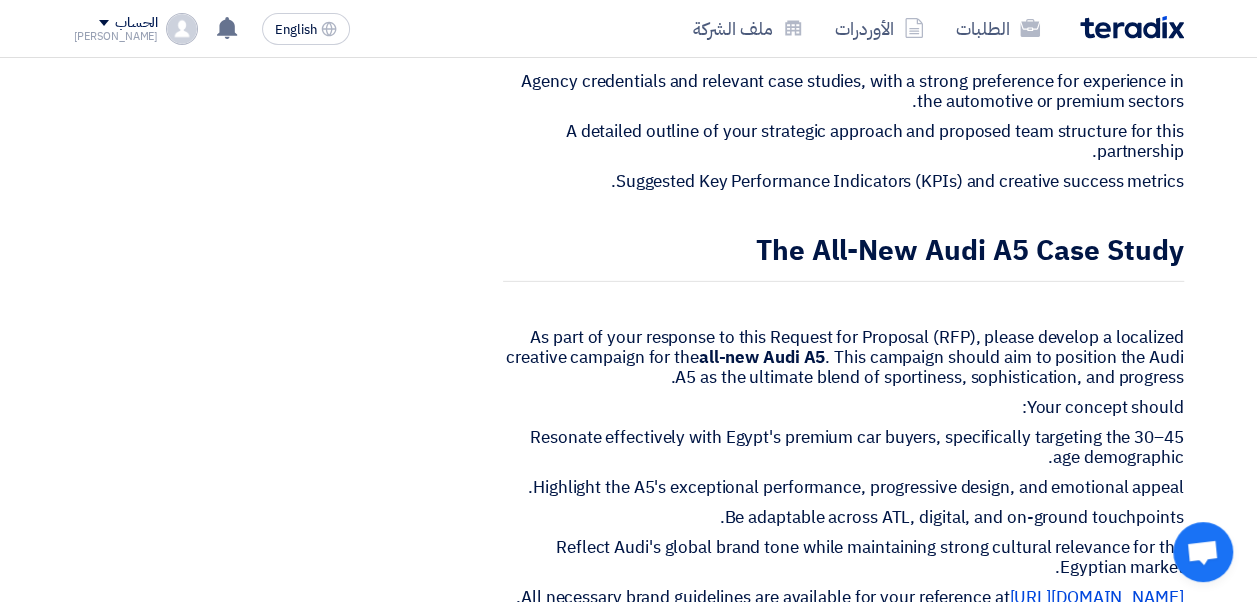 drag, startPoint x: 342, startPoint y: 288, endPoint x: 355, endPoint y: 292, distance: 13.601471 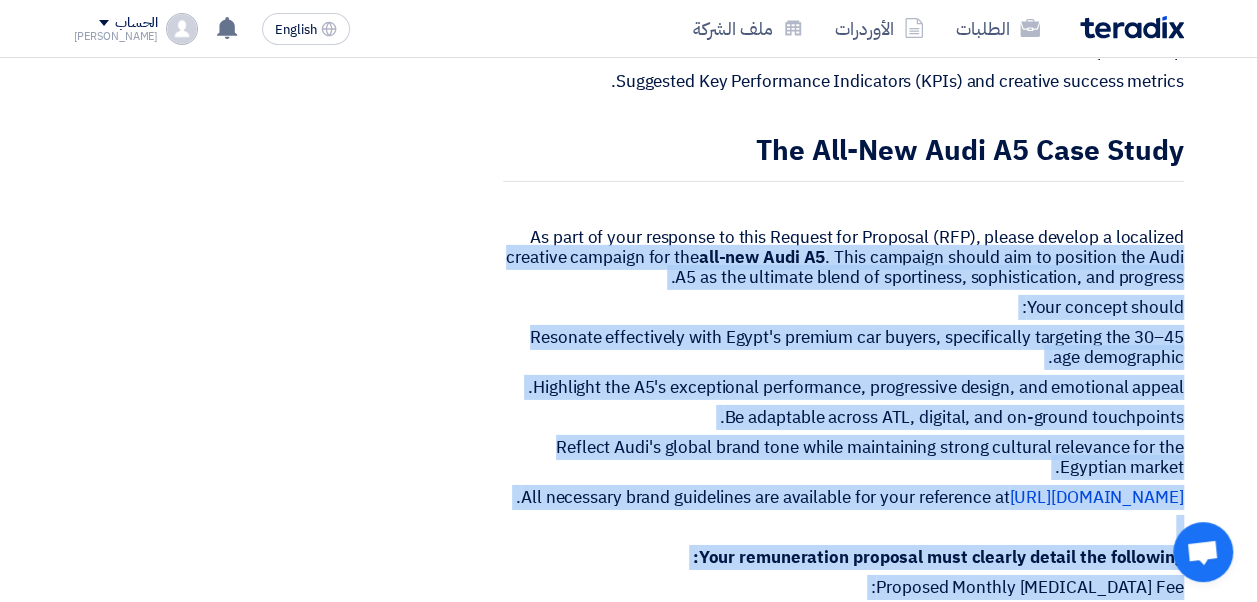 scroll, scrollTop: 3068, scrollLeft: 0, axis: vertical 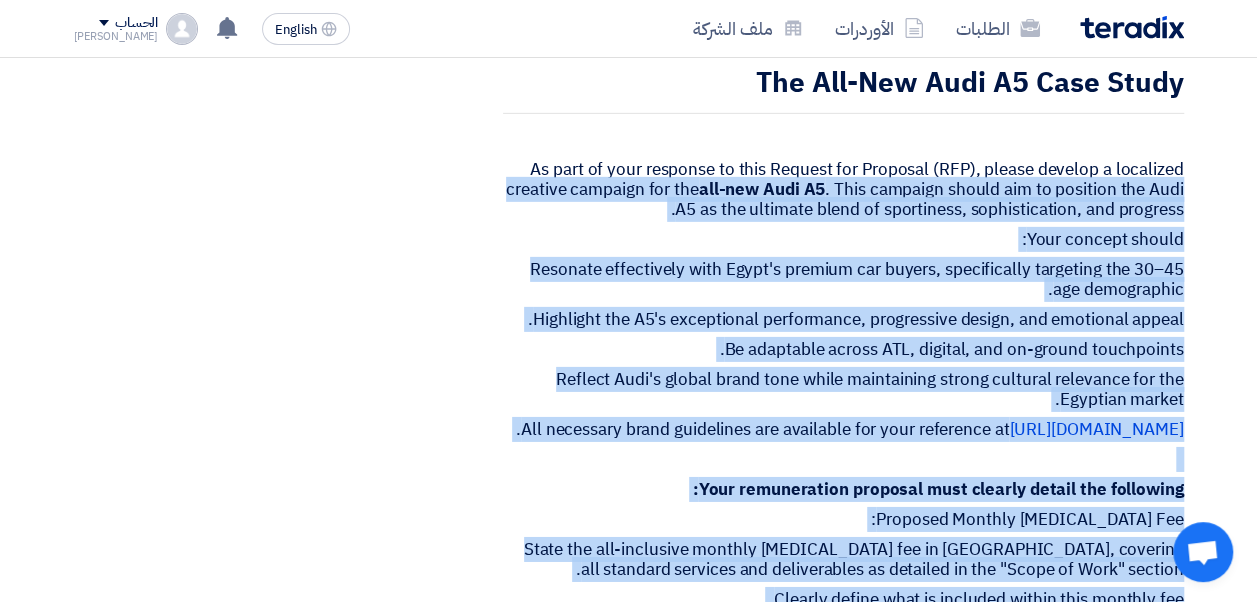drag, startPoint x: 531, startPoint y: 282, endPoint x: 1186, endPoint y: 402, distance: 665.9017 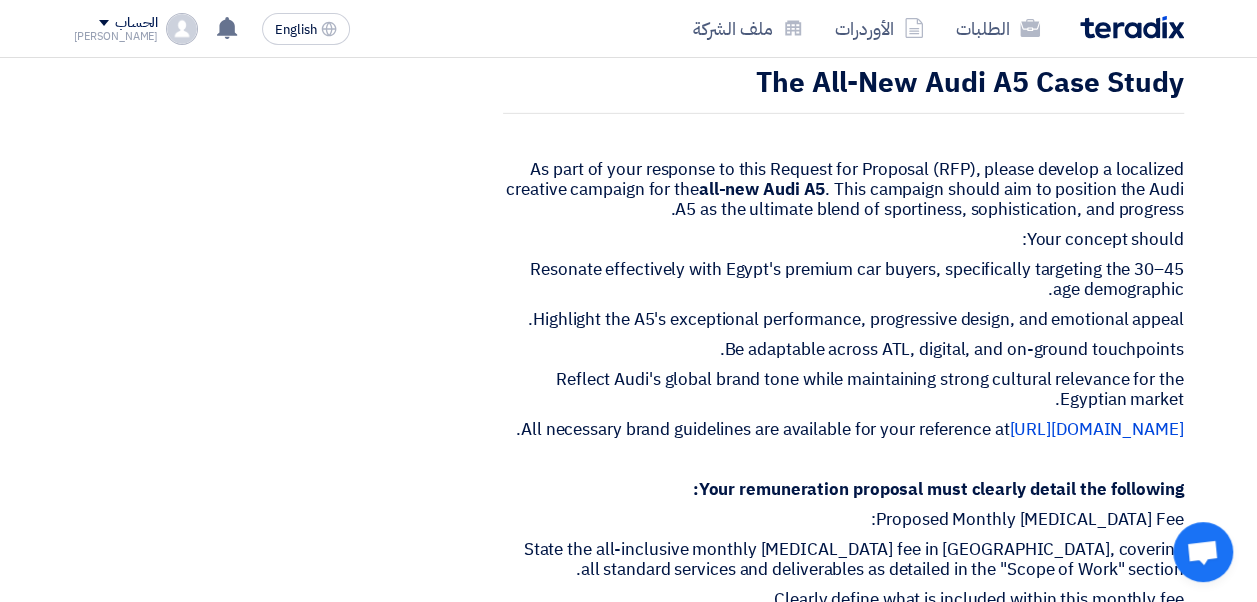 click 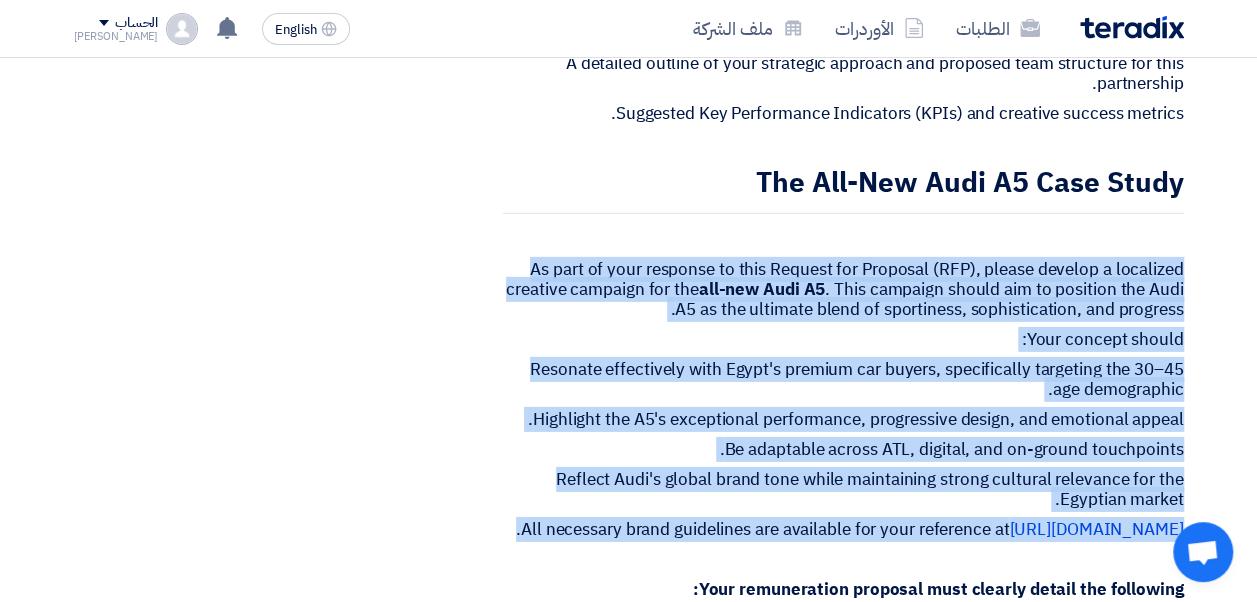 drag, startPoint x: 1182, startPoint y: 213, endPoint x: 876, endPoint y: 496, distance: 416.8033 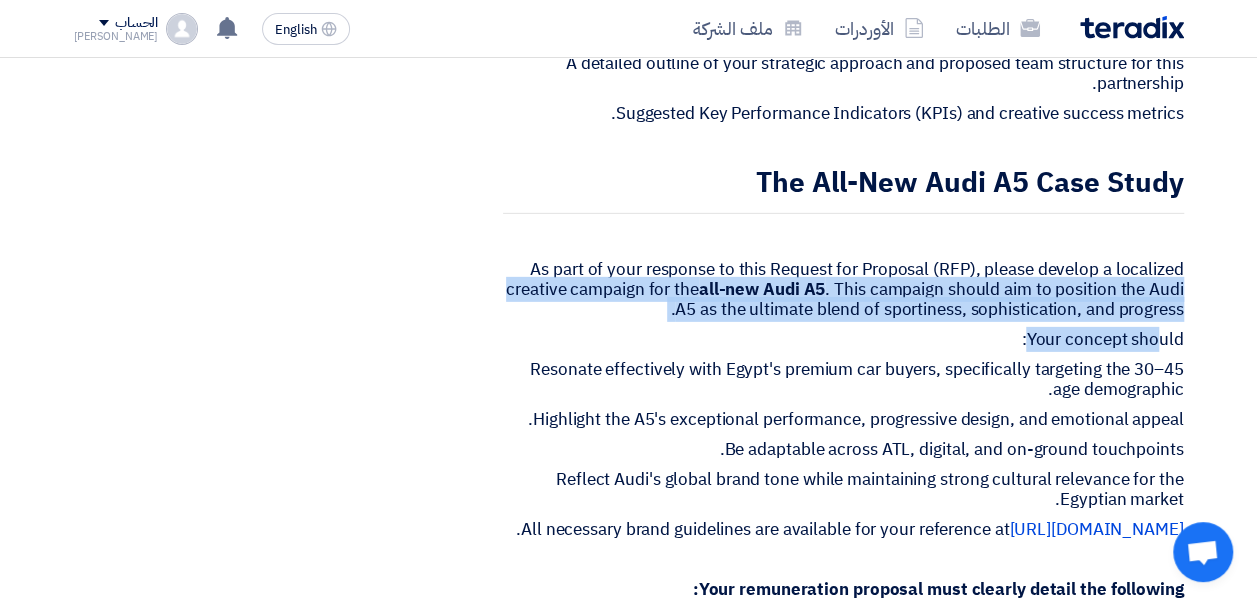 drag, startPoint x: 533, startPoint y: 216, endPoint x: 1162, endPoint y: 272, distance: 631.4879 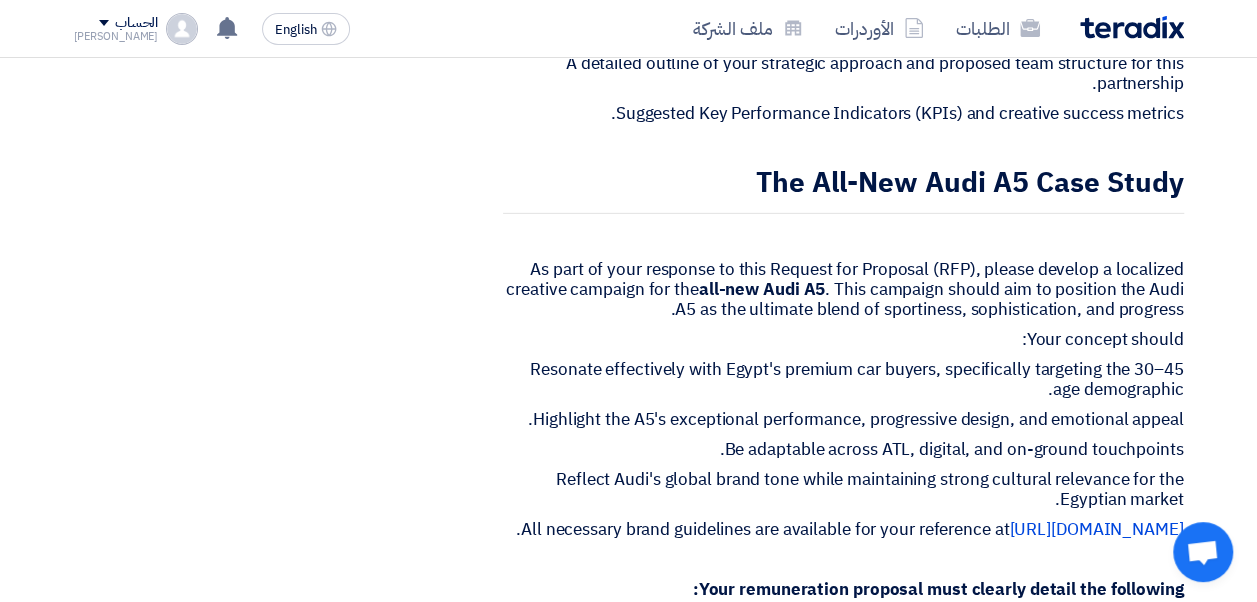 drag, startPoint x: 1162, startPoint y: 272, endPoint x: 1221, endPoint y: 220, distance: 78.64477 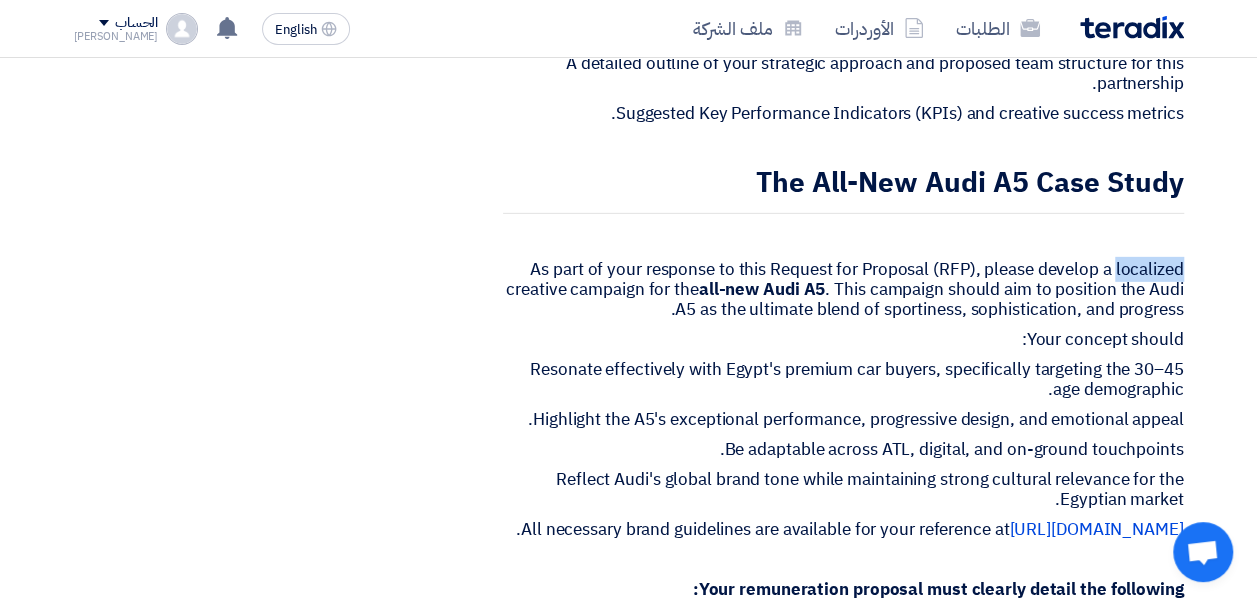 click on "As part of your response to this Request for Proposal (RFP), please develop a localized creative campaign for the  all-new Audi A5 . This campaign should aim to position the Audi A5 as the ultimate blend of sportiness, sophistication, and progress." 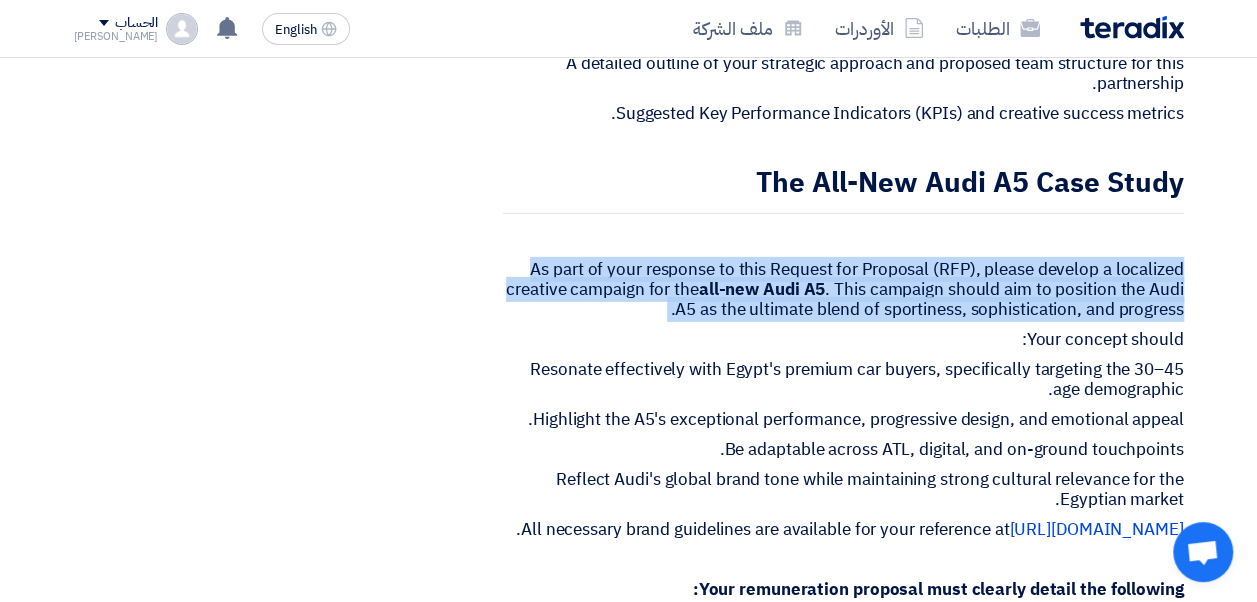 click on "As part of your response to this Request for Proposal (RFP), please develop a localized creative campaign for the  all-new Audi A5 . This campaign should aim to position the Audi A5 as the ultimate blend of sportiness, sophistication, and progress." 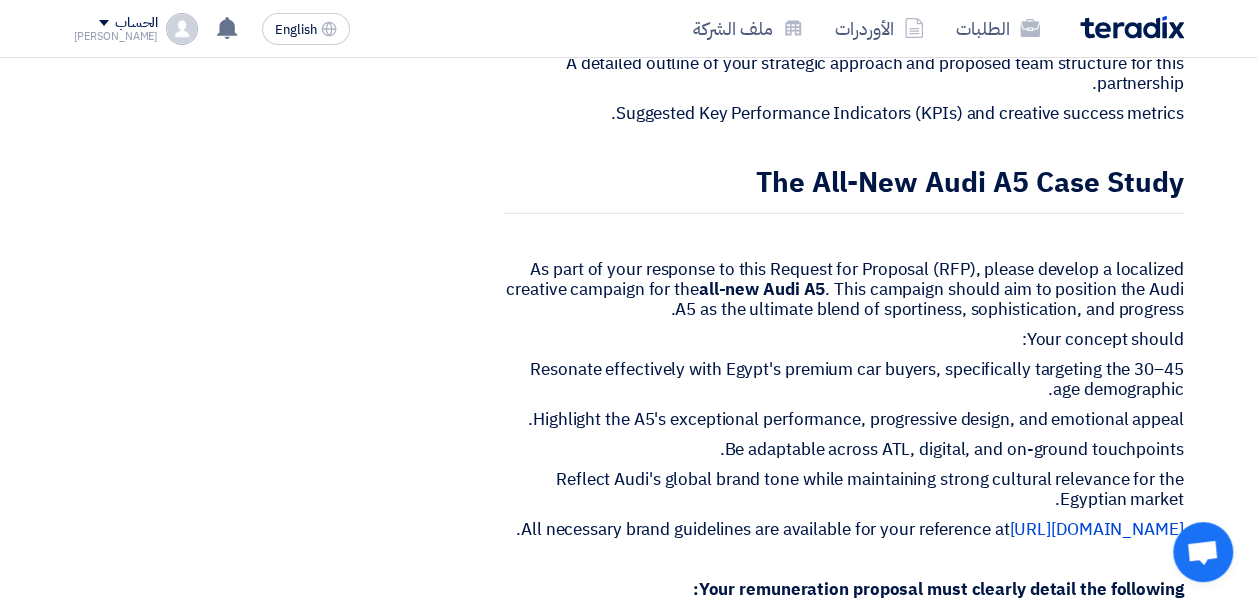 click on "As part of your response to this Request for Proposal (RFP), please develop a localized creative campaign for the  all-new Audi A5 . This campaign should aim to position the Audi A5 as the ultimate blend of sportiness, sophistication, and progress." 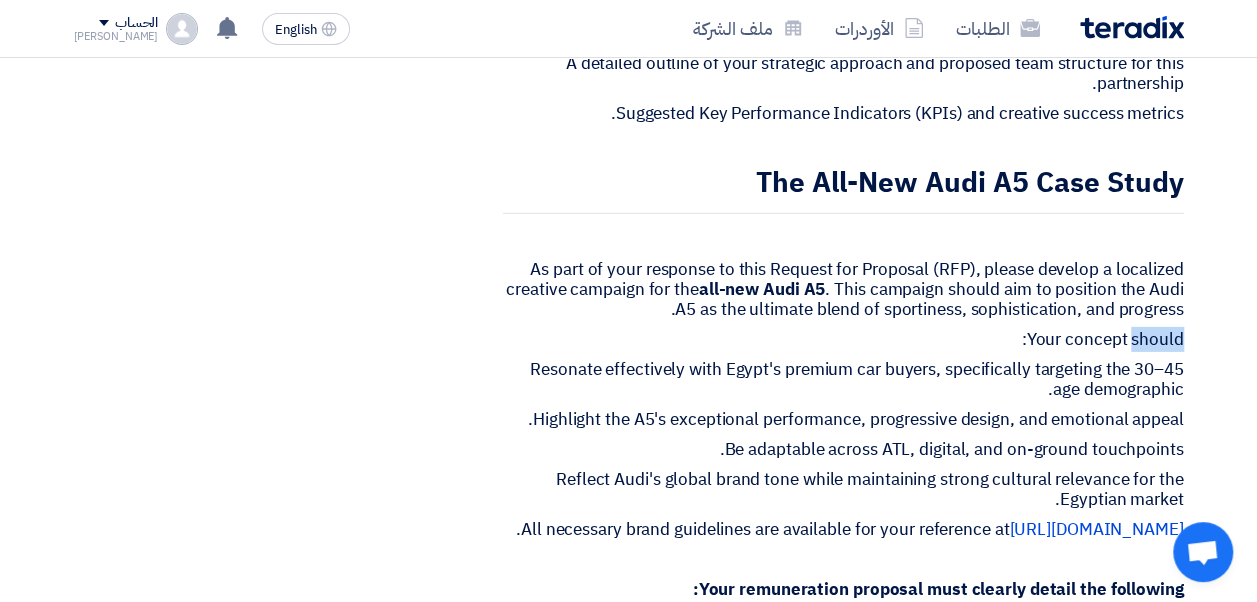 click on "Your concept should:" 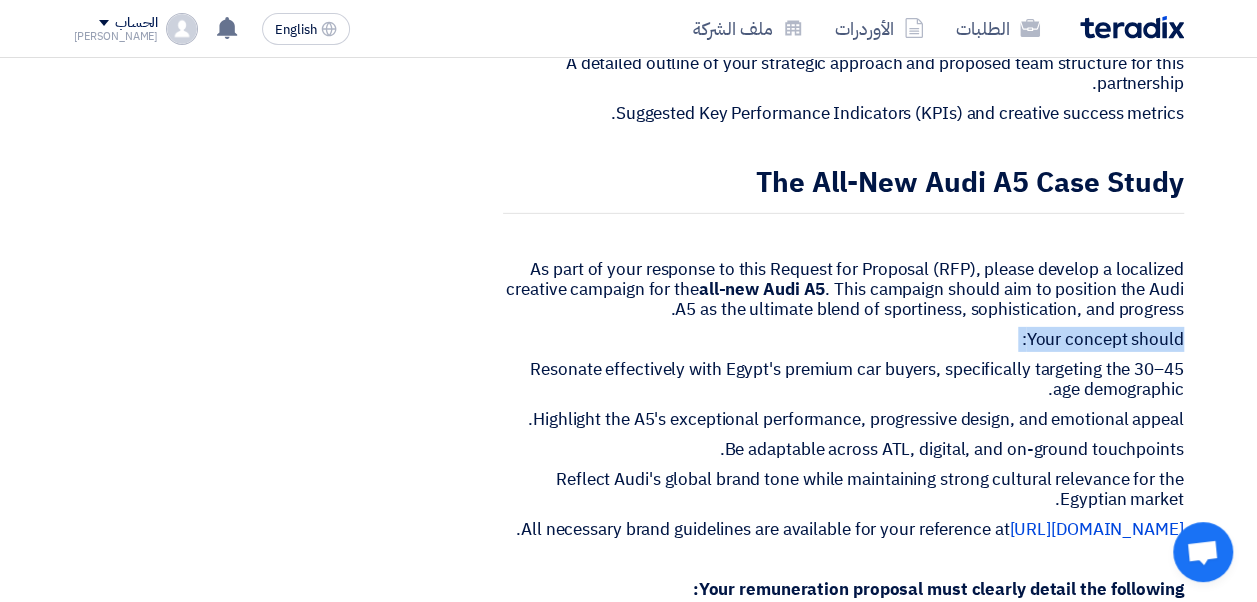 click on "Your concept should:" 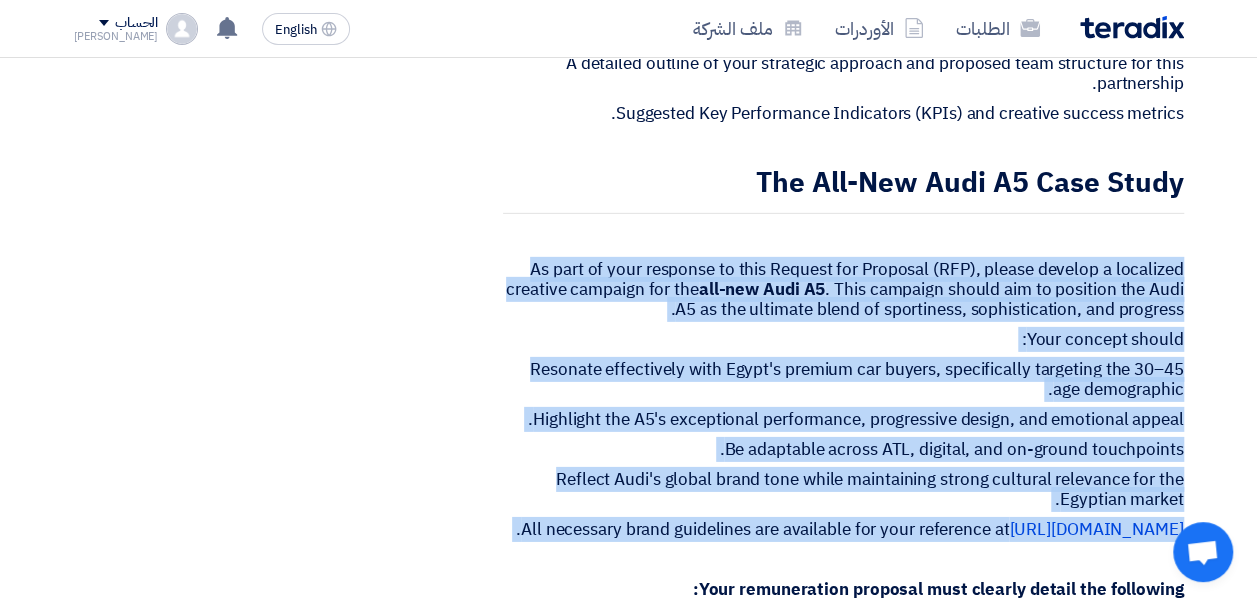 drag, startPoint x: 1181, startPoint y: 212, endPoint x: 1099, endPoint y: 516, distance: 314.86505 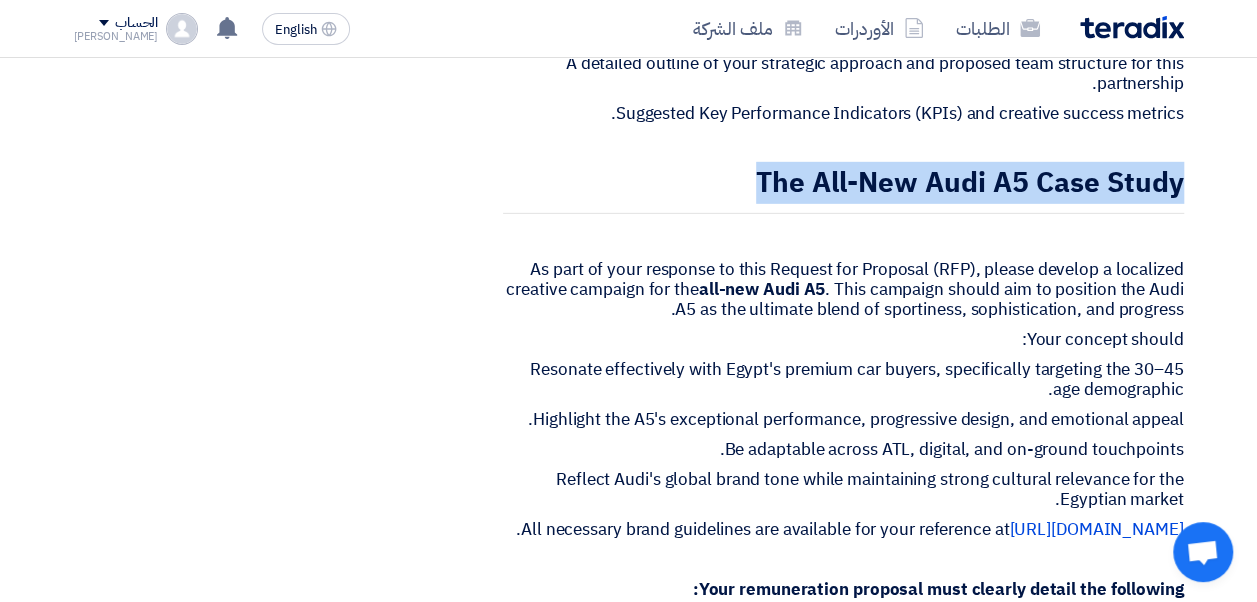 drag, startPoint x: 762, startPoint y: 128, endPoint x: 1243, endPoint y: 128, distance: 481 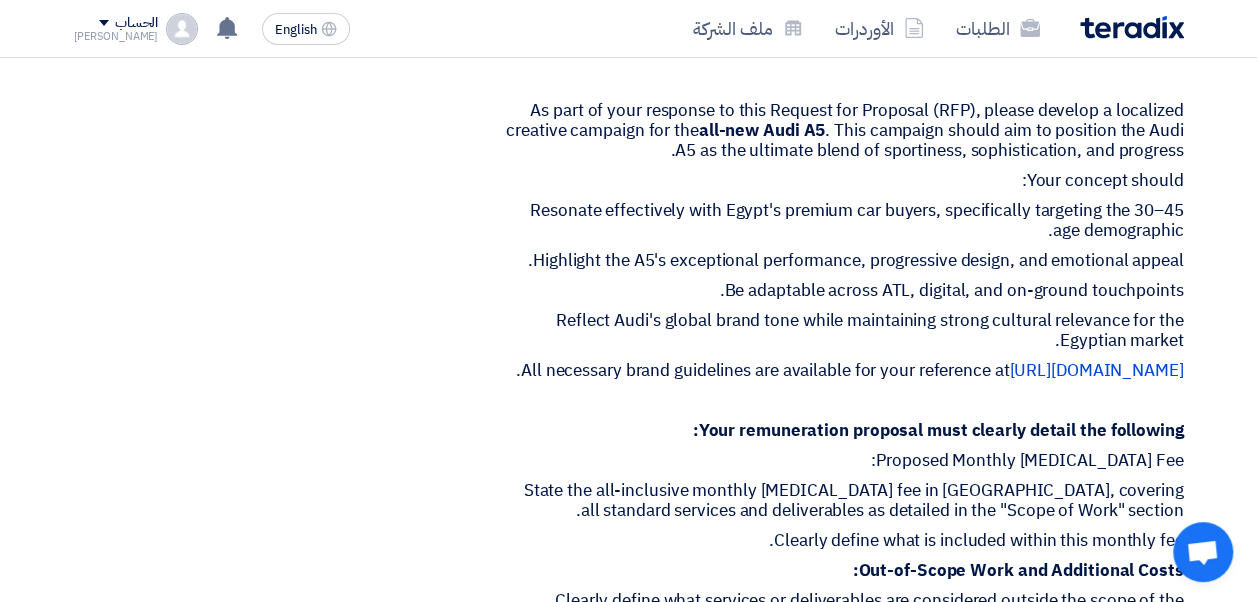 scroll, scrollTop: 3268, scrollLeft: 0, axis: vertical 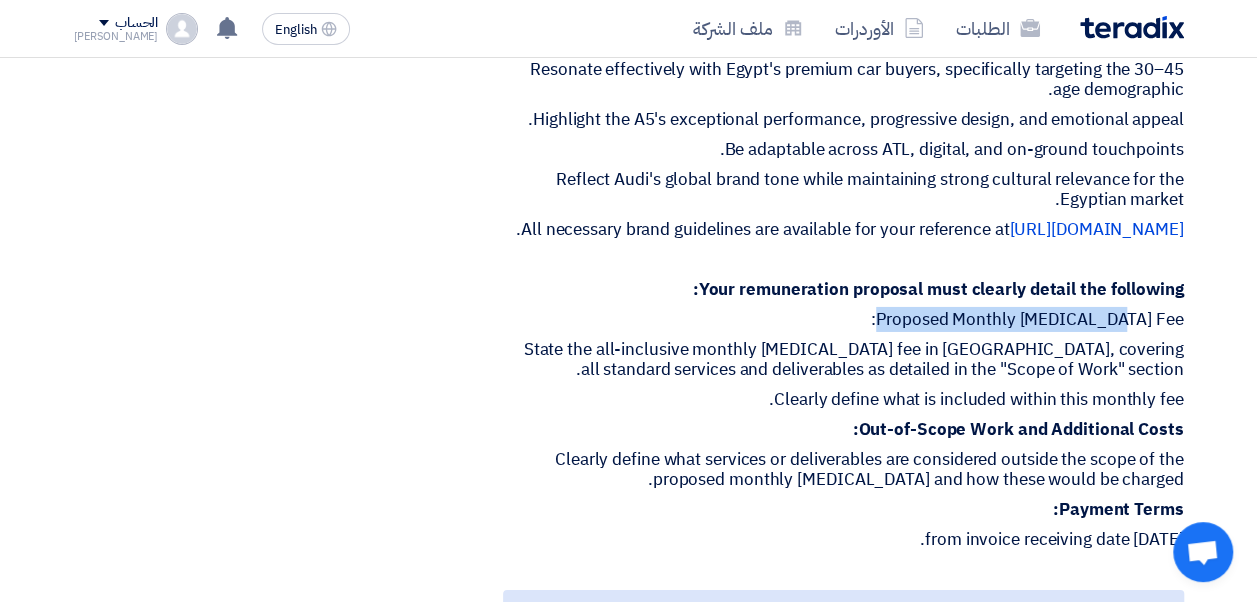 drag, startPoint x: 702, startPoint y: 256, endPoint x: 1181, endPoint y: 273, distance: 479.30157 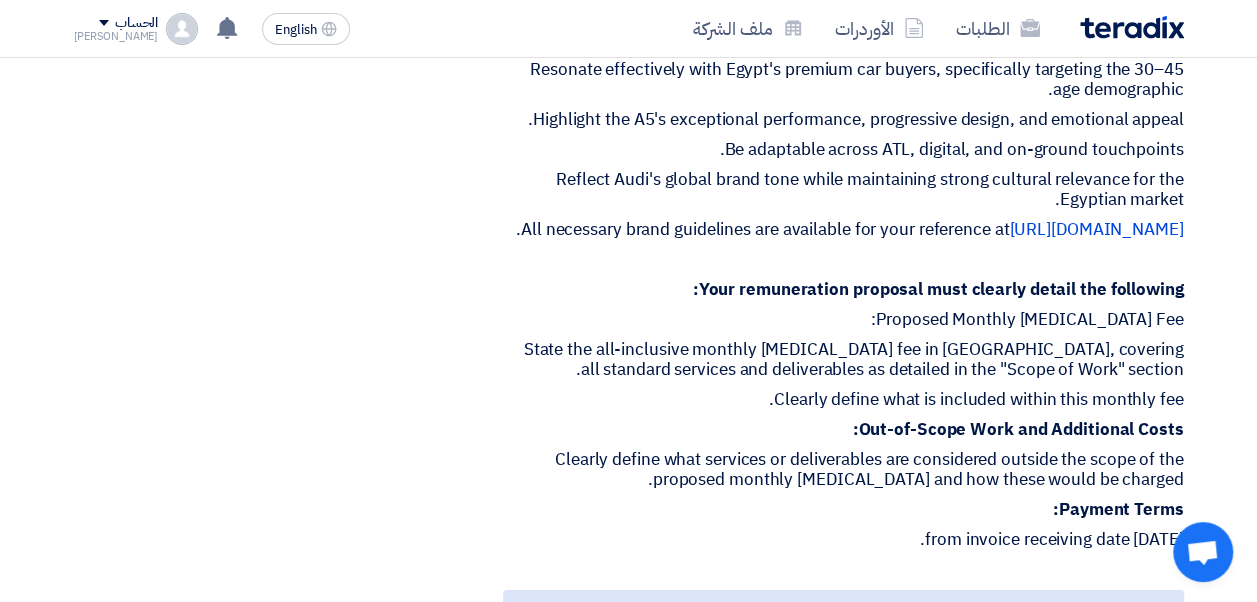 drag, startPoint x: 1183, startPoint y: 253, endPoint x: 844, endPoint y: 508, distance: 424.20044 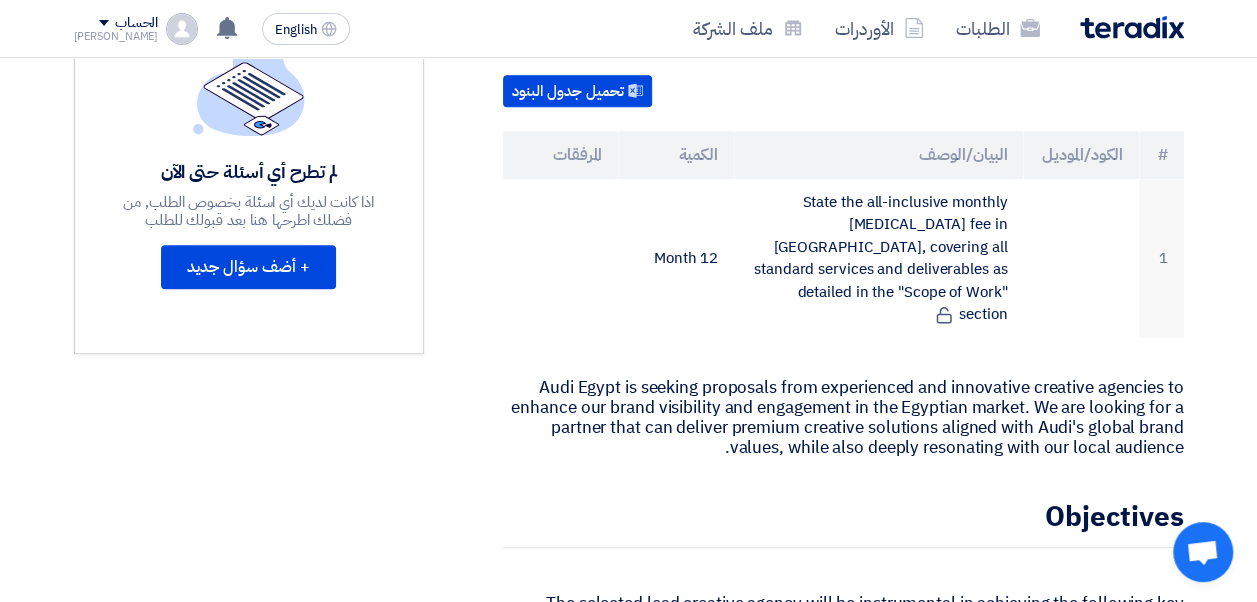 scroll, scrollTop: 668, scrollLeft: 0, axis: vertical 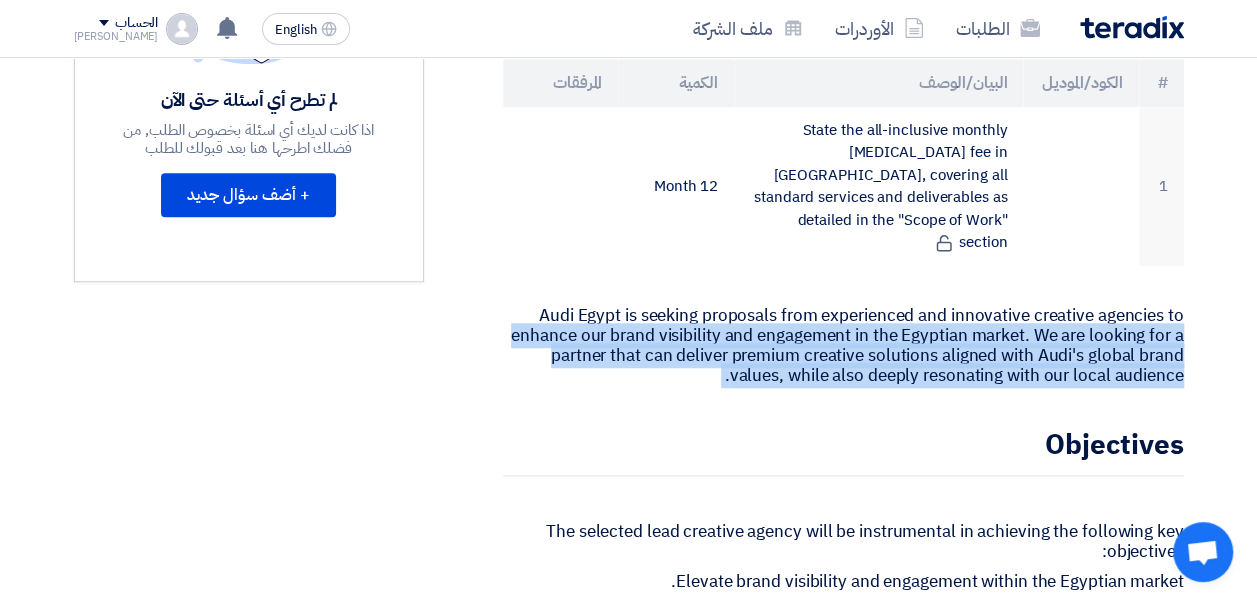 drag, startPoint x: 540, startPoint y: 262, endPoint x: 1204, endPoint y: 360, distance: 671.193 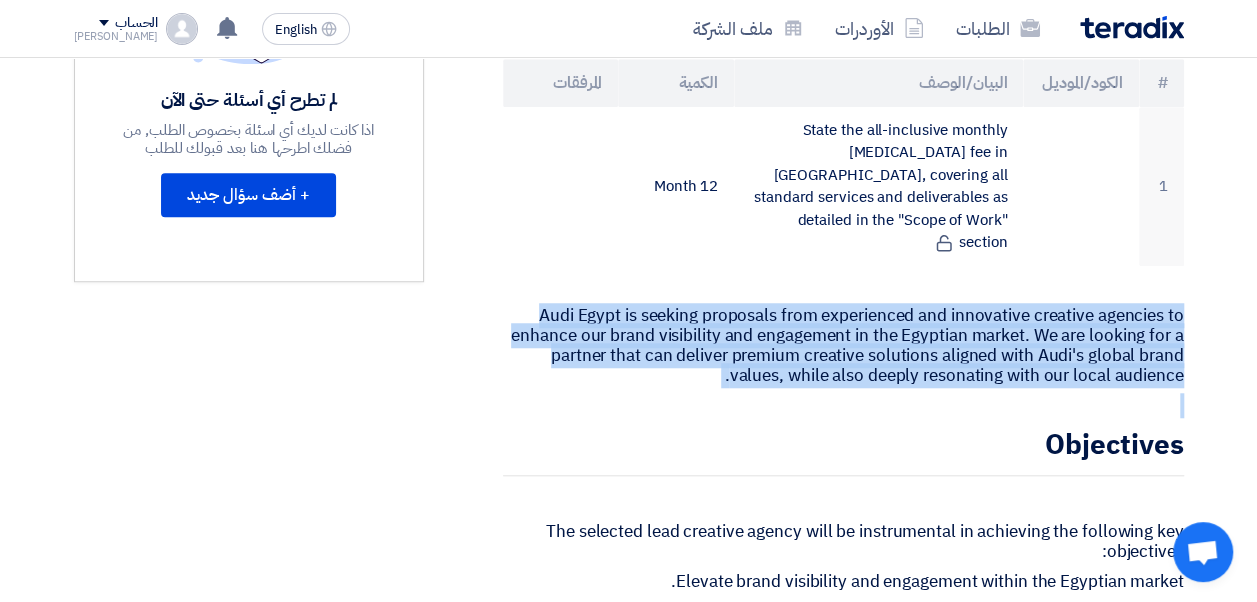 drag, startPoint x: 1182, startPoint y: 262, endPoint x: 844, endPoint y: 346, distance: 348.2815 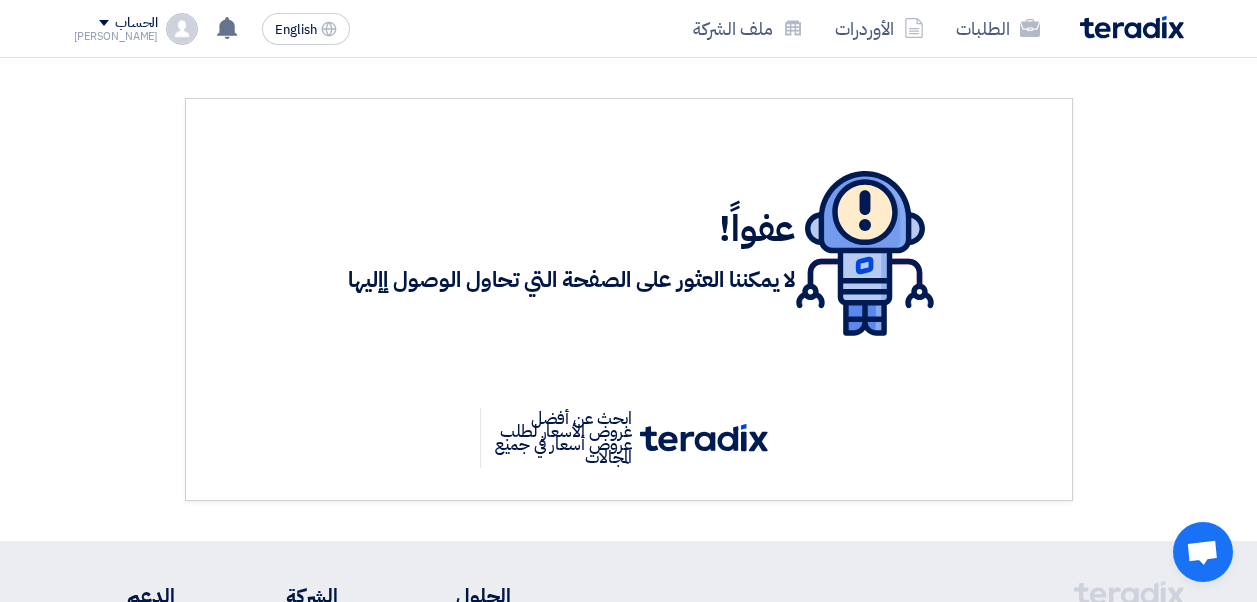 scroll, scrollTop: 0, scrollLeft: 0, axis: both 